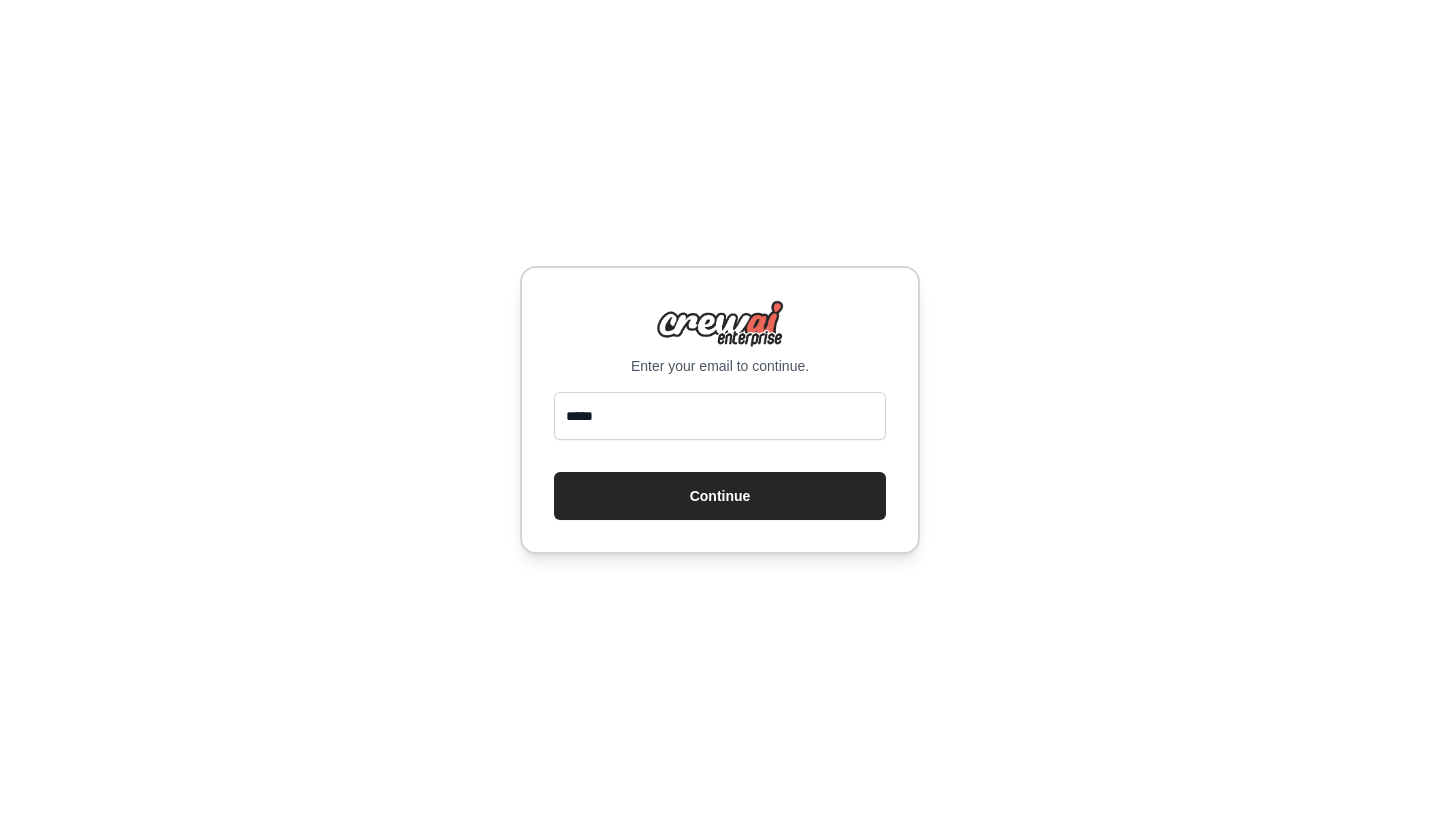 scroll, scrollTop: 0, scrollLeft: 0, axis: both 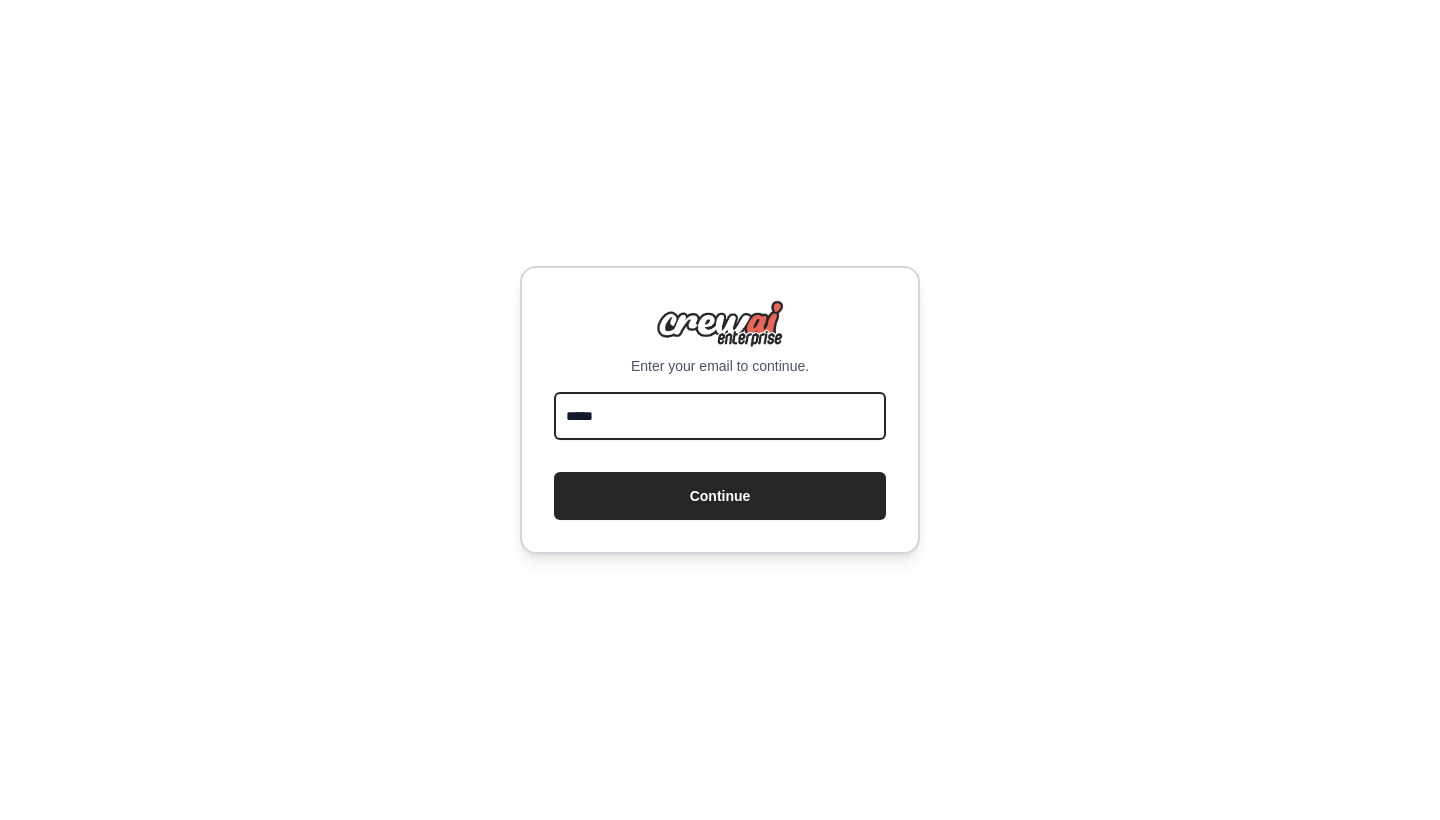 click on "*****" at bounding box center (720, 416) 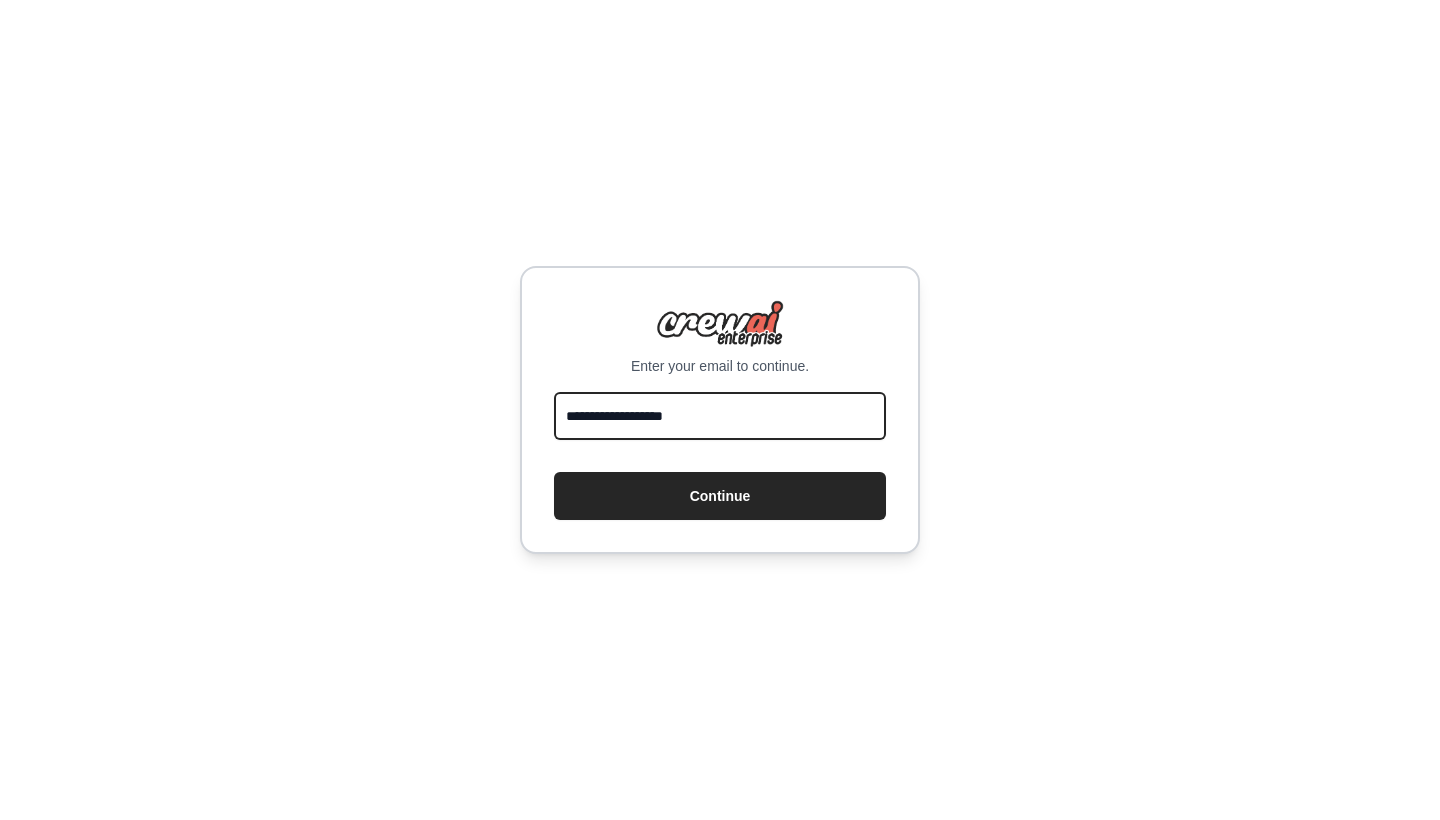 click on "Continue" at bounding box center [720, 496] 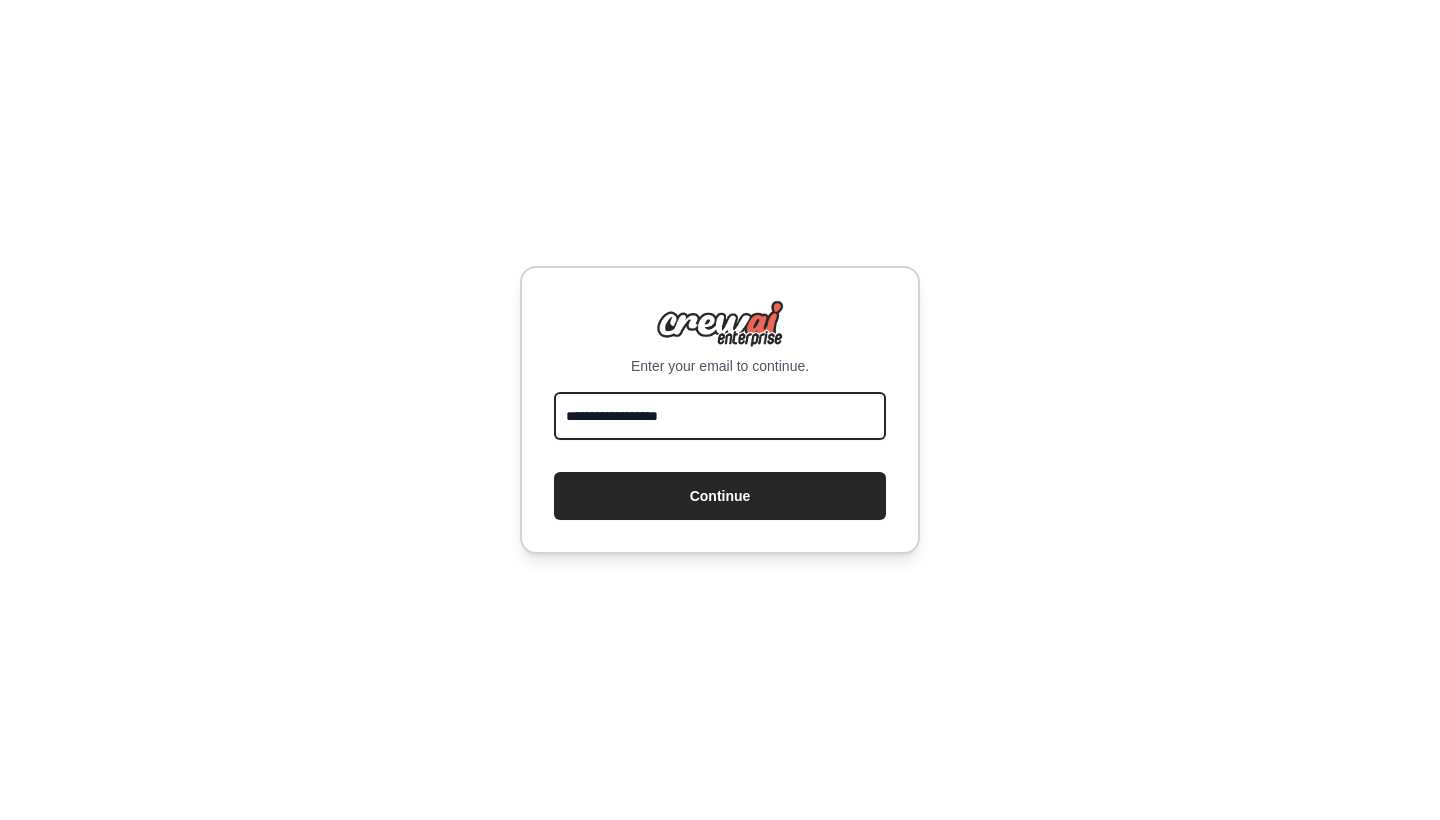 type on "**********" 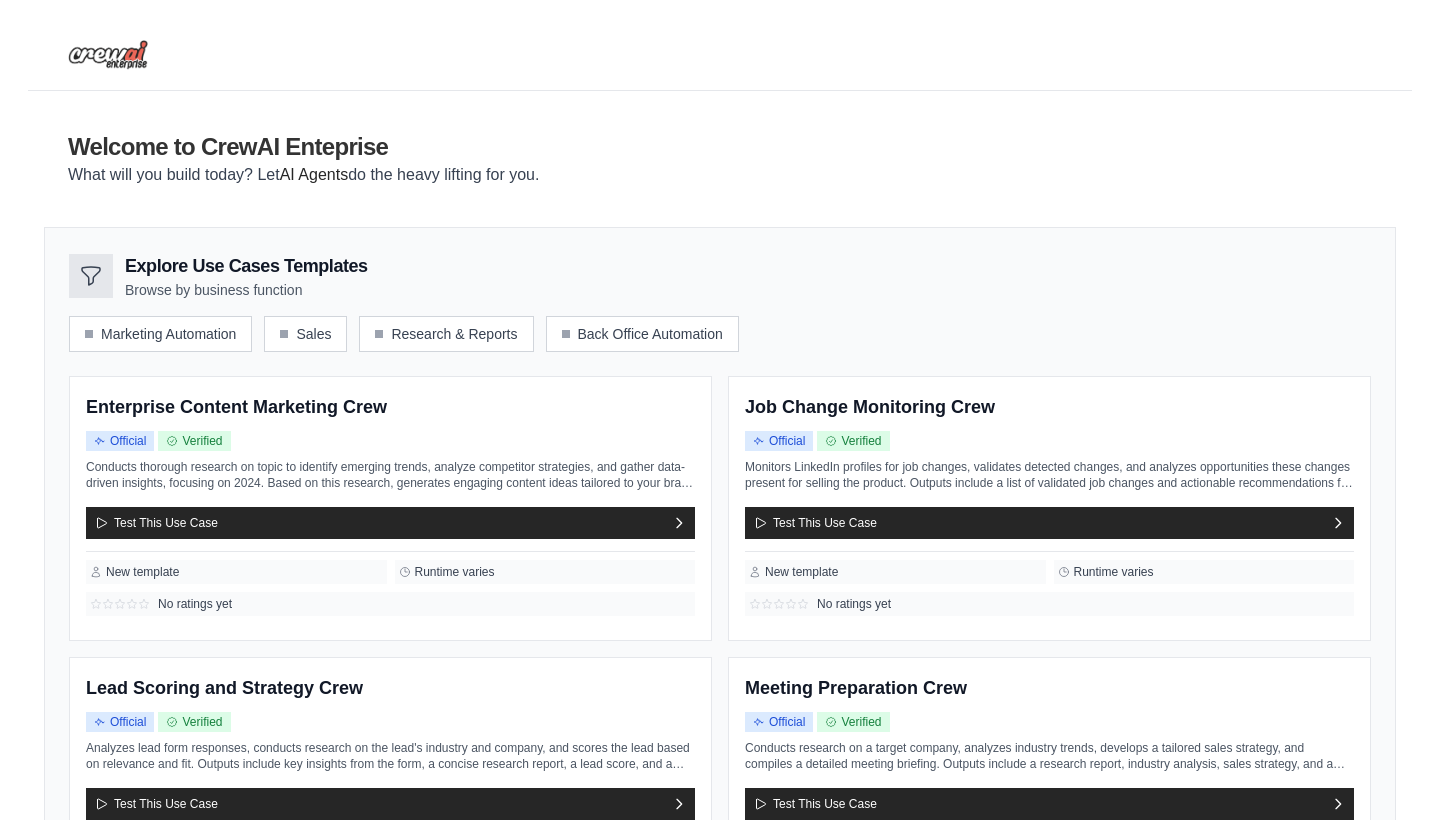 scroll, scrollTop: 0, scrollLeft: 0, axis: both 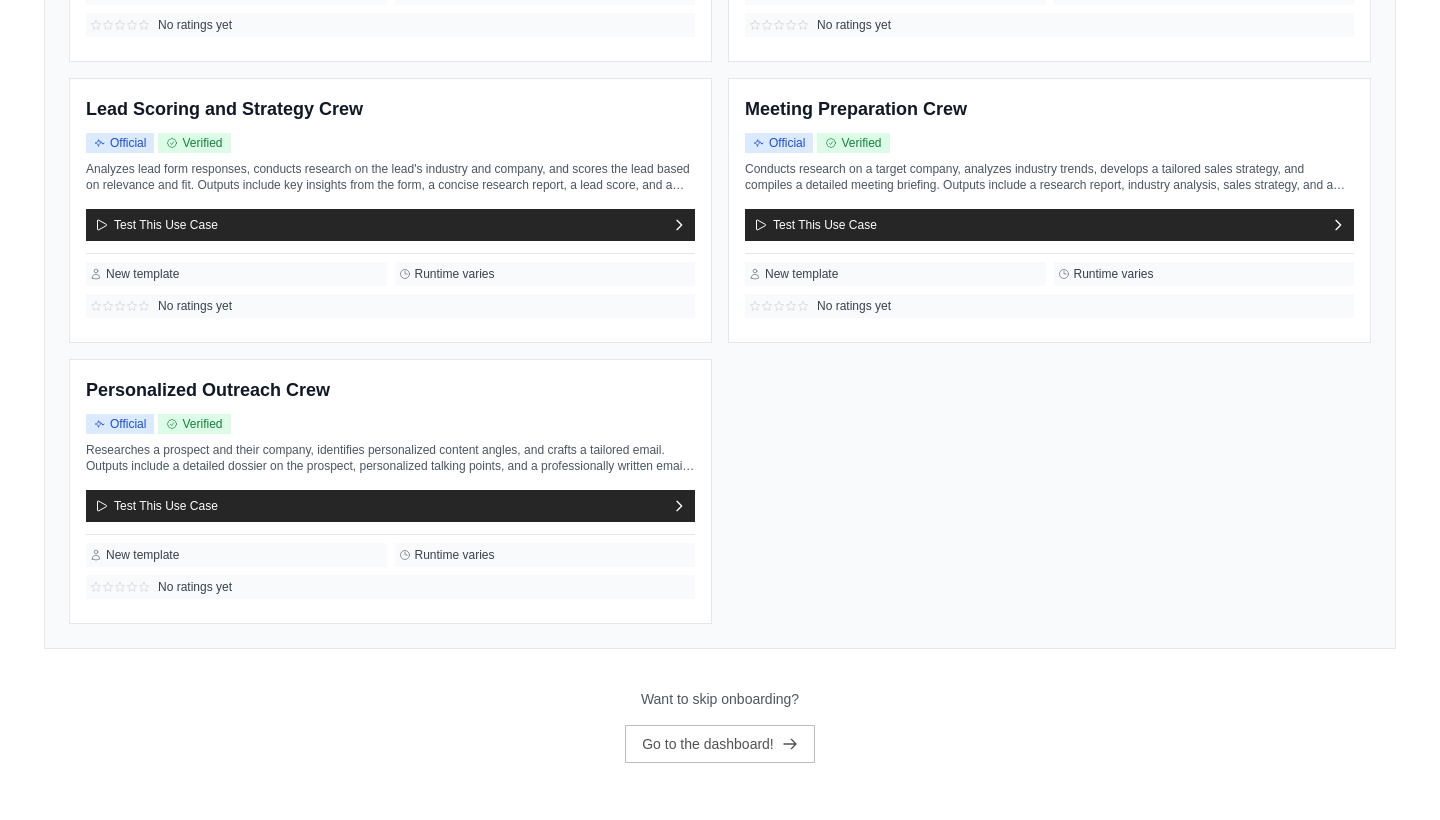 click on "Want to skip onboarding?
Go to the dashboard!" at bounding box center (720, 742) 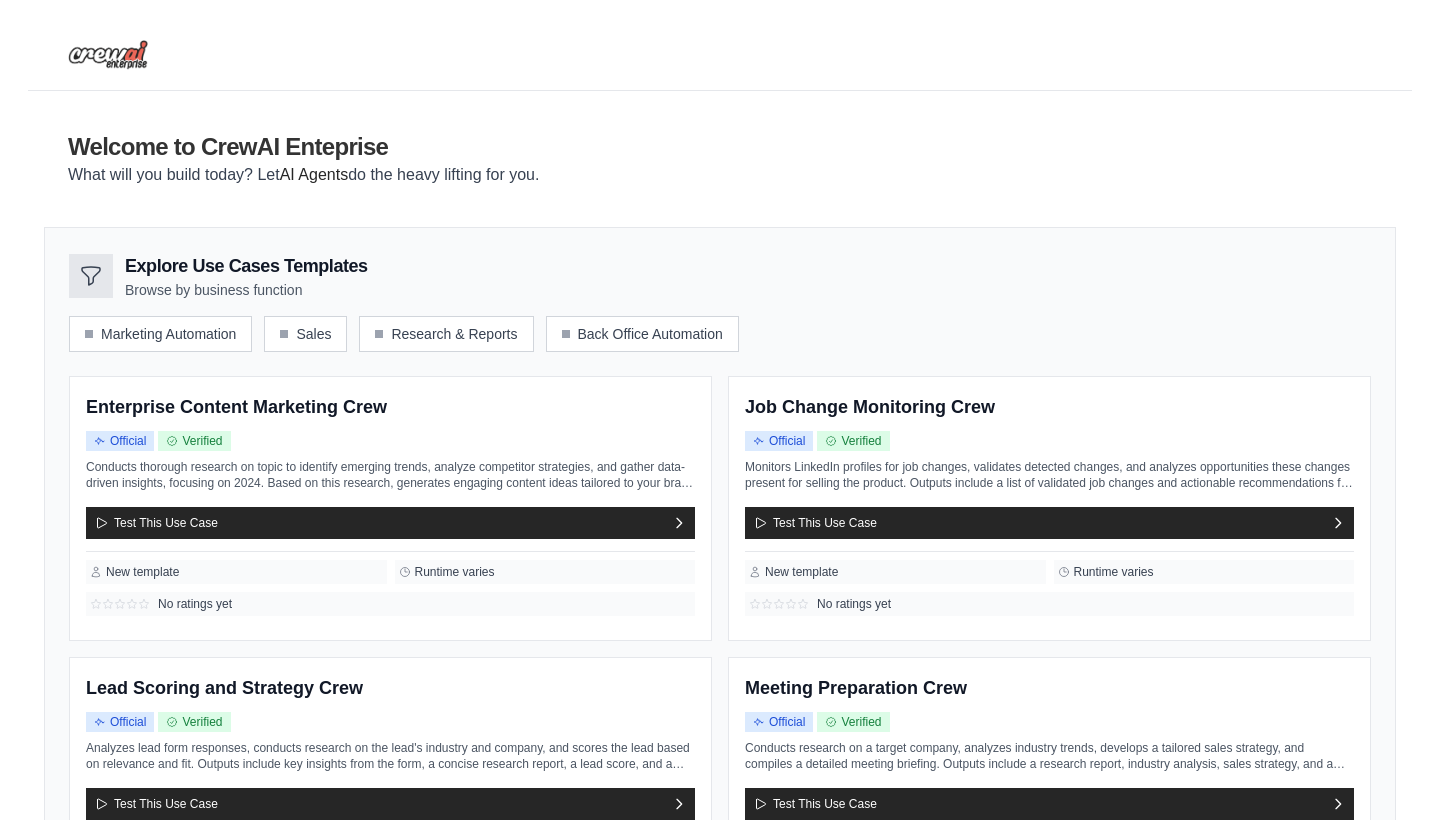 scroll, scrollTop: 0, scrollLeft: 0, axis: both 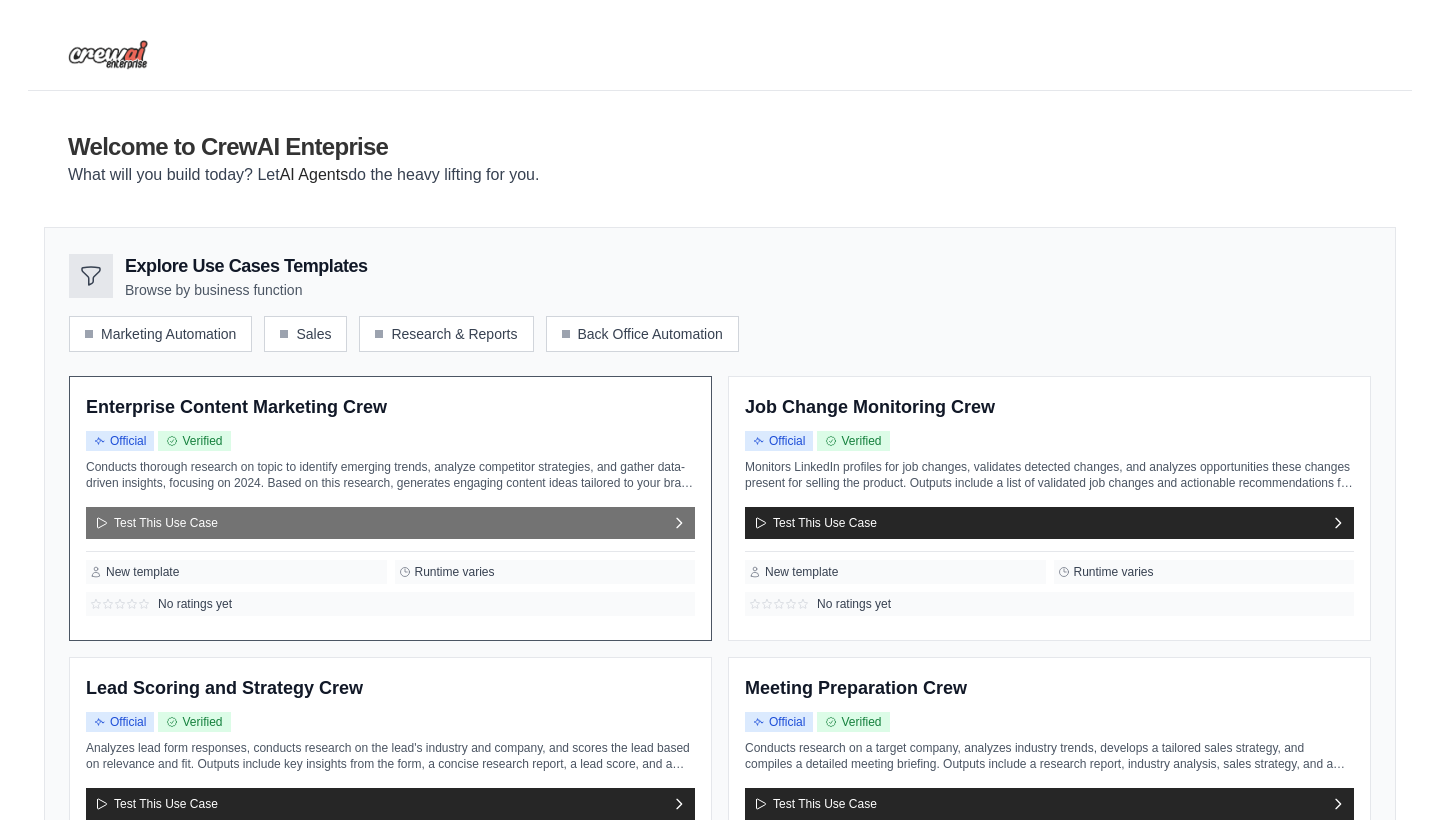 click on "Test This Use Case" at bounding box center (390, 523) 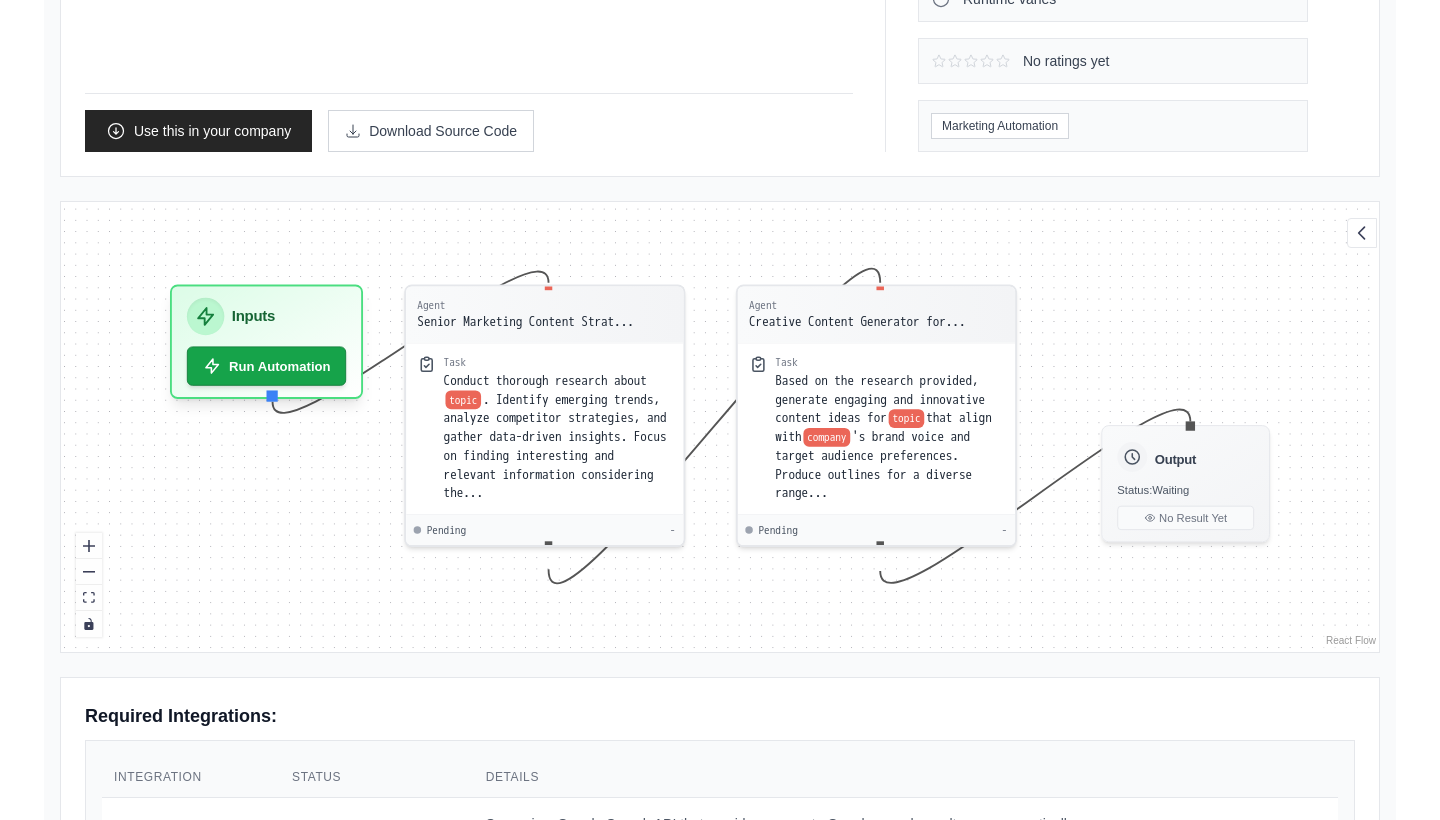 scroll, scrollTop: 363, scrollLeft: 0, axis: vertical 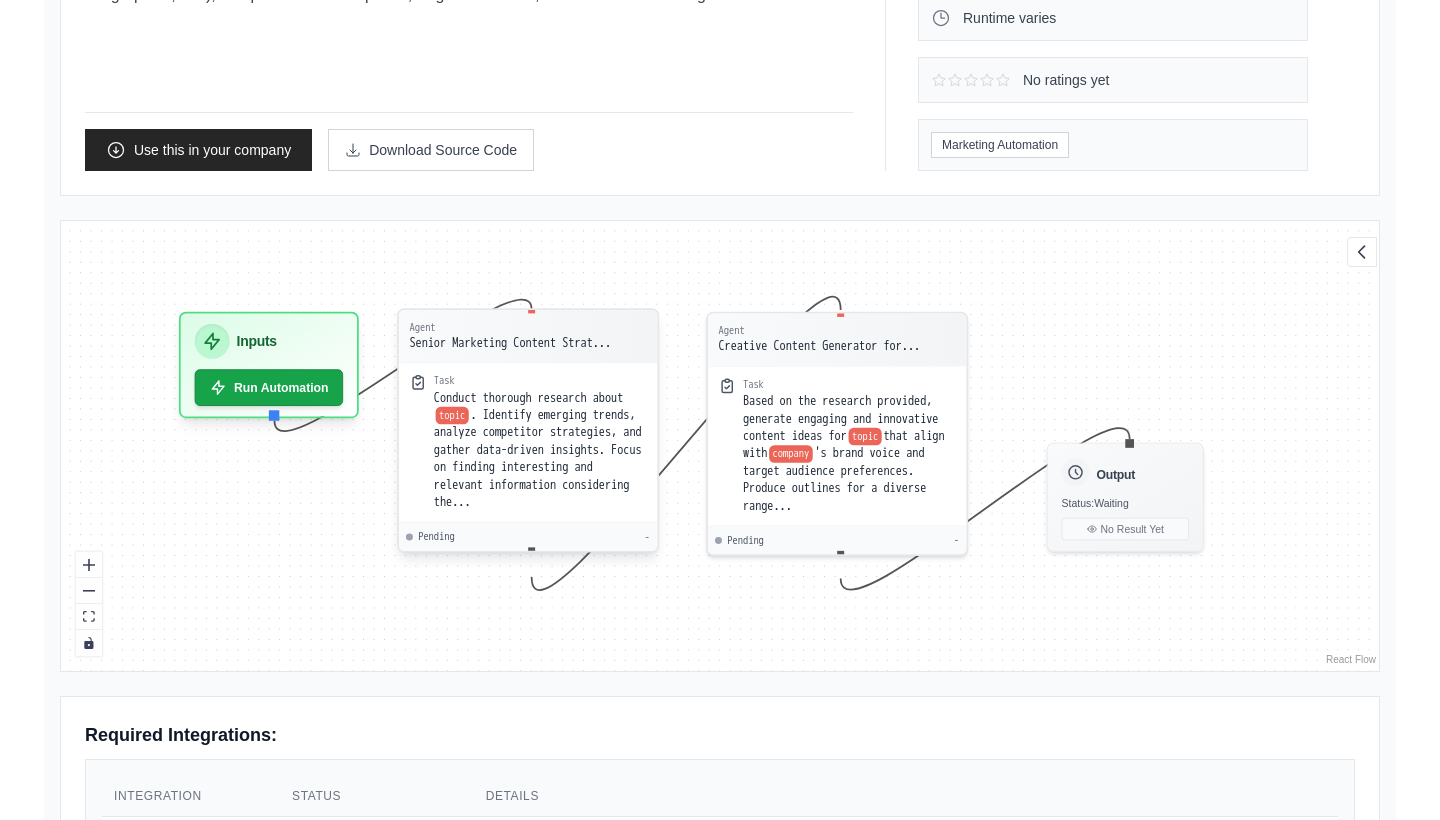 click on ". Identify emerging trends, analyze competitor strategies, and gather data-driven insights. Focus on finding interesting and relevant information considering the..." at bounding box center (538, 459) 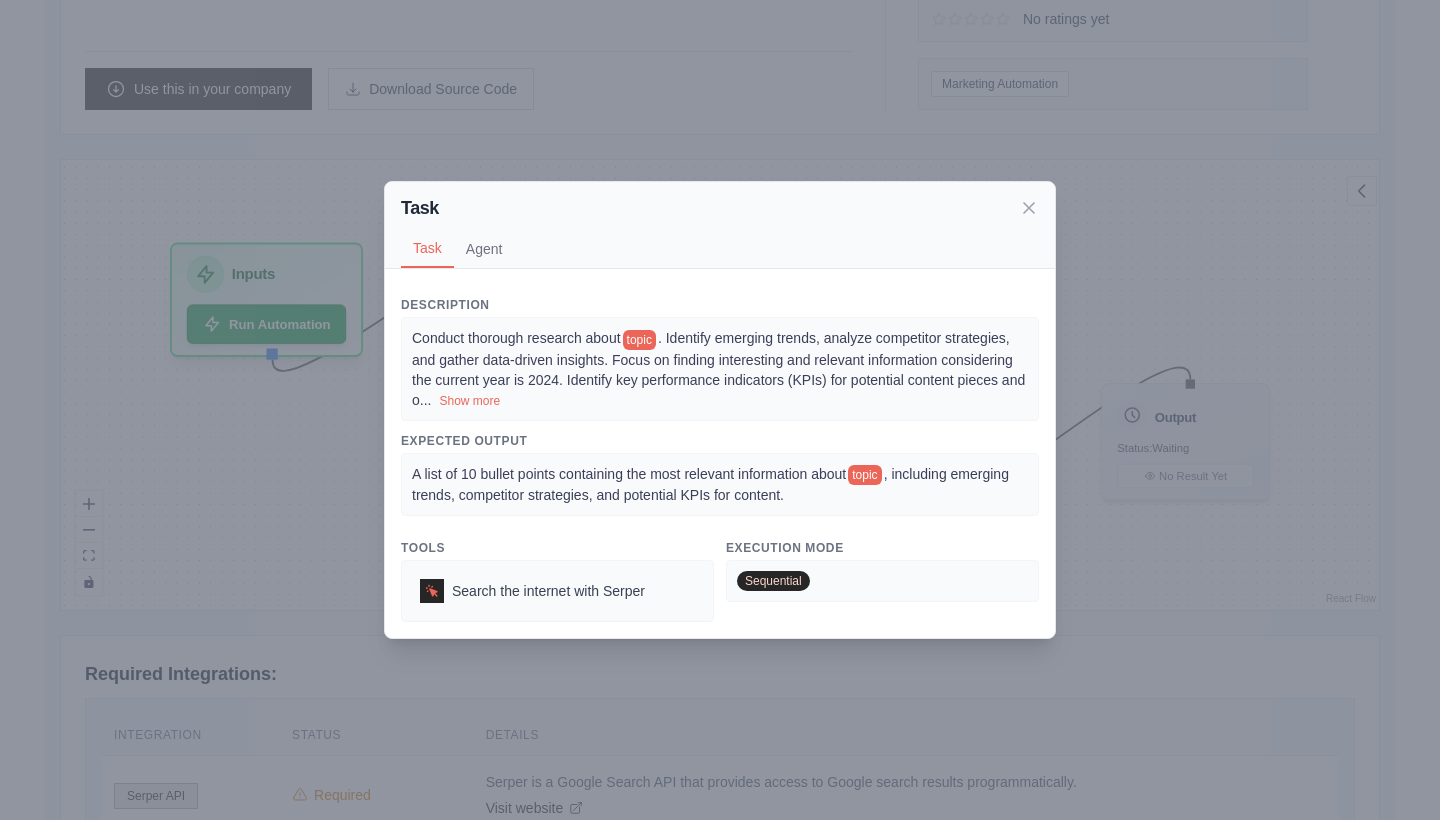 scroll, scrollTop: 438, scrollLeft: 0, axis: vertical 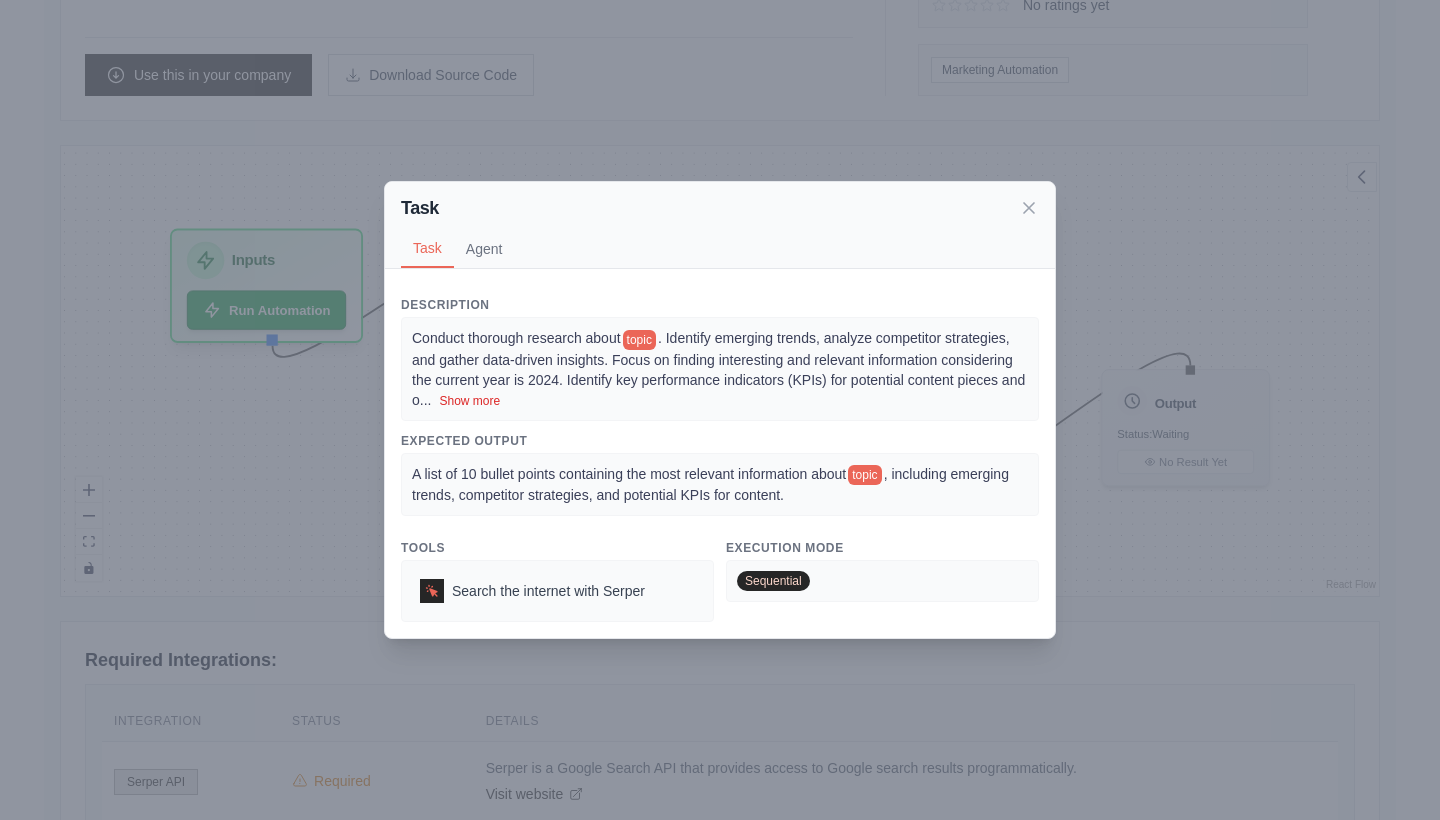 click on "Show more" at bounding box center (469, 401) 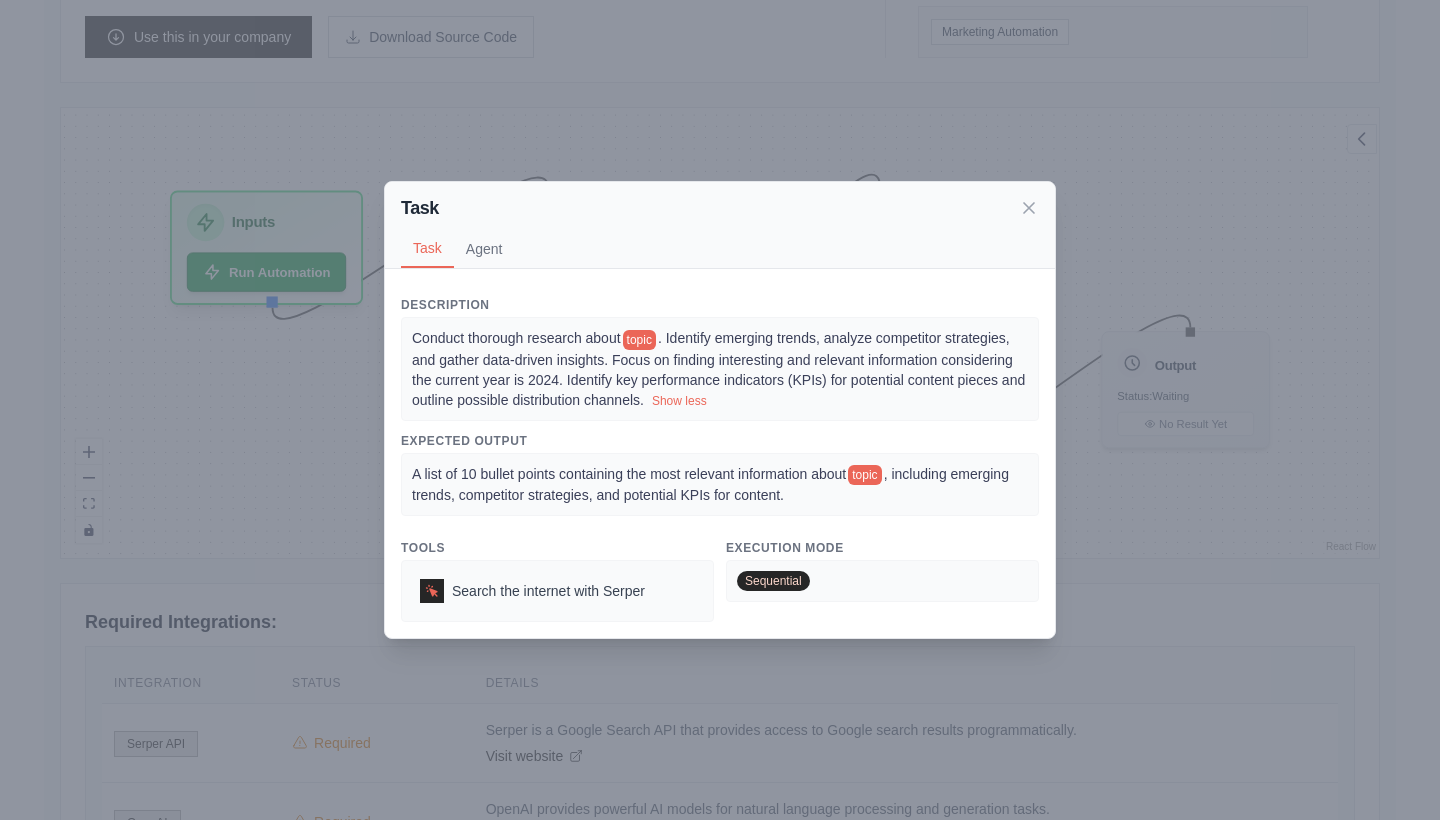 scroll, scrollTop: 497, scrollLeft: 0, axis: vertical 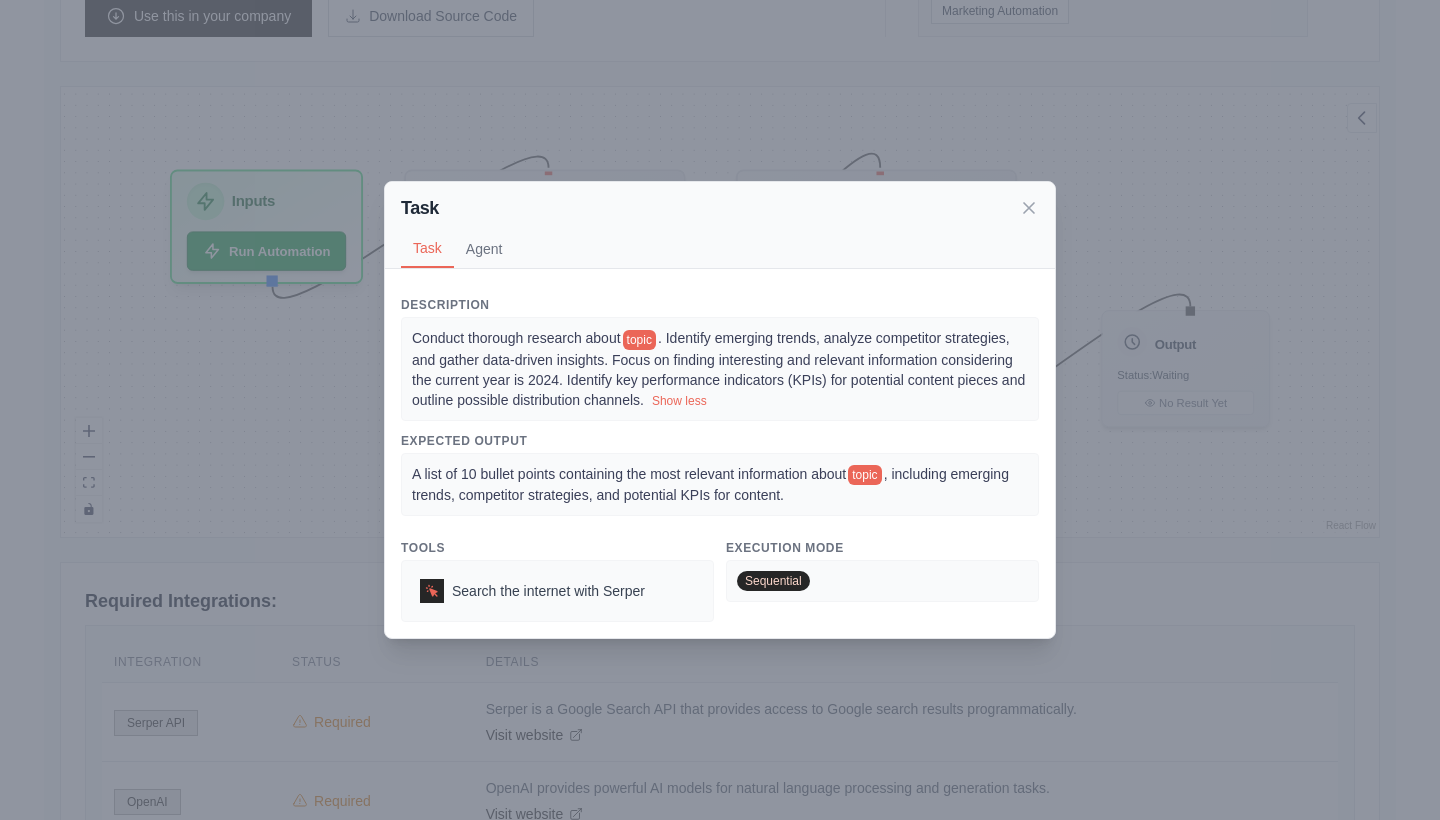 click on "Task Task Agent Description Conduct thorough research about  topic . Identify emerging trends, analyze competitor strategies, and gather data-driven insights. Focus on finding interesting and relevant information considering the current year is 2024. Identify key performance indicators (KPIs) for potential content pieces and outline possible distribution channels.
Show less Expected Output A list of 10 bullet points containing the most relevant information about  topic , including emerging trends, competitor strategies, and potential KPIs for content.
Tools Search the internet with Serper Execution Mode Sequential Agent Senior Marketing Content Strategist at  company
gpt-4o-mini Goal Develop innovative, data-driven content ideas that align with  topic  and  company 's brand voice, increase audience engagement by at least 50%, and support  company 's overall business objectives. Identify key performance indicators (KPIs) for each content piece, outline potential distribution chan ... Show more Backstory" at bounding box center [720, 410] 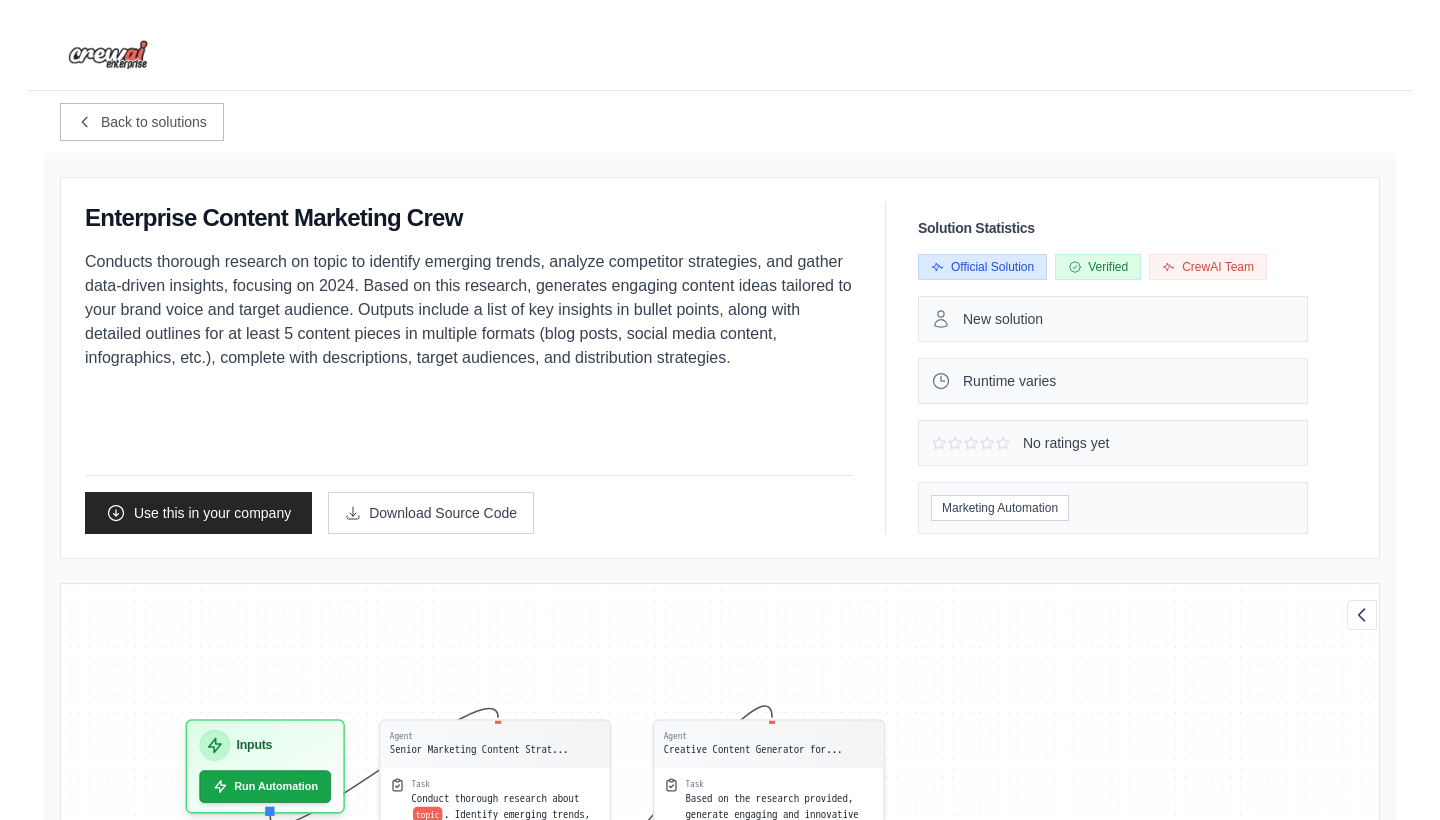 scroll, scrollTop: 0, scrollLeft: 0, axis: both 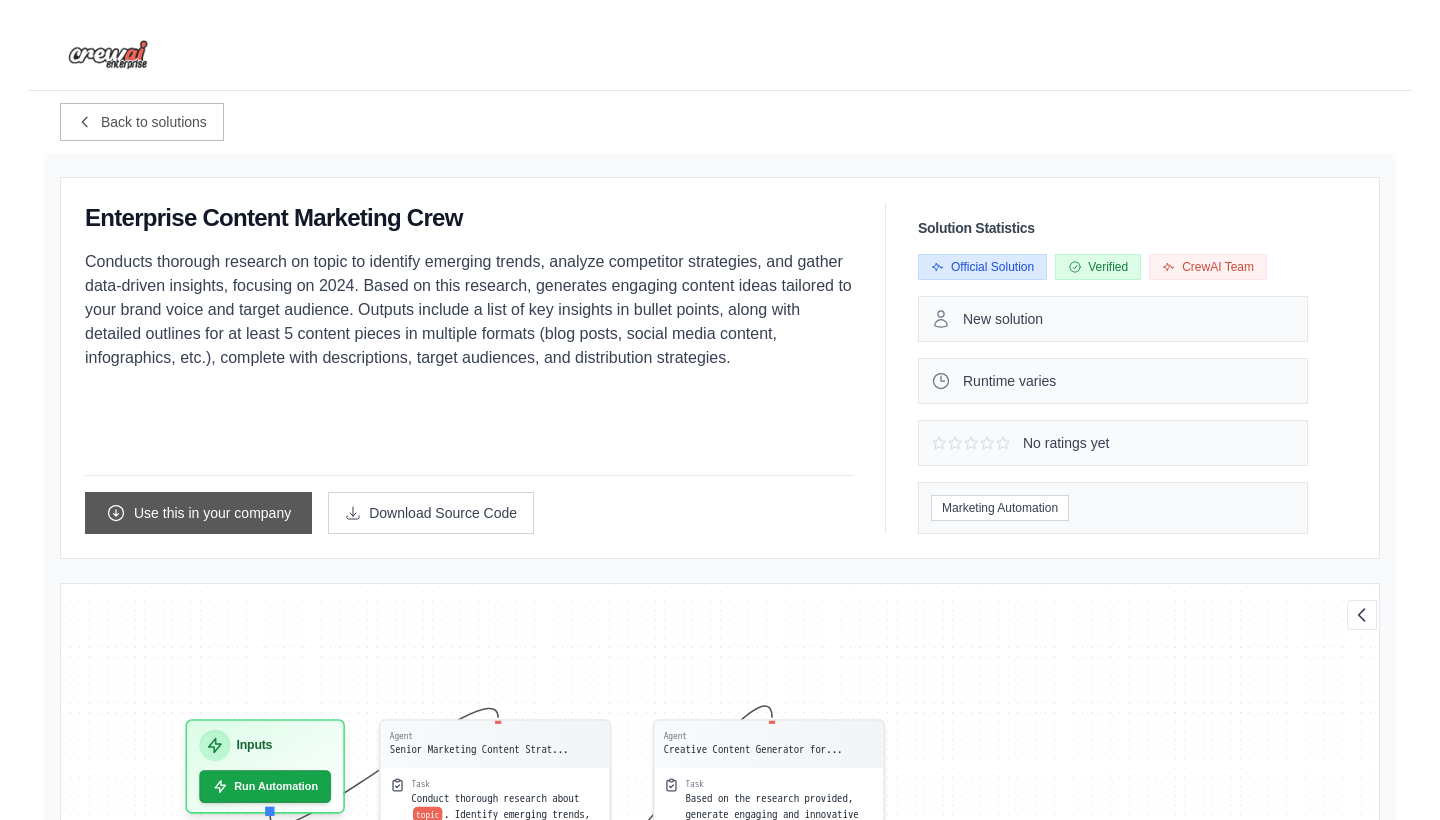 click on "Use this in your company" at bounding box center (198, 513) 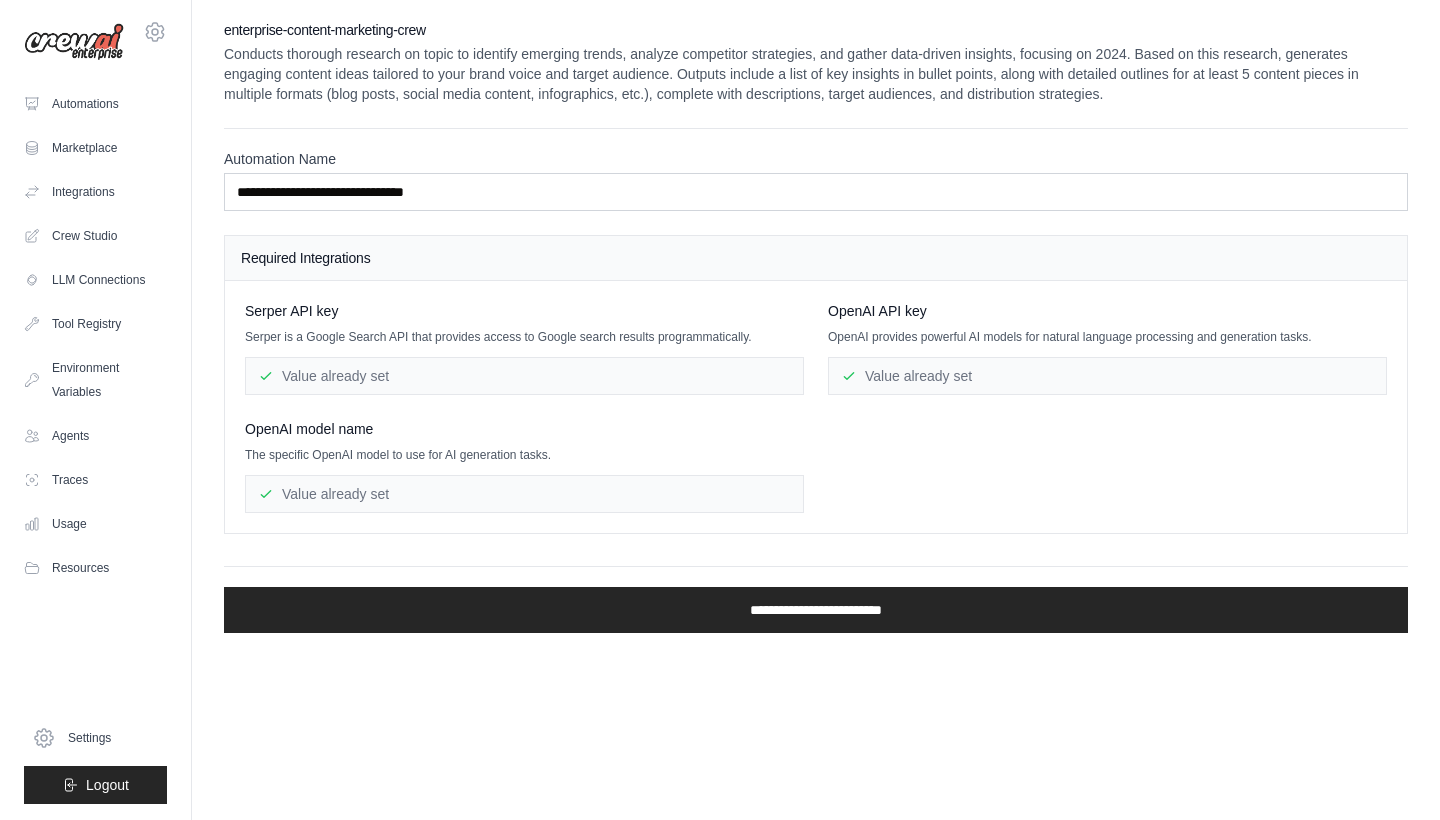 scroll, scrollTop: 0, scrollLeft: 0, axis: both 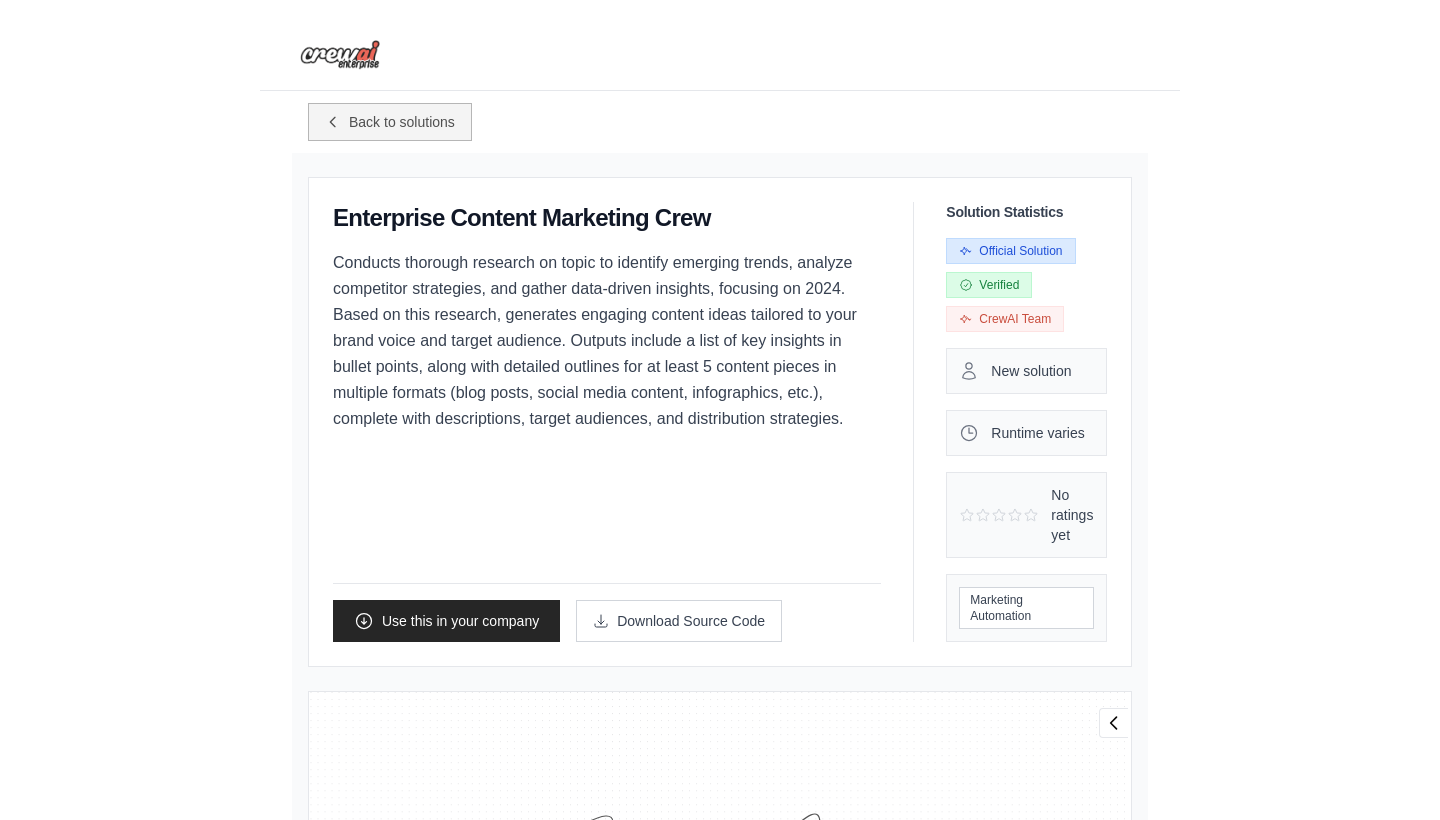 click on "Back to solutions" at bounding box center [402, 122] 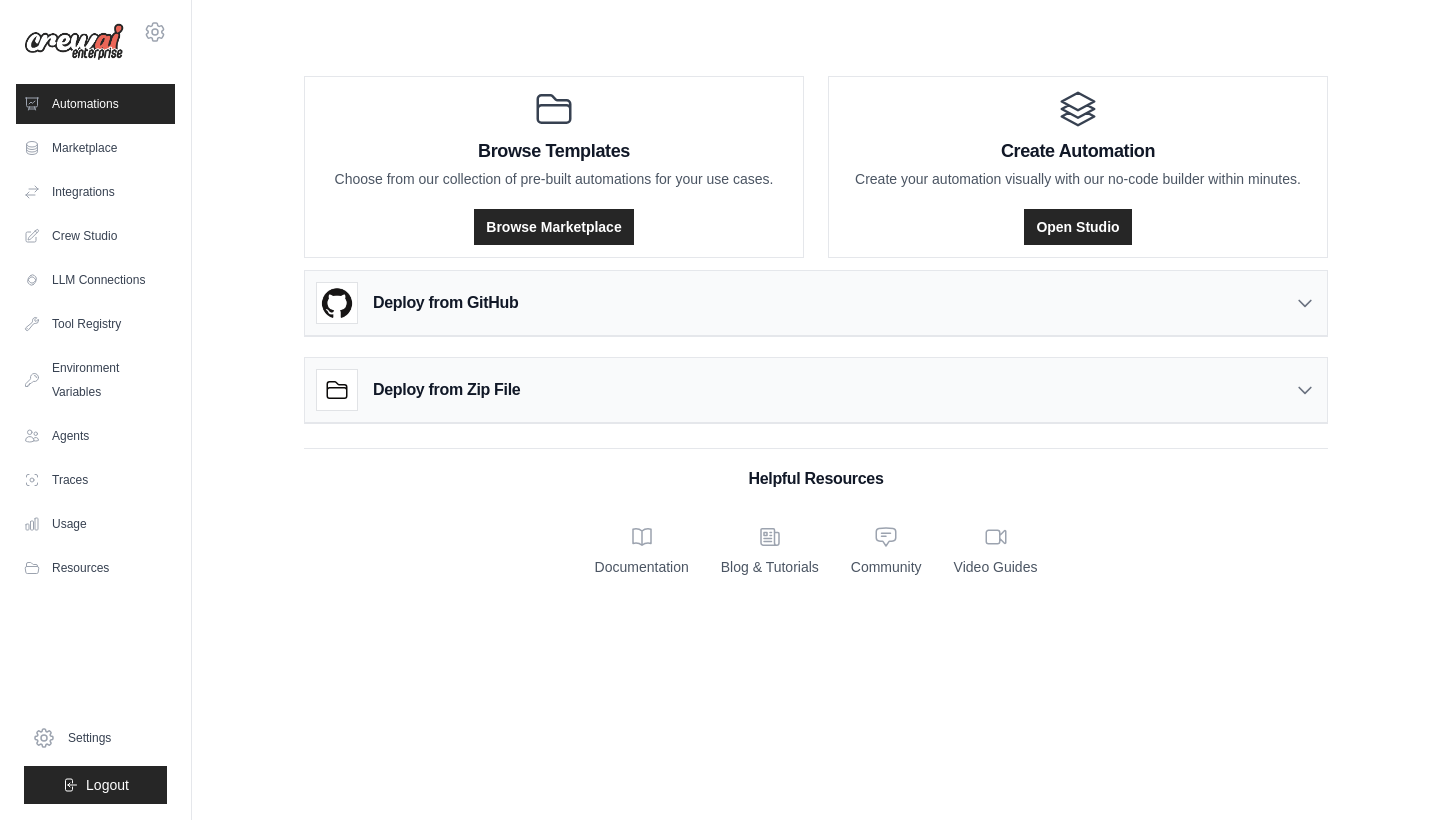 scroll, scrollTop: 0, scrollLeft: 0, axis: both 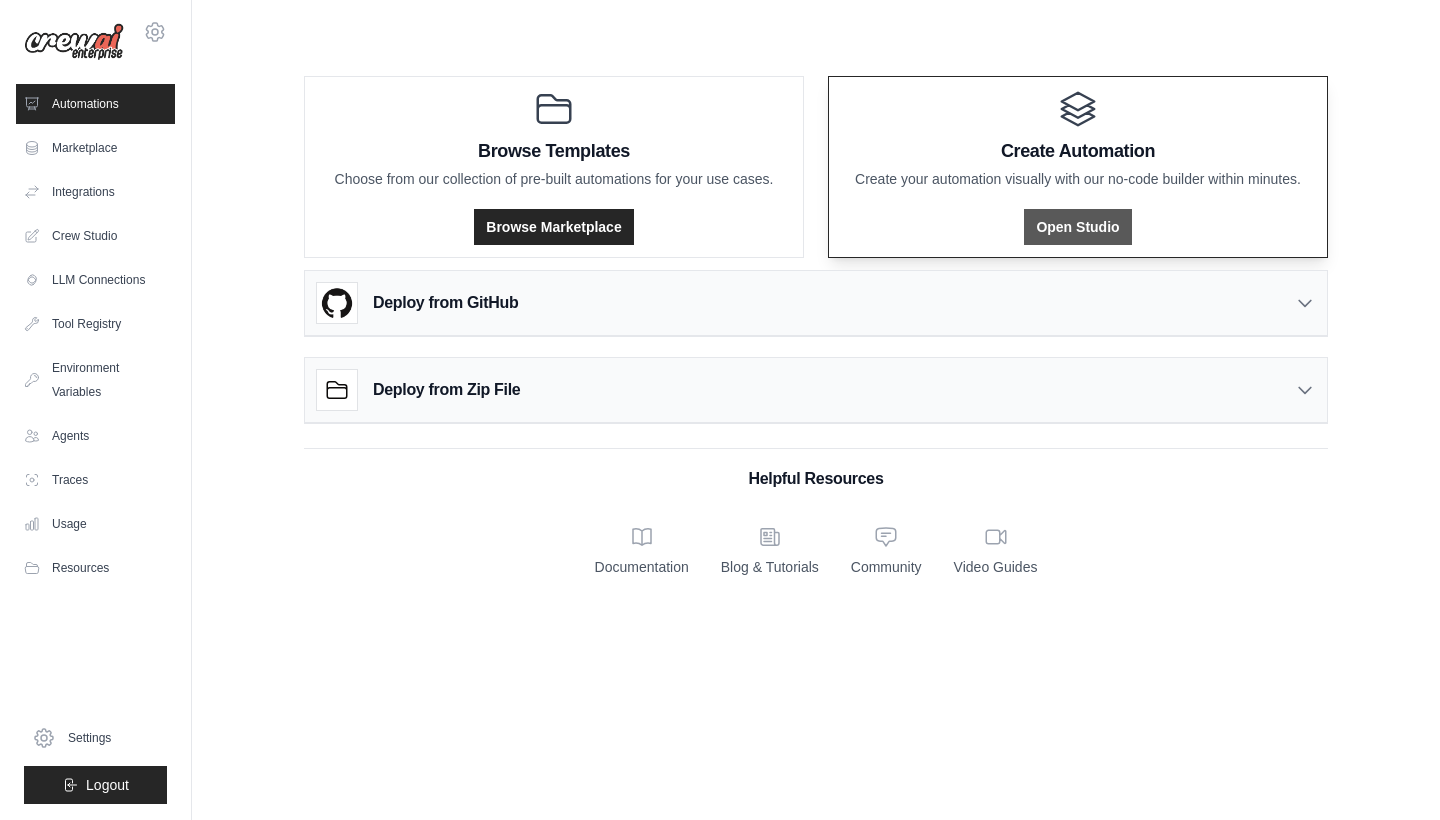 click on "Open Studio" at bounding box center (1077, 227) 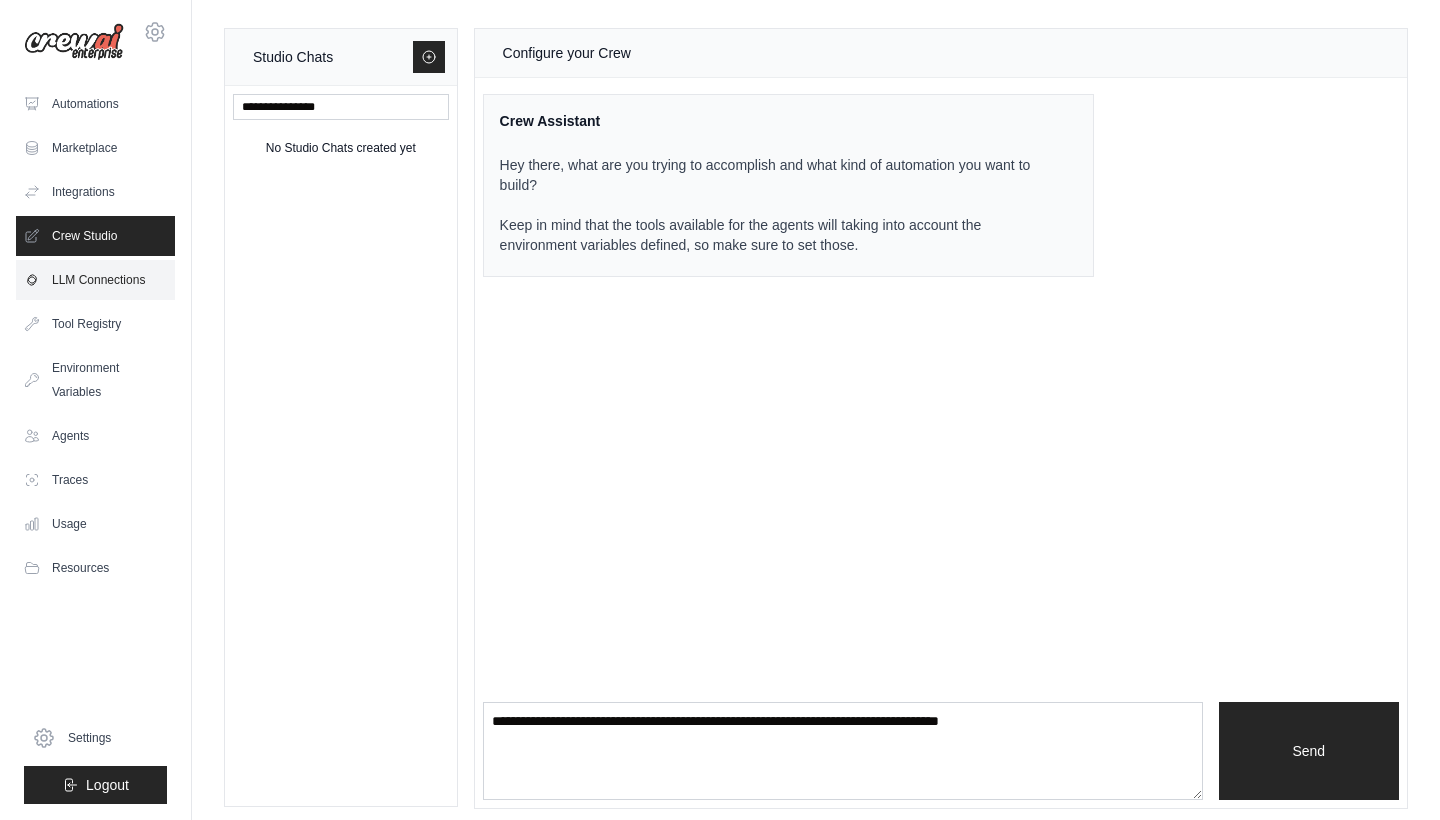 click on "LLM Connections" at bounding box center (95, 280) 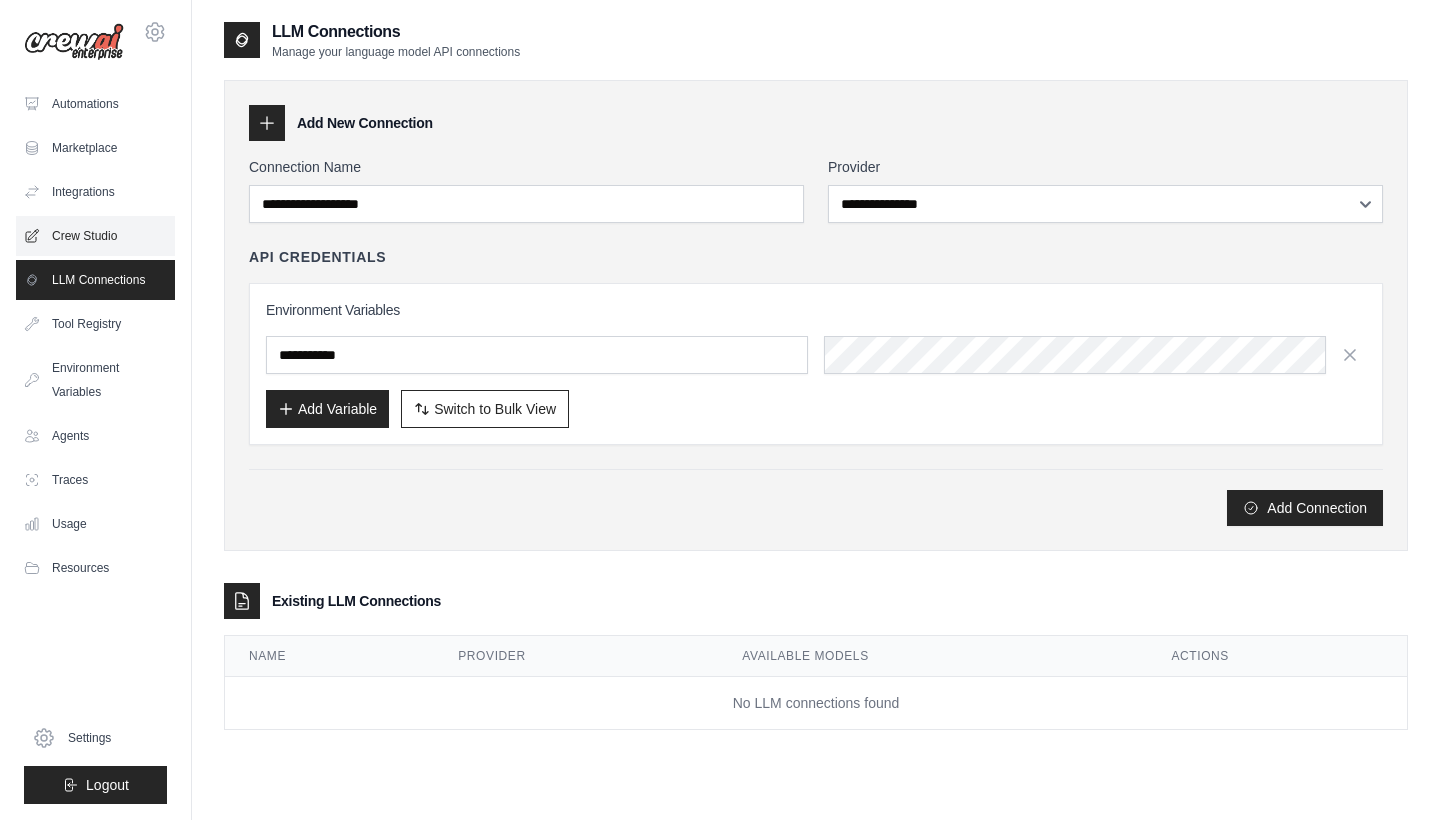 click on "Crew Studio" at bounding box center (95, 236) 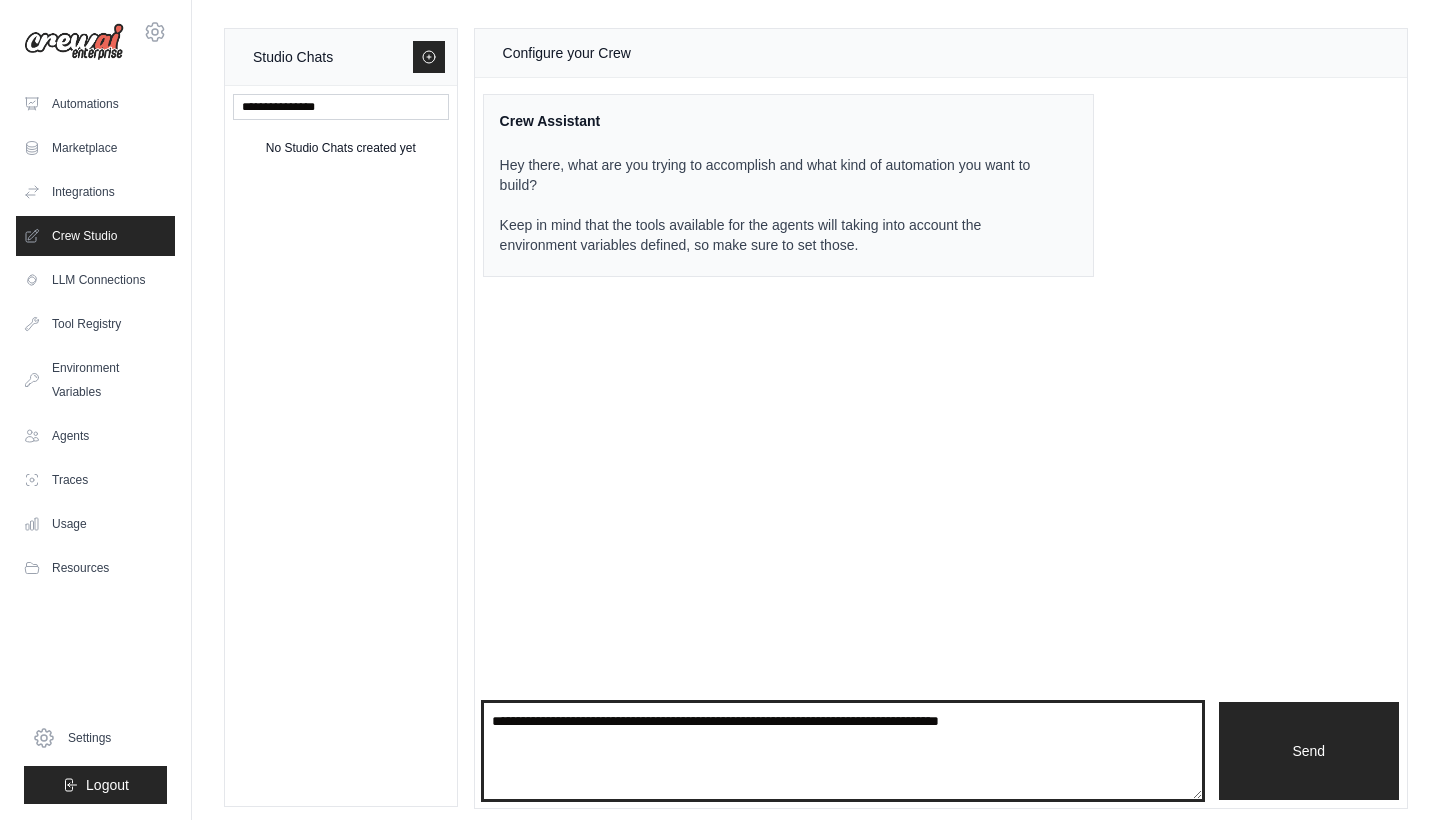 click at bounding box center [843, 751] 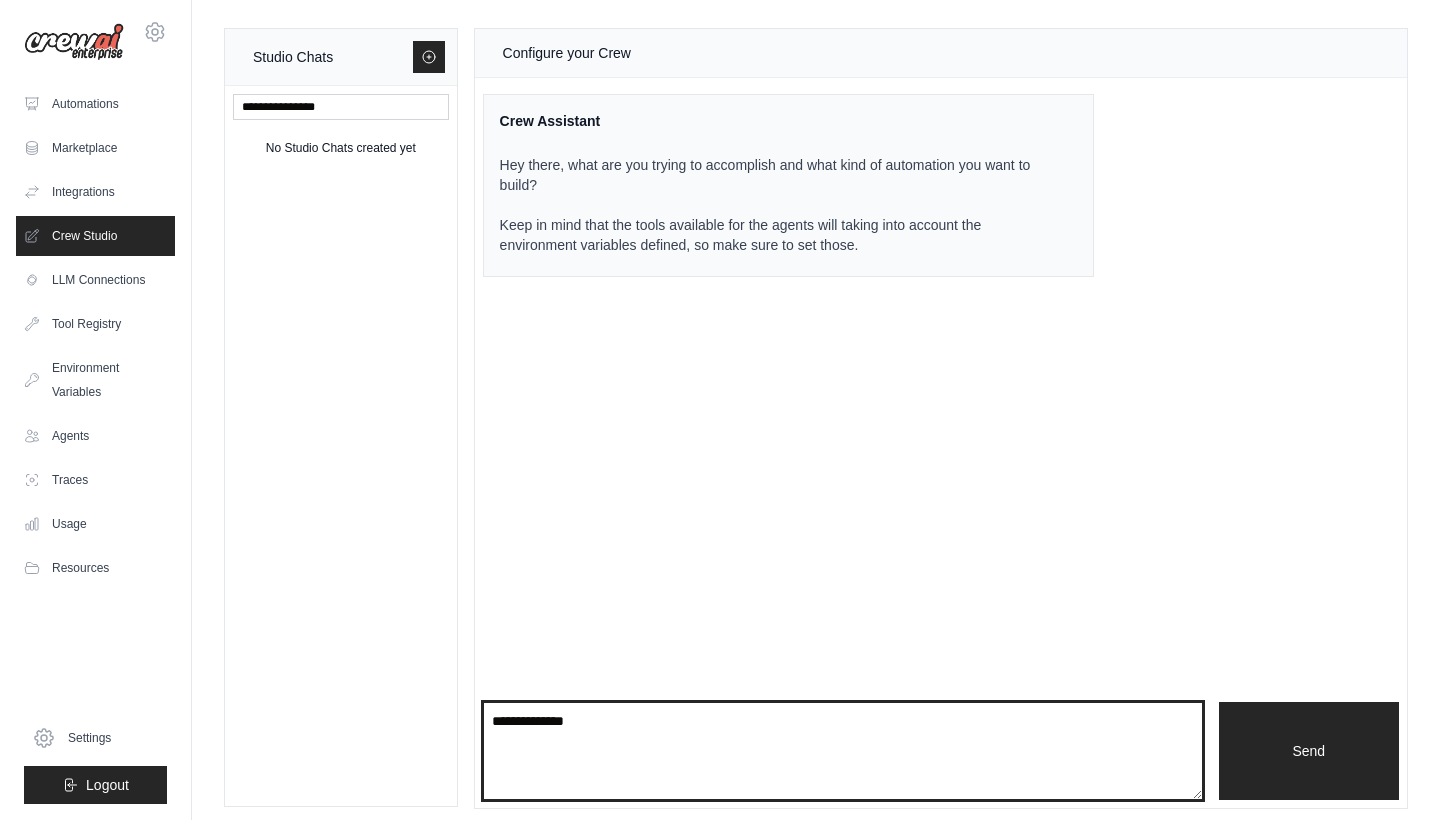type on "**********" 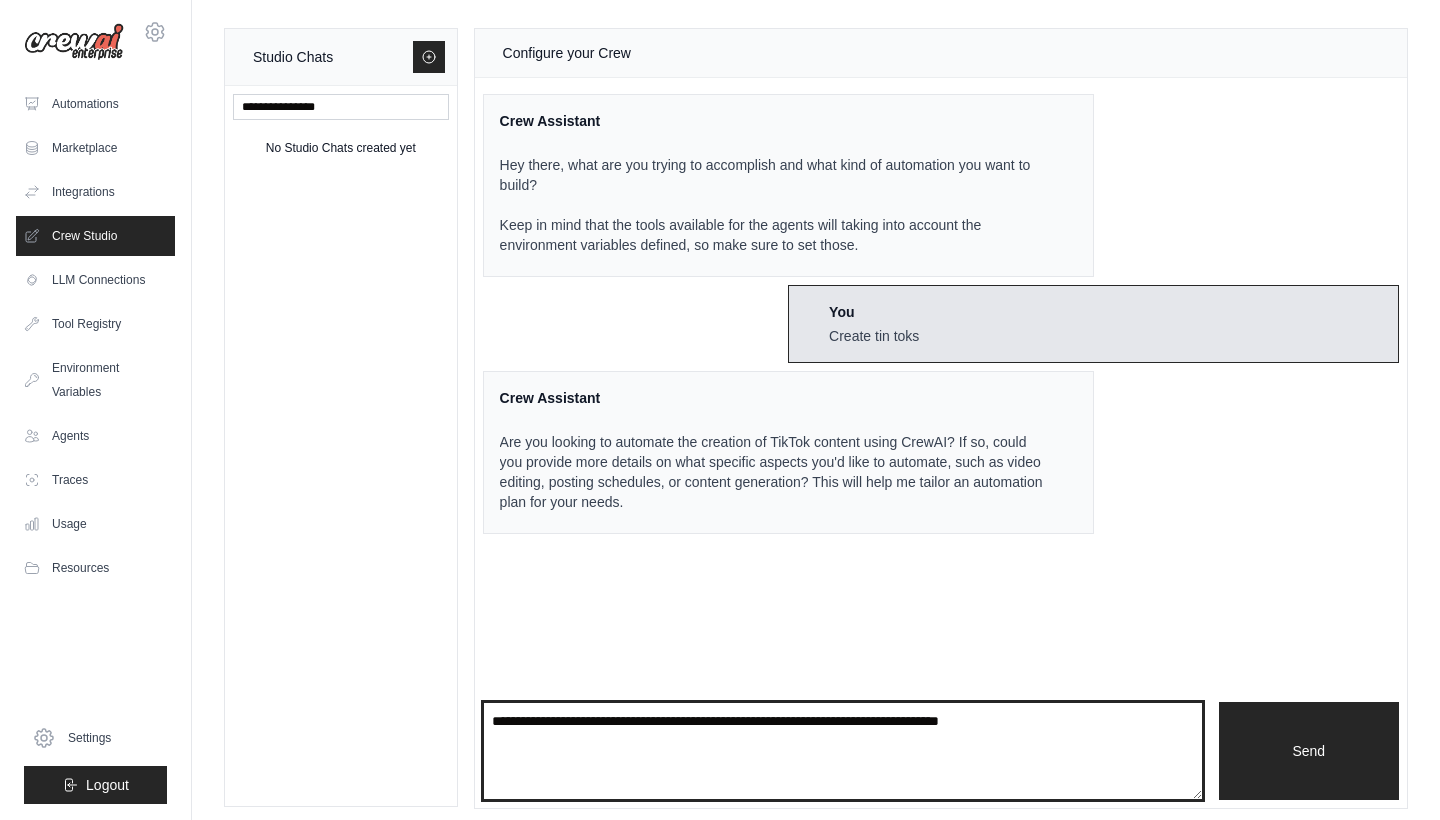click at bounding box center [843, 751] 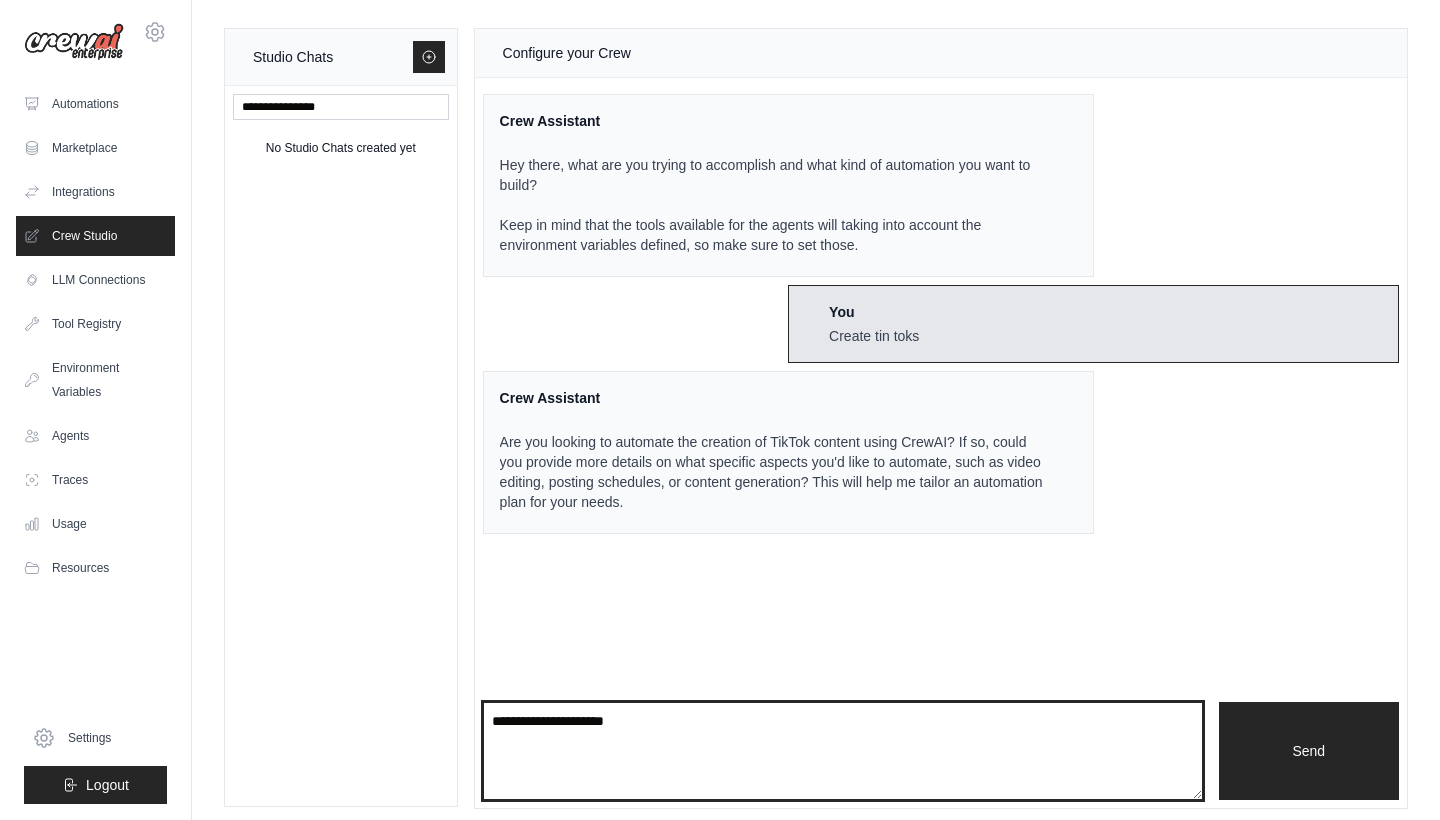 type on "**********" 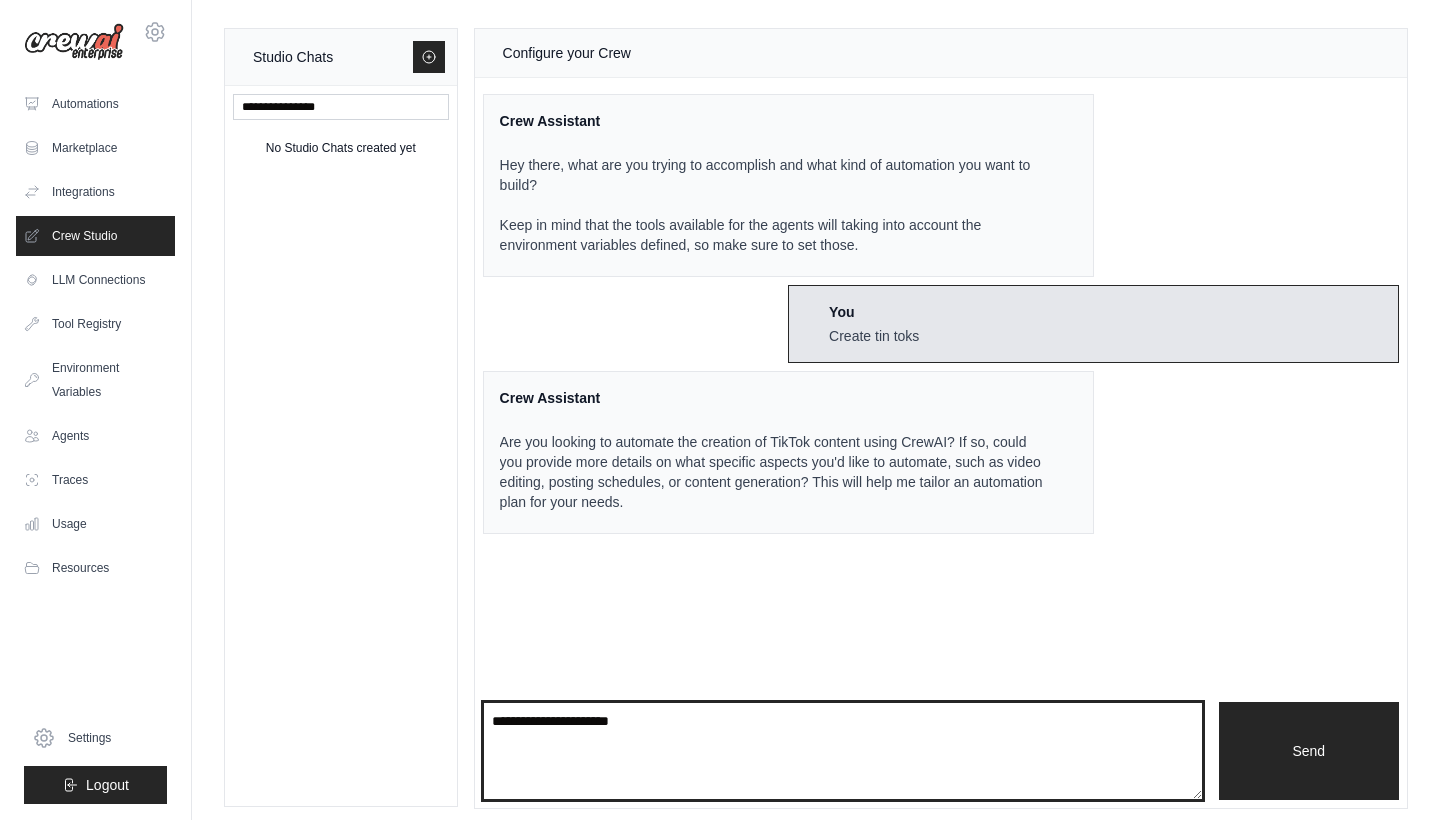 type 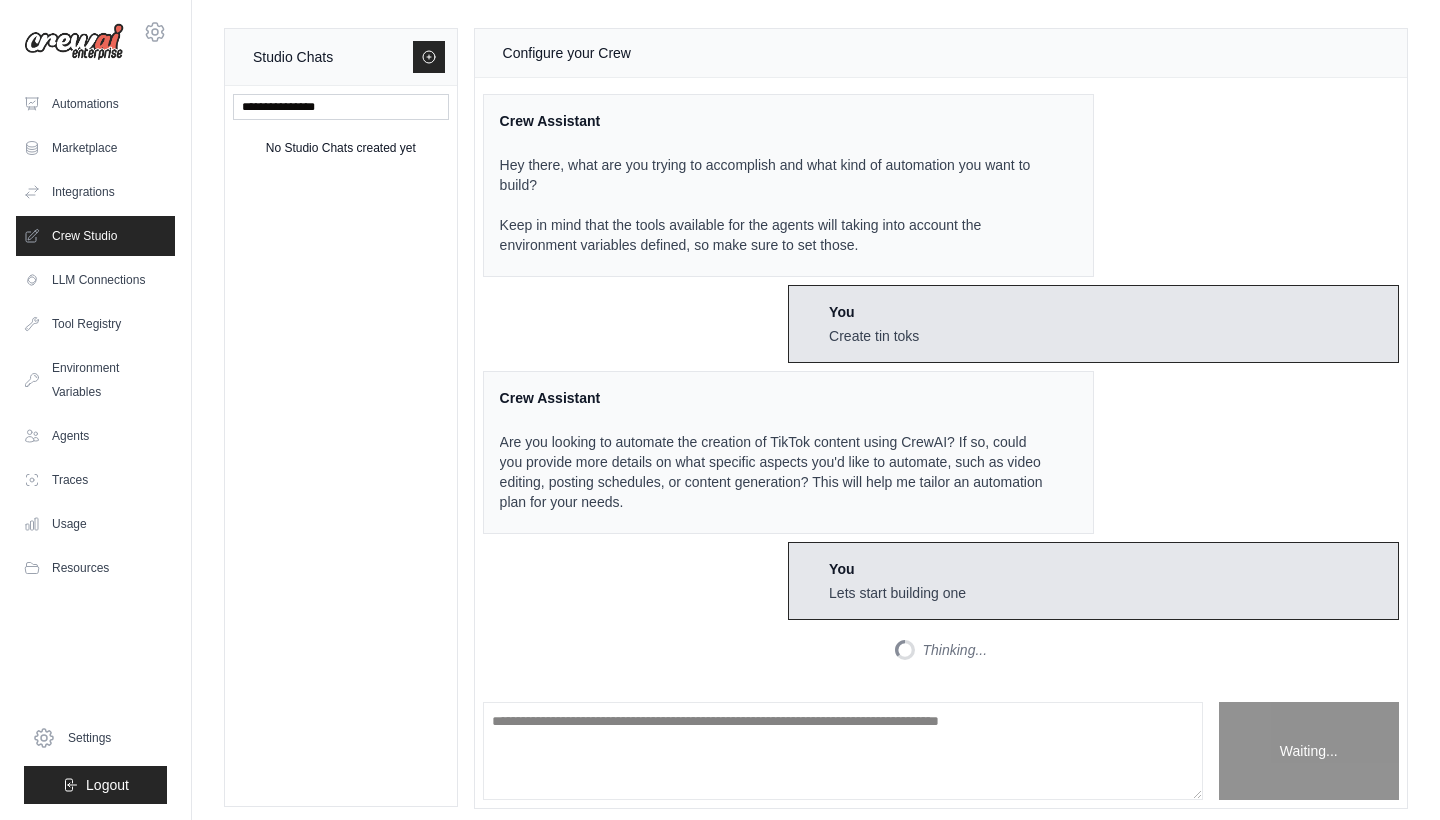 scroll, scrollTop: 254, scrollLeft: 0, axis: vertical 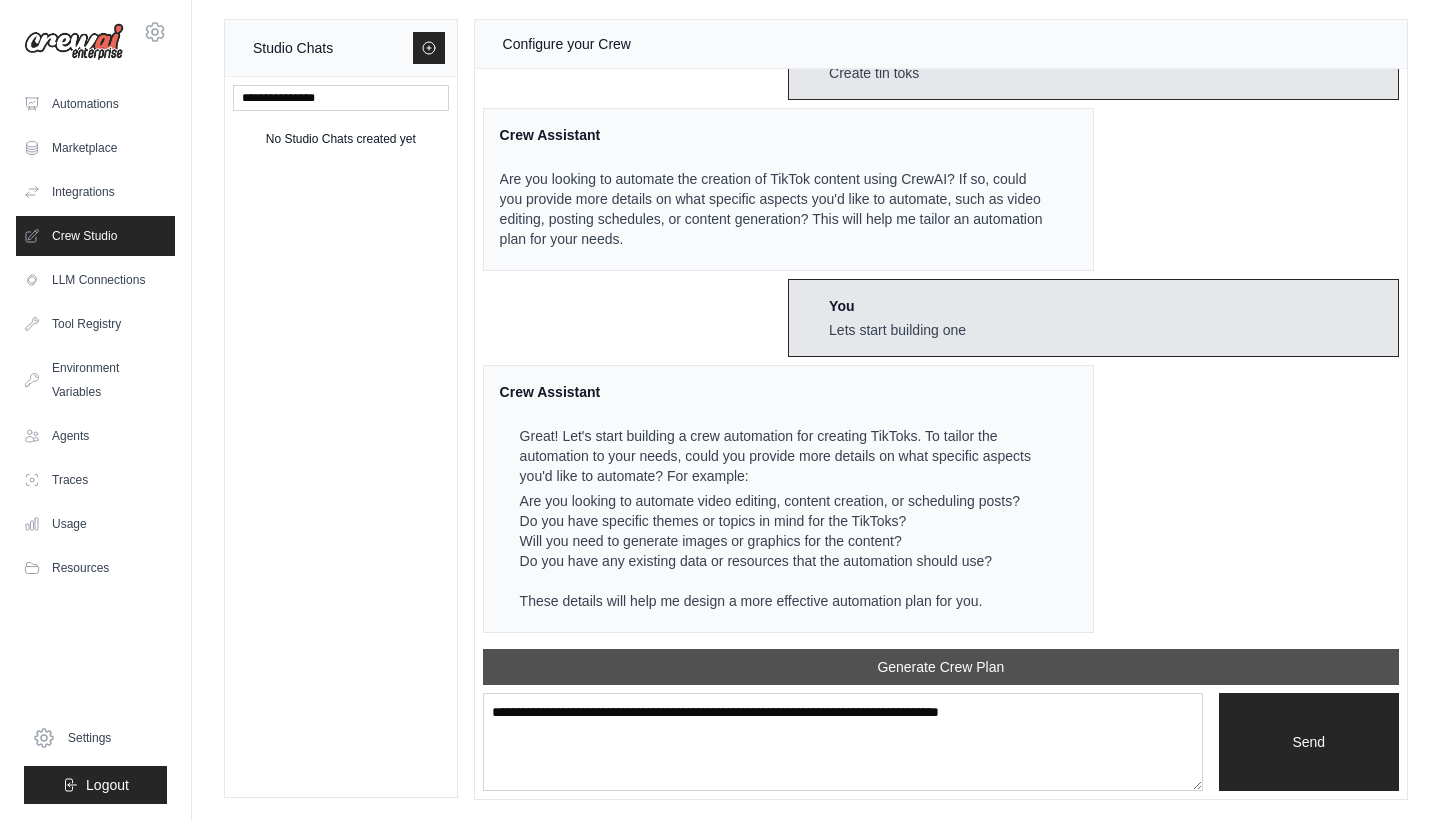 click on "Generate Crew Plan" at bounding box center [941, 667] 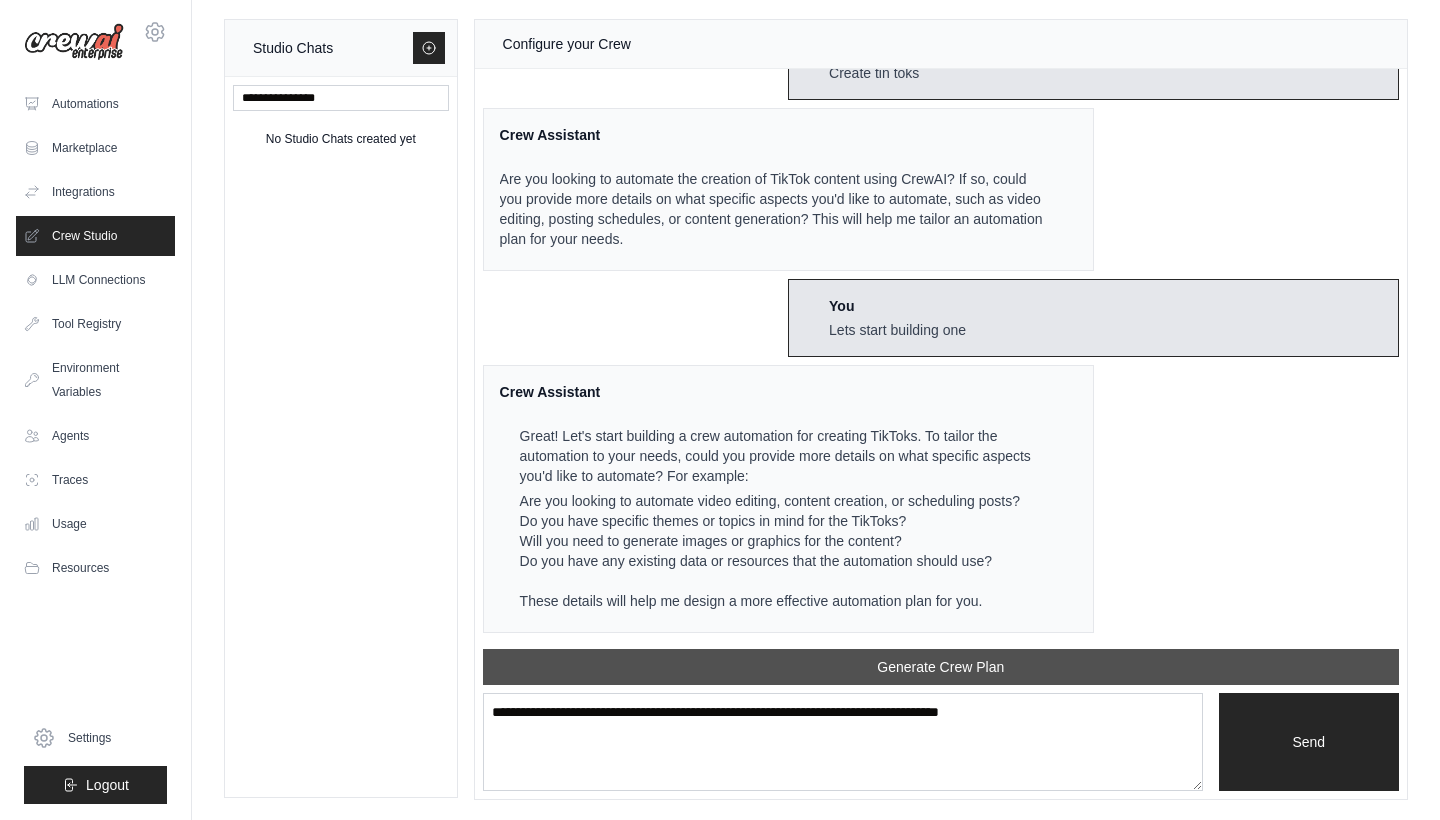 scroll, scrollTop: 1140, scrollLeft: 0, axis: vertical 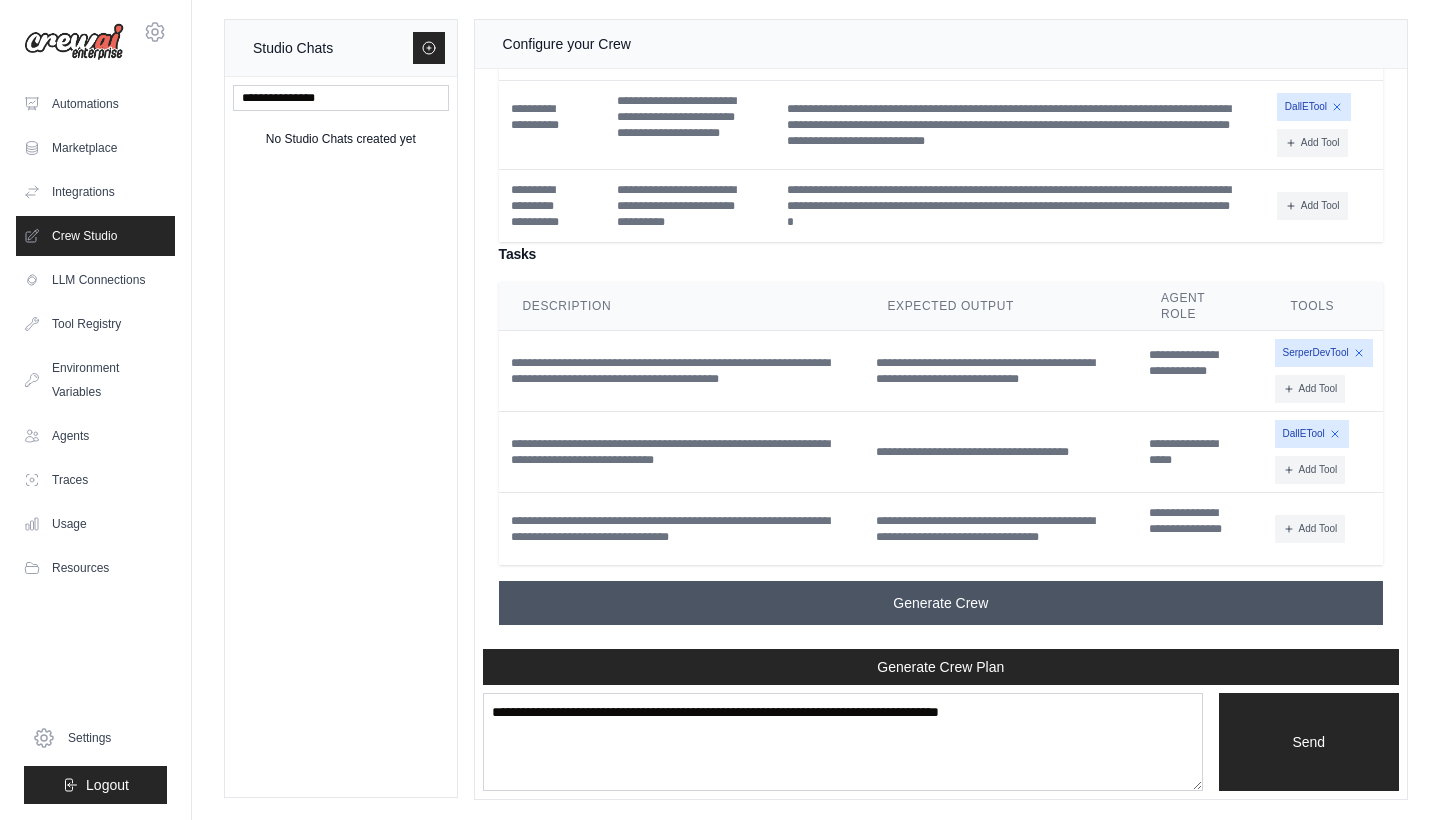 click on "Generate Crew" at bounding box center [941, 603] 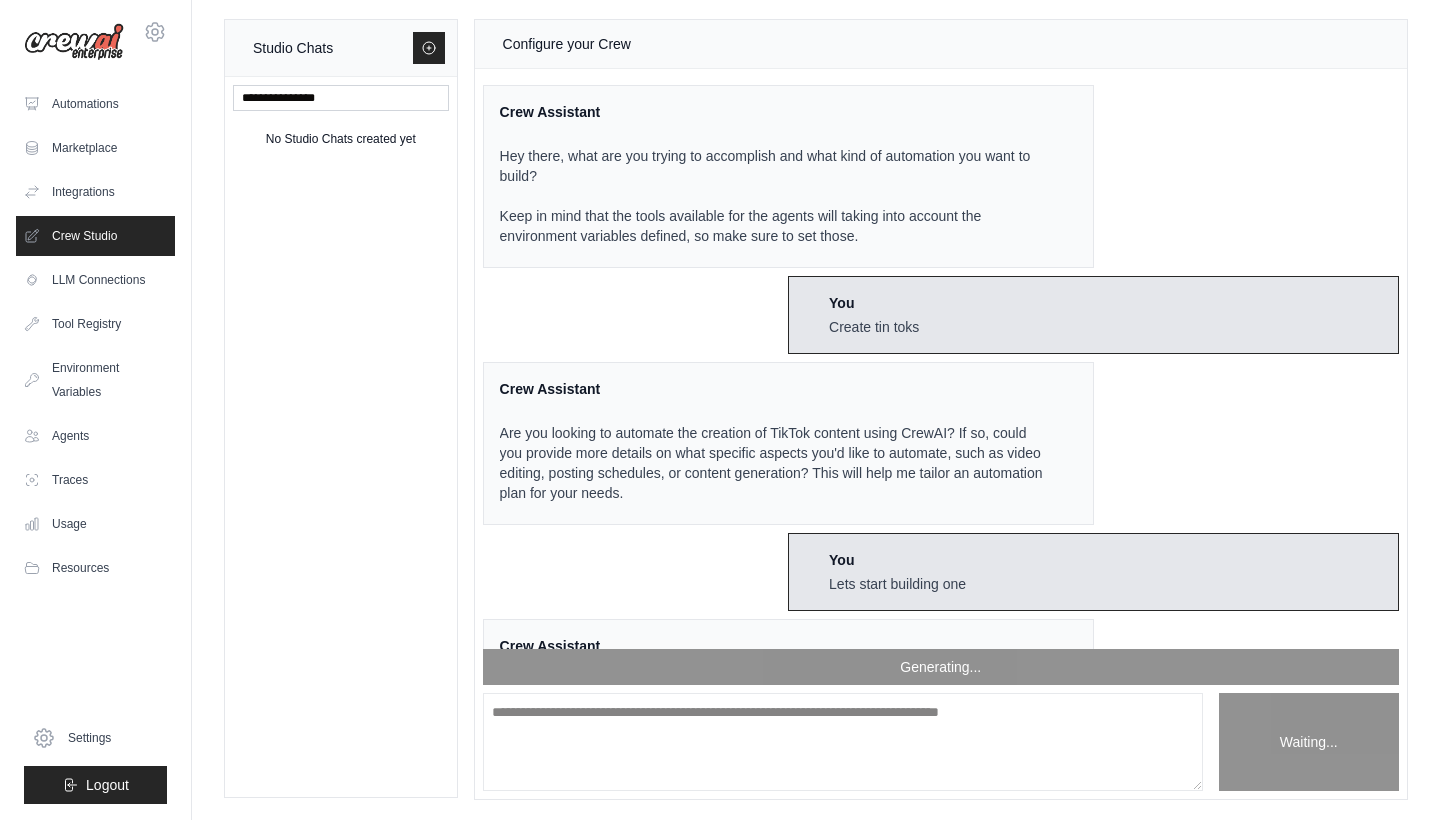scroll, scrollTop: -22, scrollLeft: 0, axis: vertical 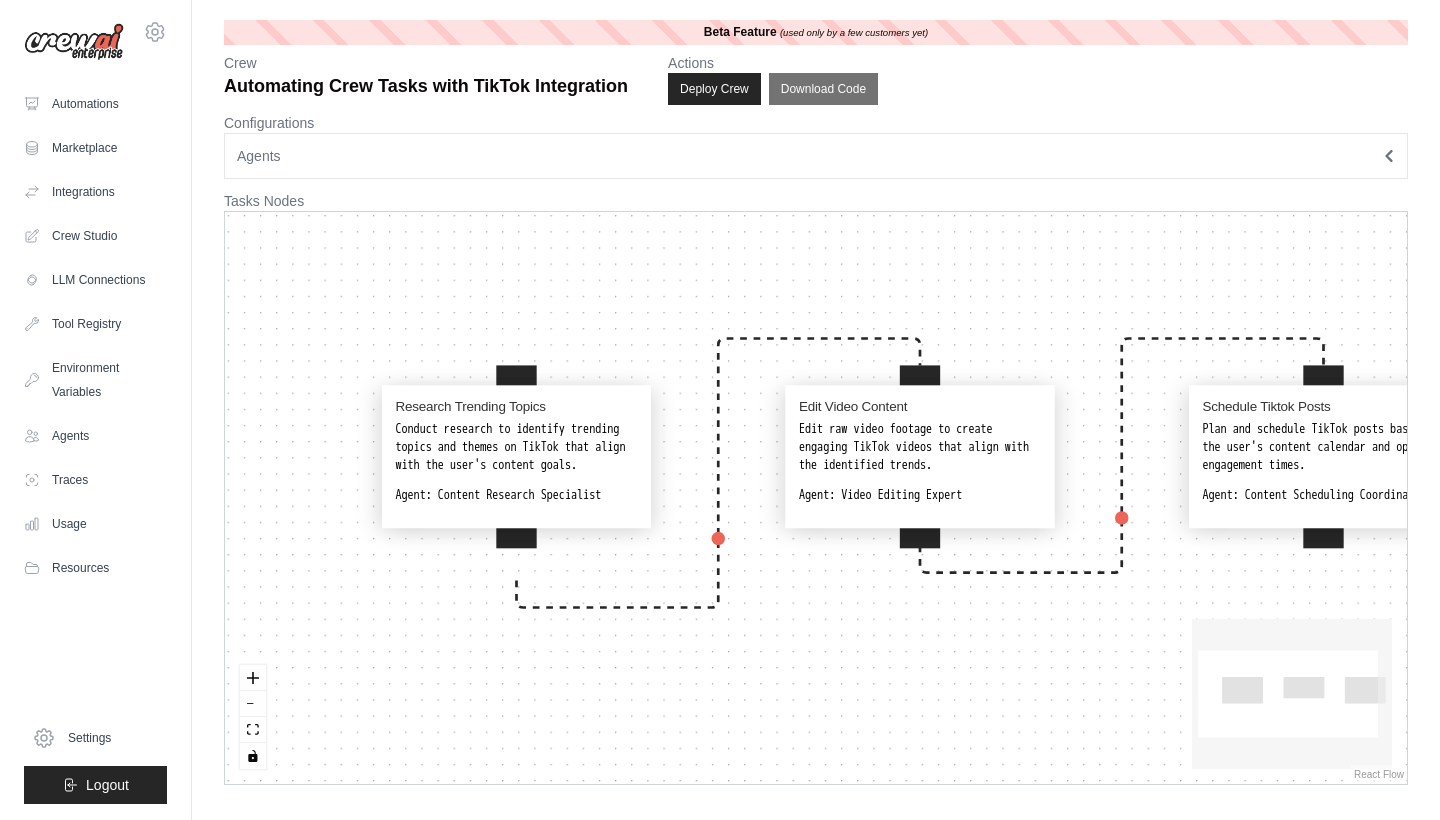 drag, startPoint x: 533, startPoint y: 329, endPoint x: 637, endPoint y: 304, distance: 106.96261 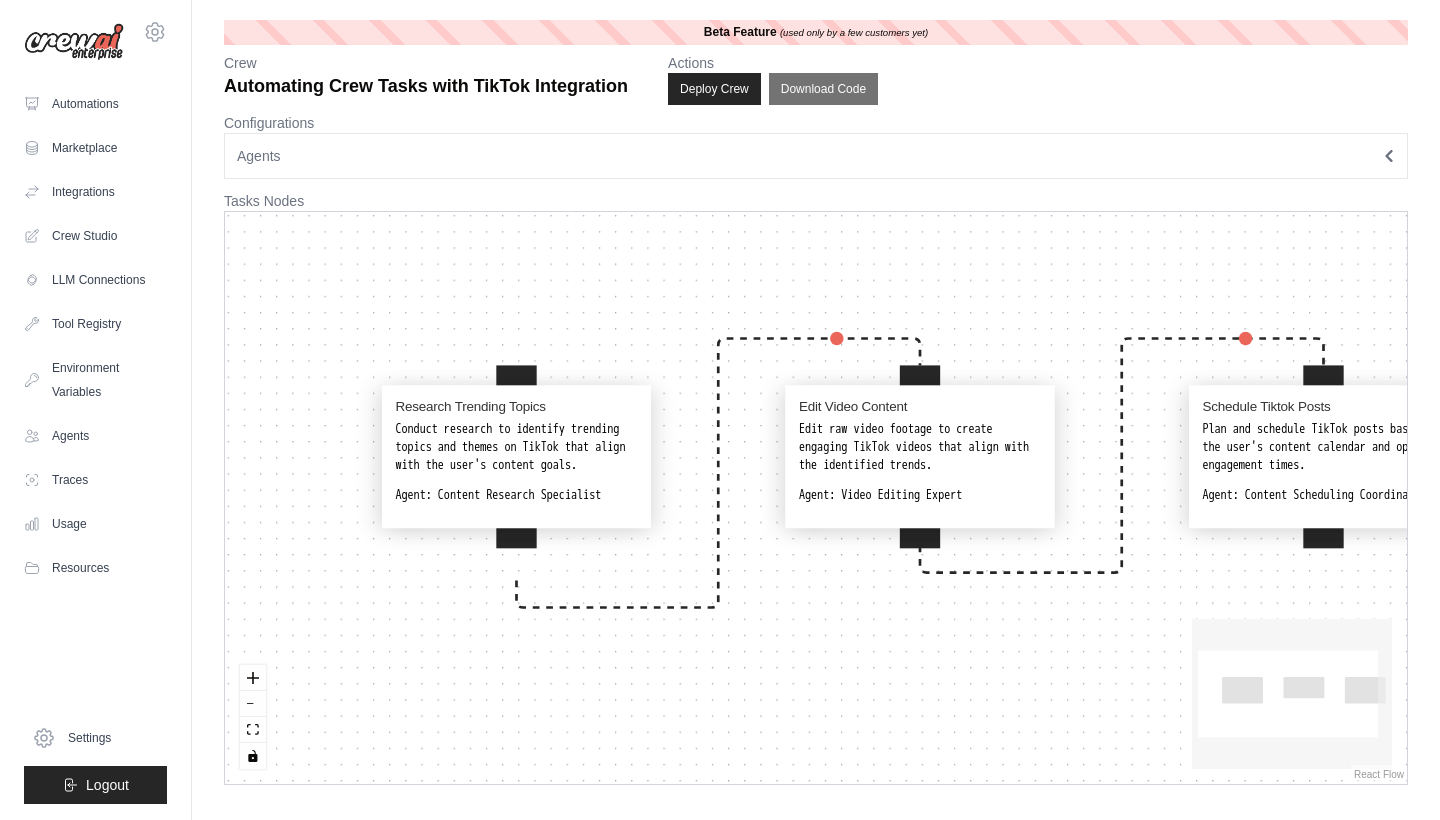 click on "Research Trending Topics Conduct research to identify trending topics and themes on TikTok that align with the user's content goals. Agent:   Content Research Specialist Edit Video Content Edit raw video footage to create engaging TikTok videos that align with the identified trends. Agent:   Video Editing Expert Schedule Tiktok Posts Plan and schedule TikTok posts based on the user's content calendar and optimal engagement times. Agent:   Content Scheduling Coordinator" at bounding box center [816, 498] 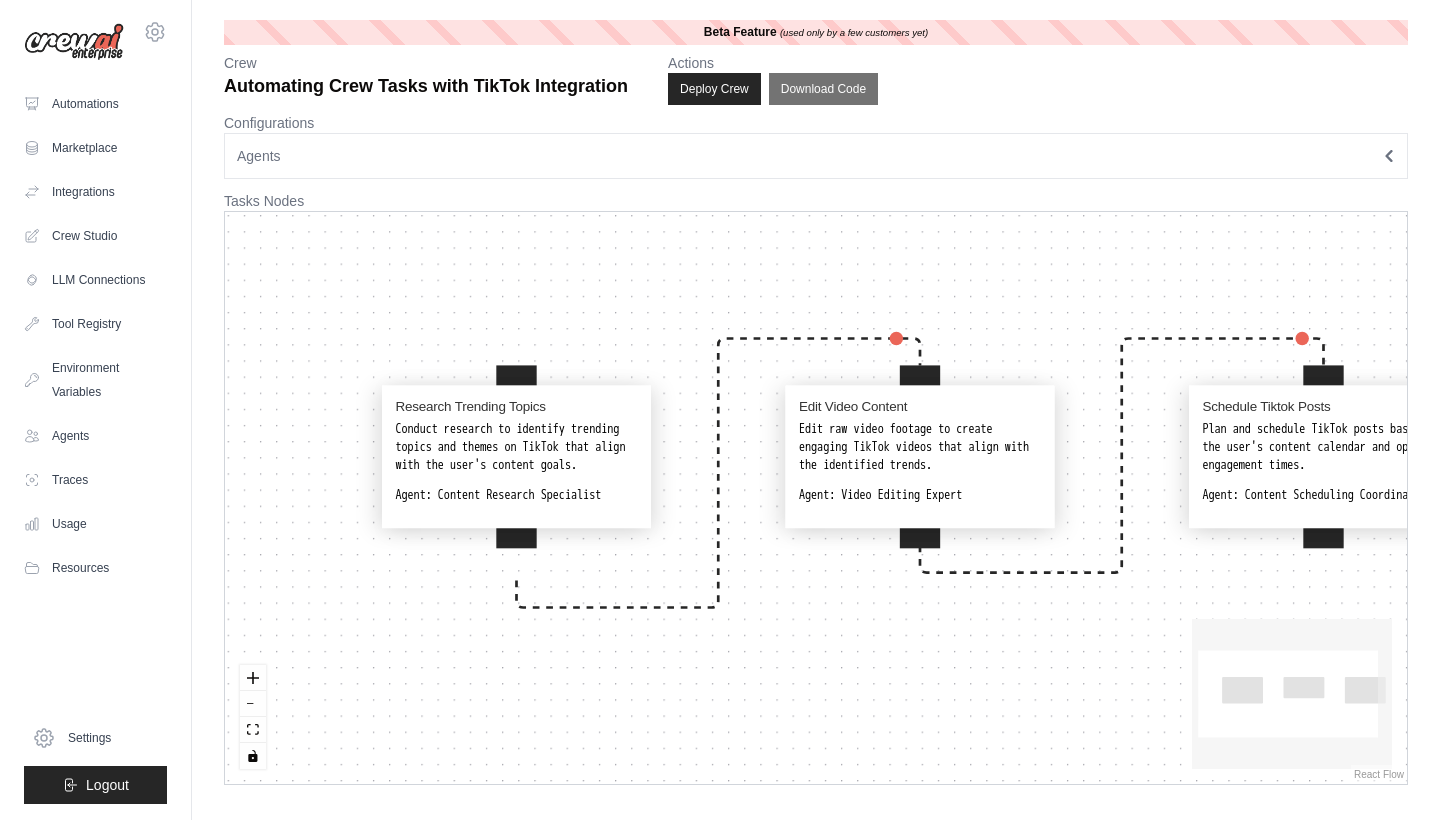 click on "Conduct research to identify trending topics and themes on TikTok that align with the user's content goals." at bounding box center [516, 448] 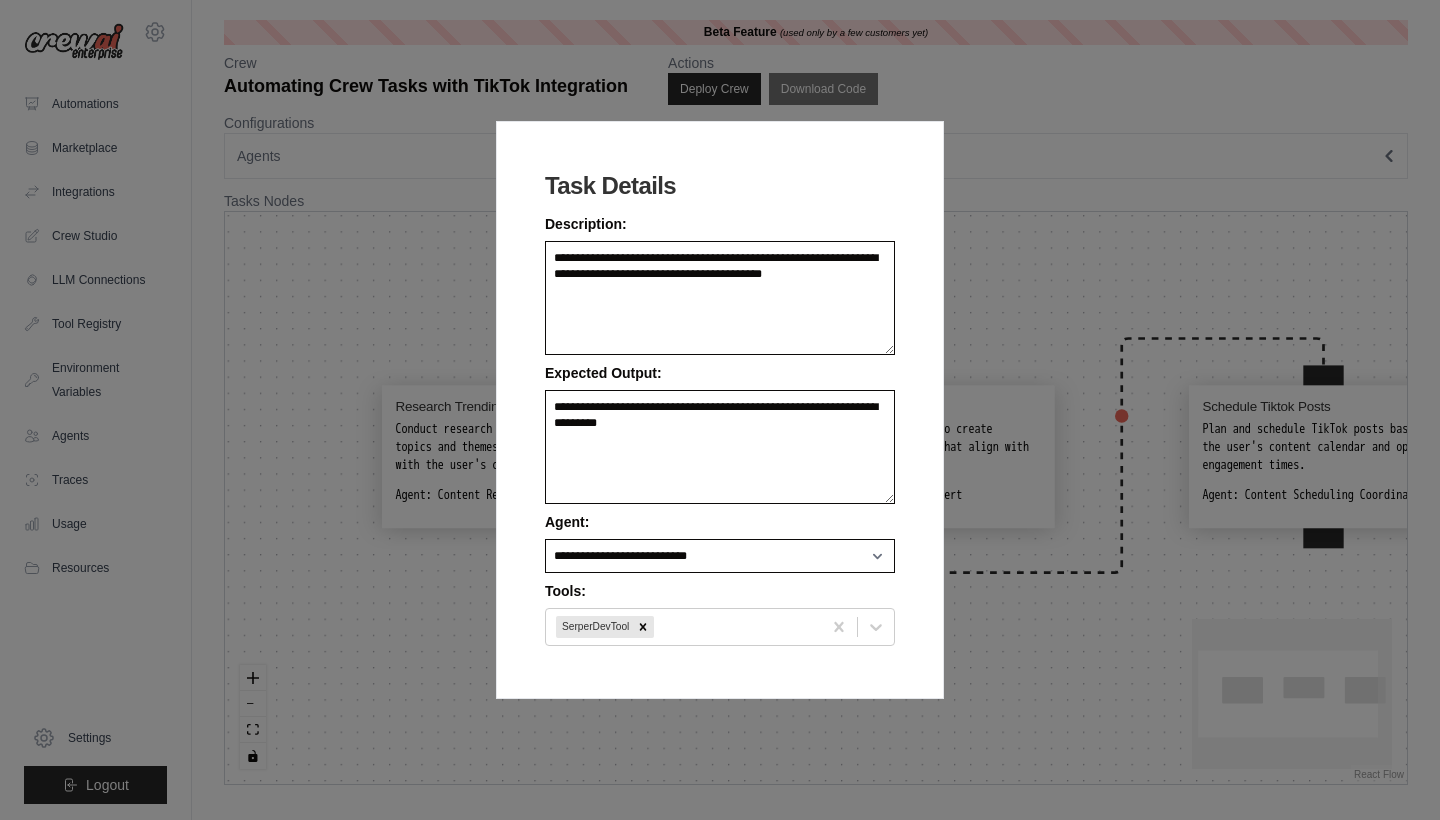 click on "**********" at bounding box center [720, 410] 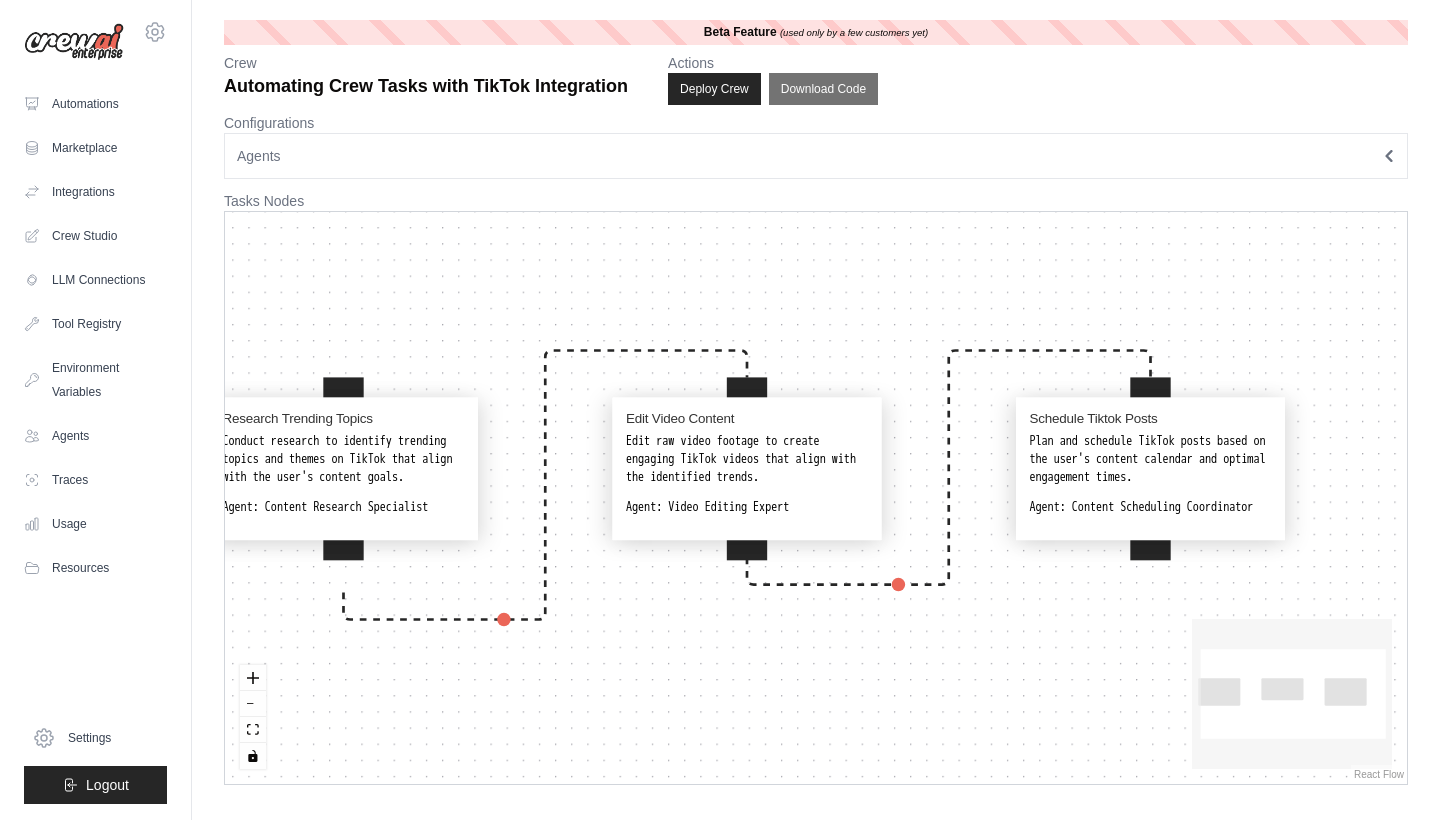 drag, startPoint x: 1073, startPoint y: 286, endPoint x: 900, endPoint y: 298, distance: 173.41568 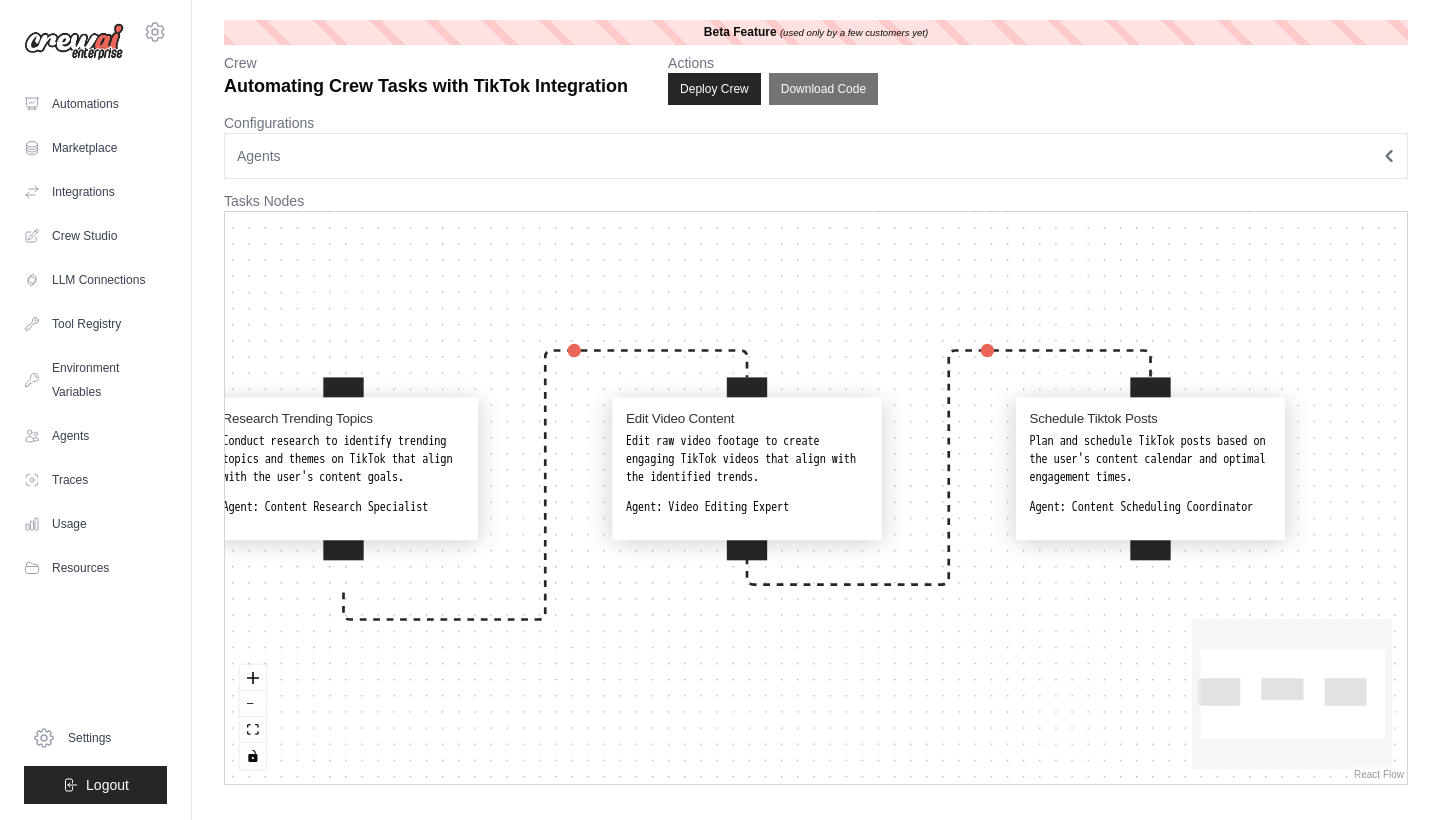 click on "Research Trending Topics Conduct research to identify trending topics and themes on TikTok that align with the user's content goals. Agent:   Content Research Specialist Edit Video Content Edit raw video footage to create engaging TikTok videos that align with the identified trends. Agent:   Video Editing Expert Schedule Tiktok Posts Plan and schedule TikTok posts based on the user's content calendar and optimal engagement times. Agent:   Content Scheduling Coordinator" at bounding box center (816, 498) 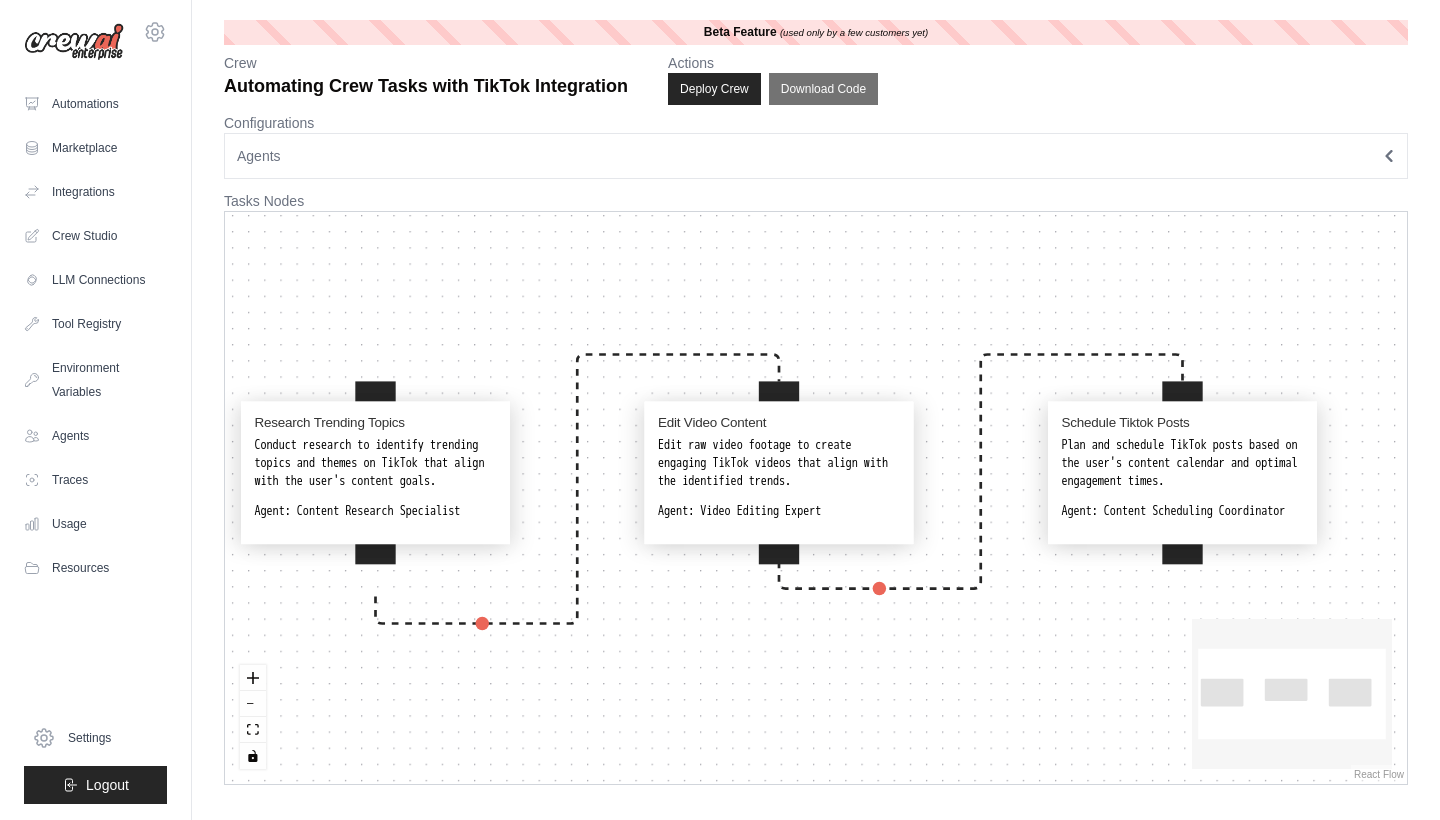 drag, startPoint x: 664, startPoint y: 318, endPoint x: 696, endPoint y: 322, distance: 32.24903 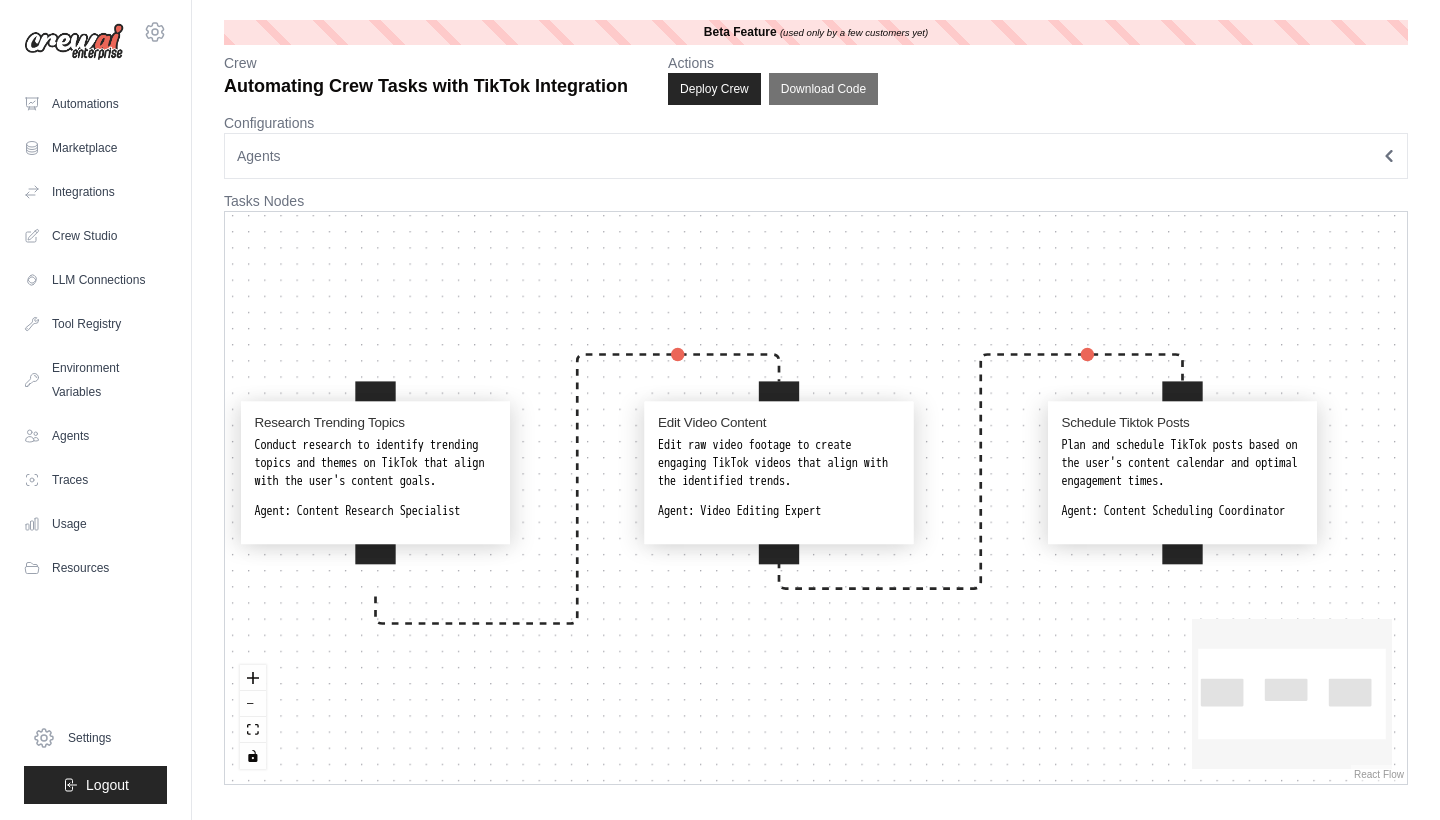 click on "Research Trending Topics Conduct research to identify trending topics and themes on TikTok that align with the user's content goals. Agent:   Content Research Specialist Edit Video Content Edit raw video footage to create engaging TikTok videos that align with the identified trends. Agent:   Video Editing Expert Schedule Tiktok Posts Plan and schedule TikTok posts based on the user's content calendar and optimal engagement times. Agent:   Content Scheduling Coordinator" at bounding box center (816, 498) 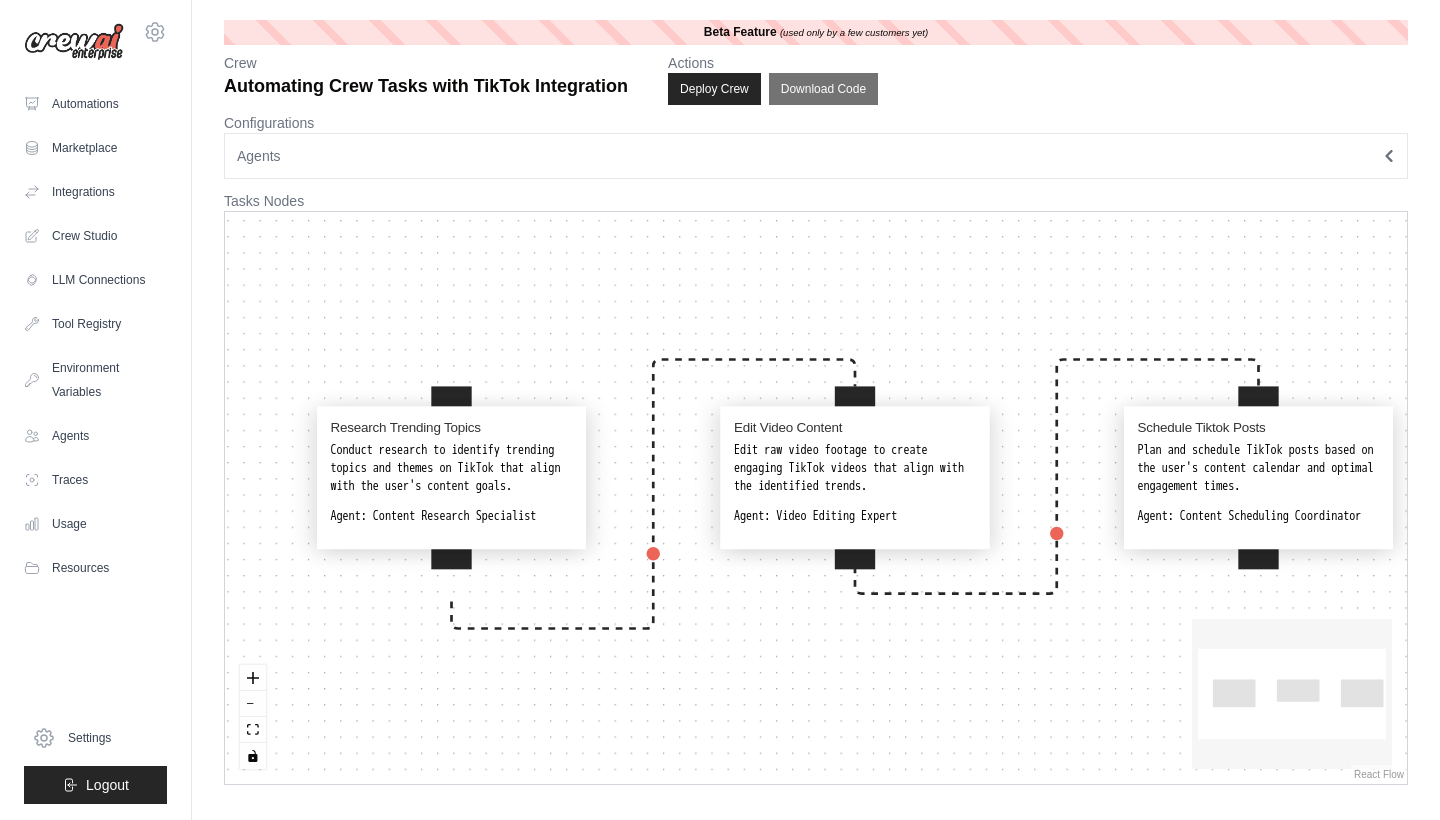 drag, startPoint x: 699, startPoint y: 322, endPoint x: 775, endPoint y: 327, distance: 76.1643 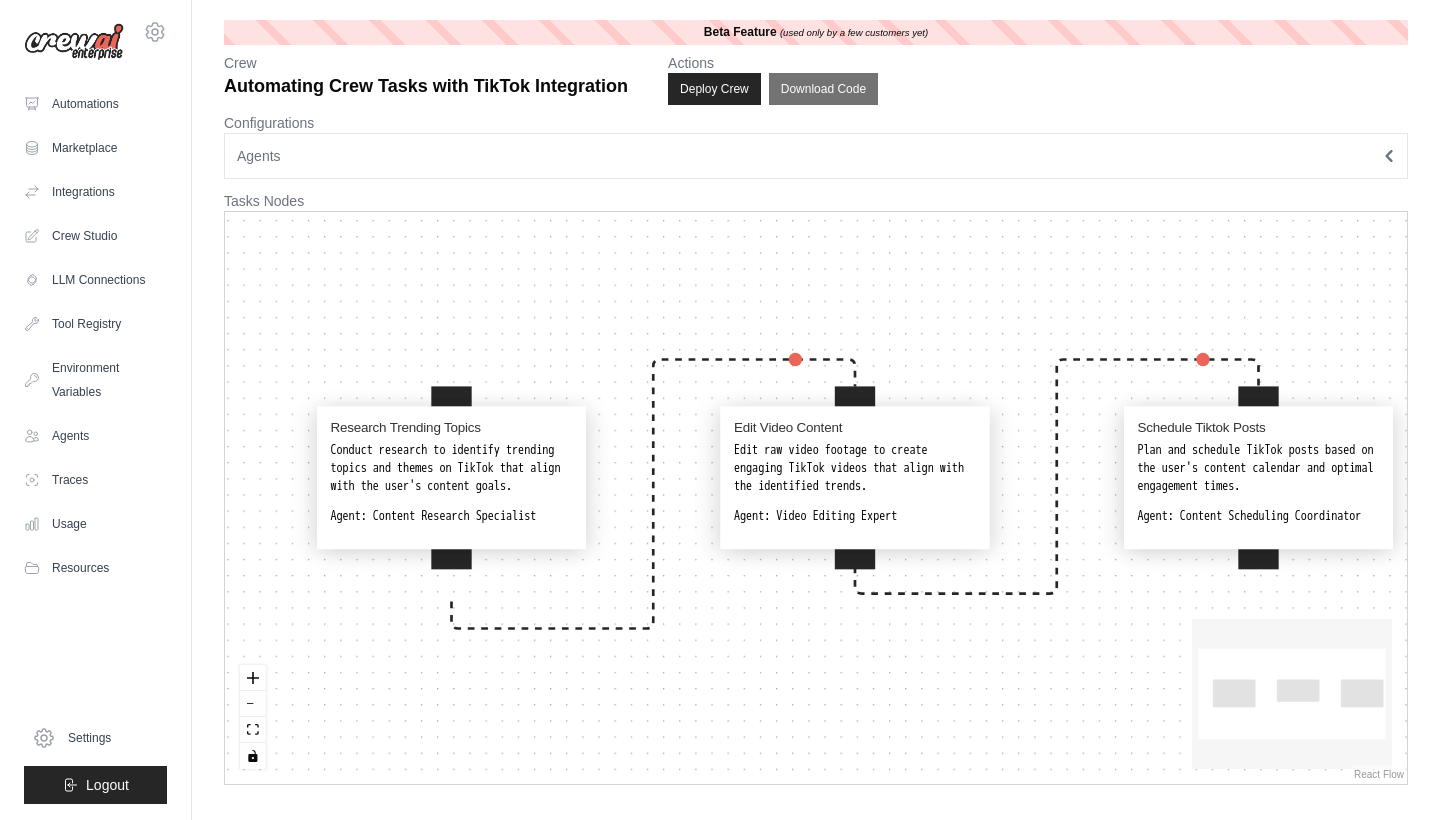 click on "Research Trending Topics Conduct research to identify trending topics and themes on TikTok that align with the user's content goals. Agent:   Content Research Specialist Edit Video Content Edit raw video footage to create engaging TikTok videos that align with the identified trends. Agent:   Video Editing Expert Schedule Tiktok Posts Plan and schedule TikTok posts based on the user's content calendar and optimal engagement times. Agent:   Content Scheduling Coordinator" at bounding box center (816, 498) 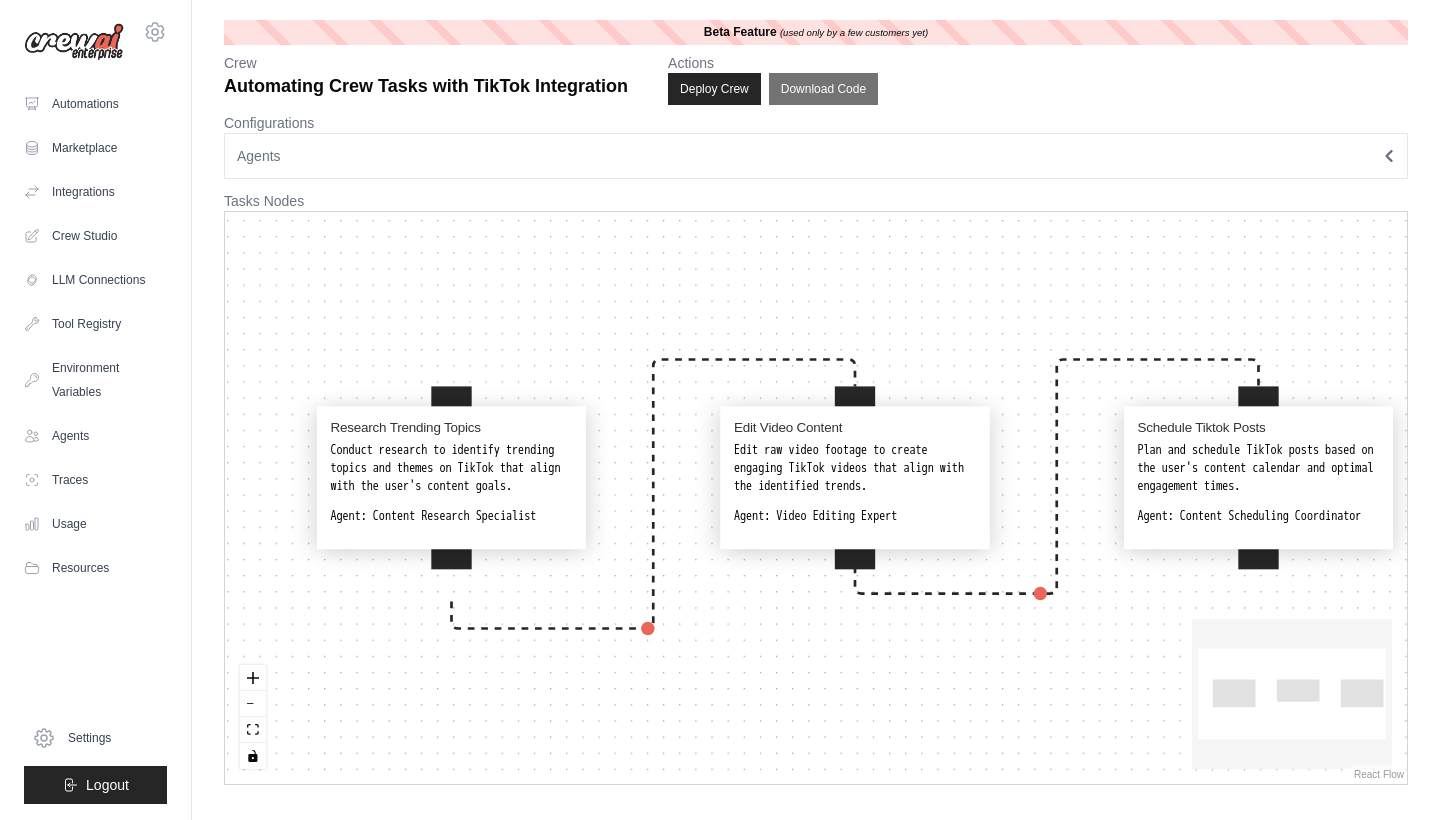 scroll, scrollTop: 0, scrollLeft: 0, axis: both 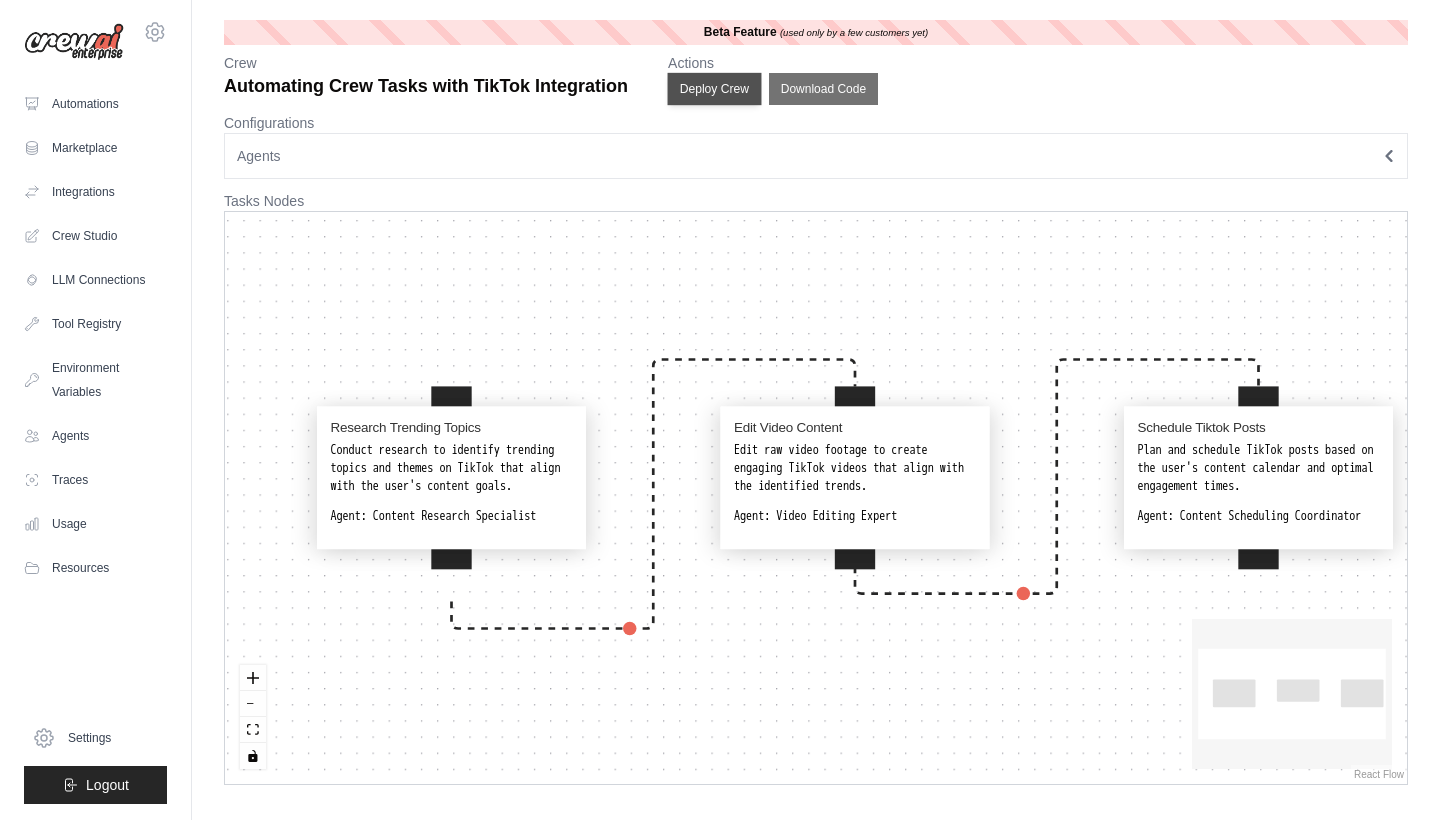 click on "Deploy Crew" at bounding box center (715, 89) 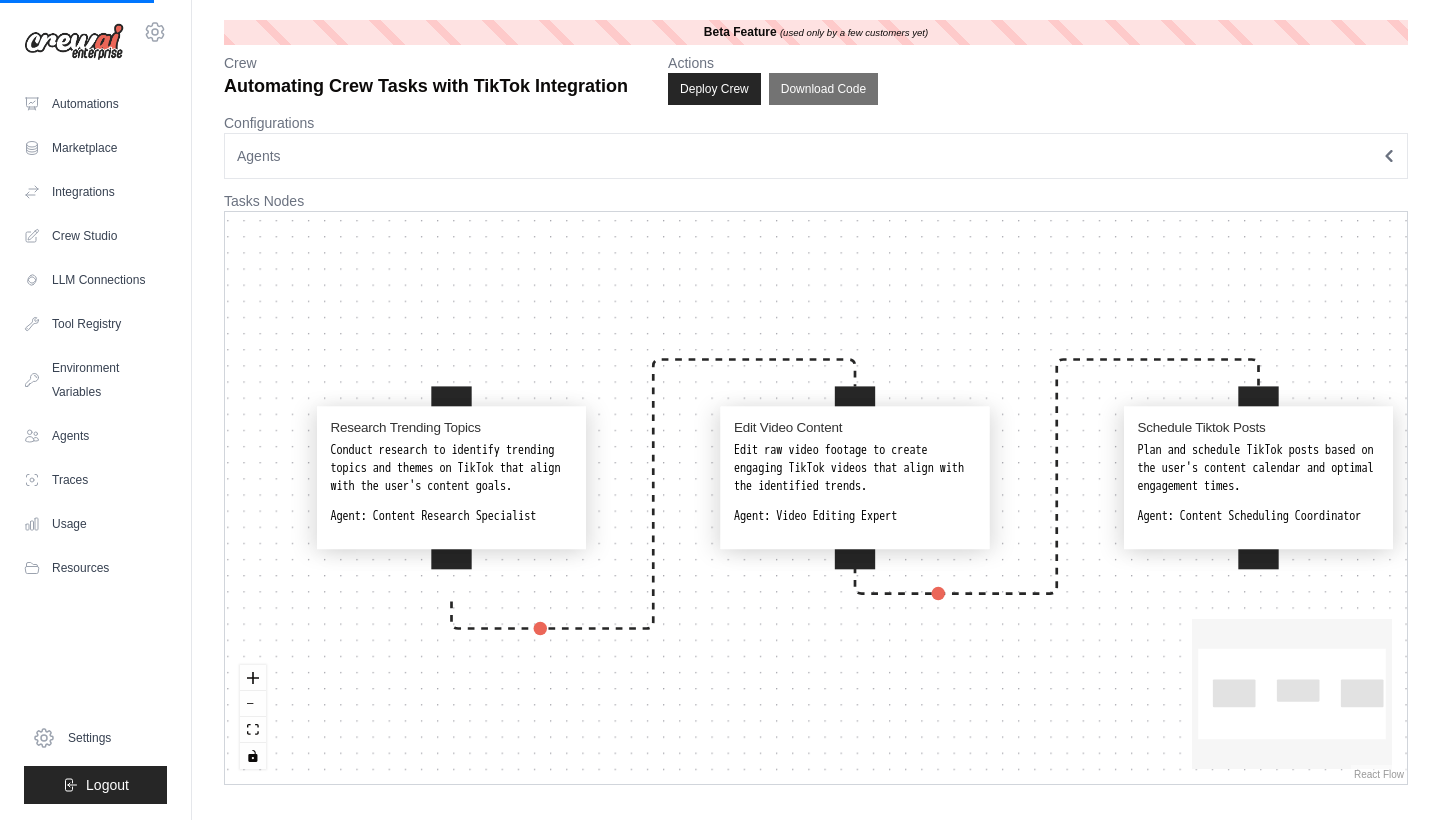 click on "Agents" at bounding box center [816, 156] 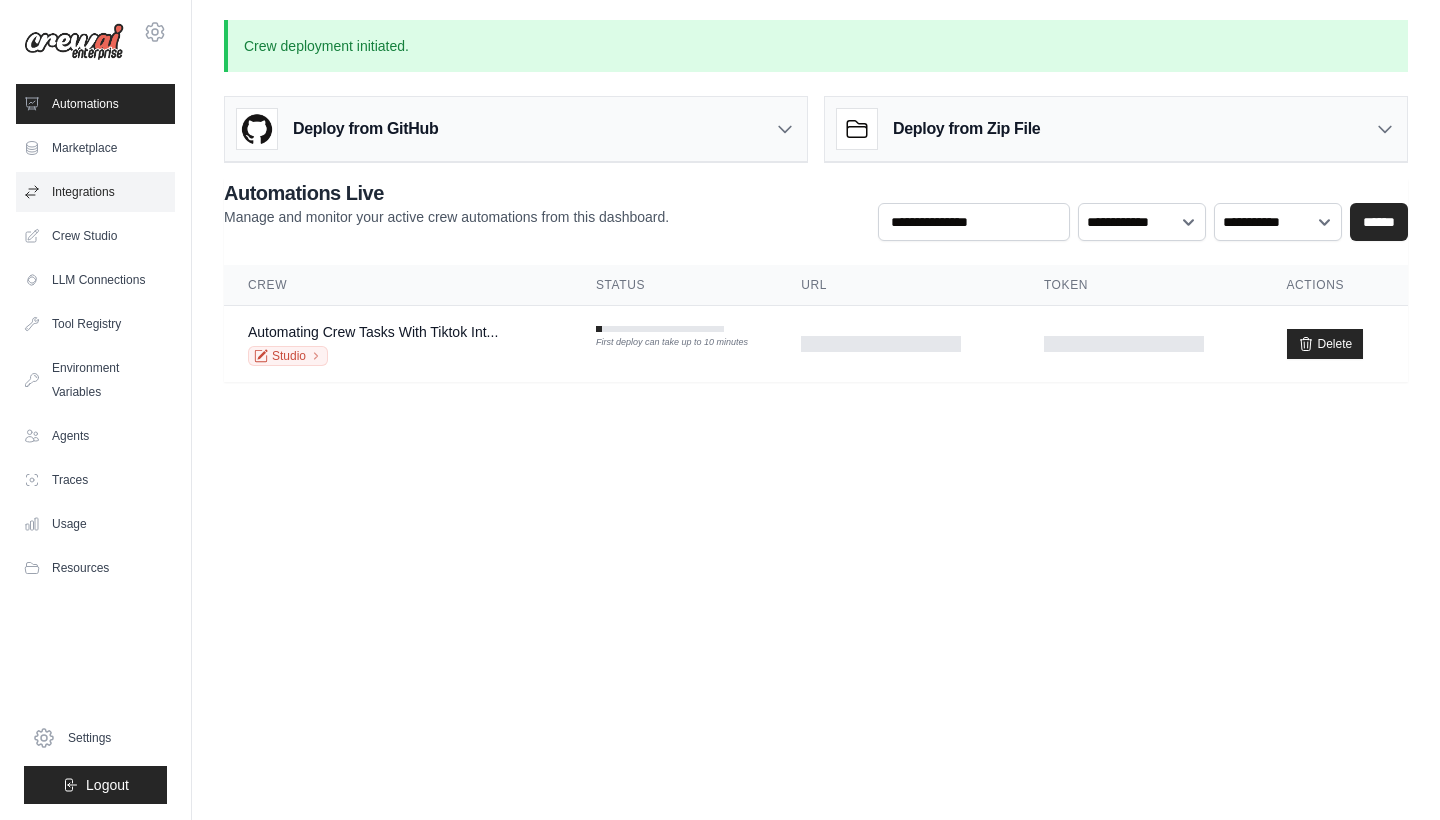 click on "Integrations" at bounding box center [95, 192] 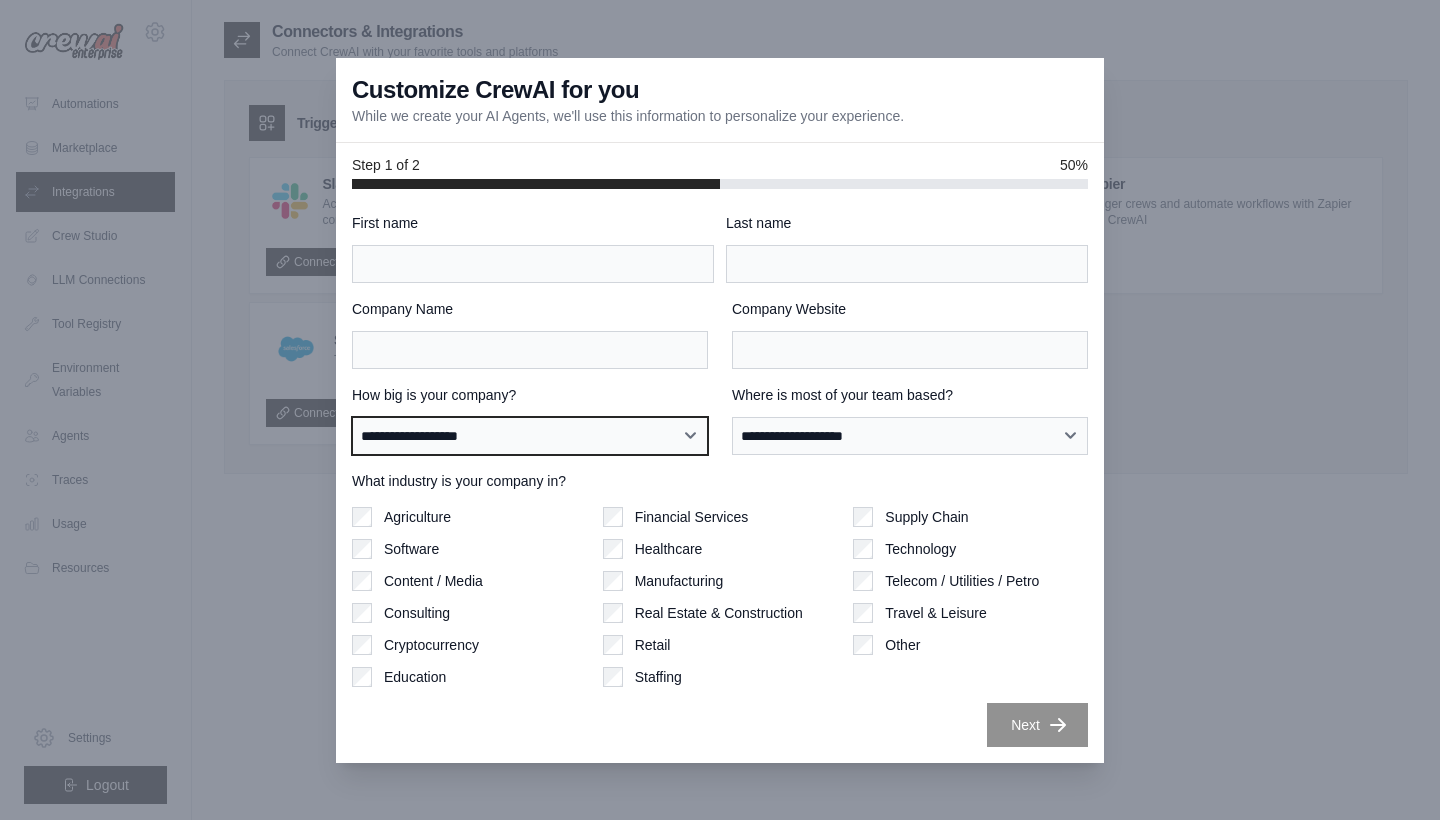 select on "**********" 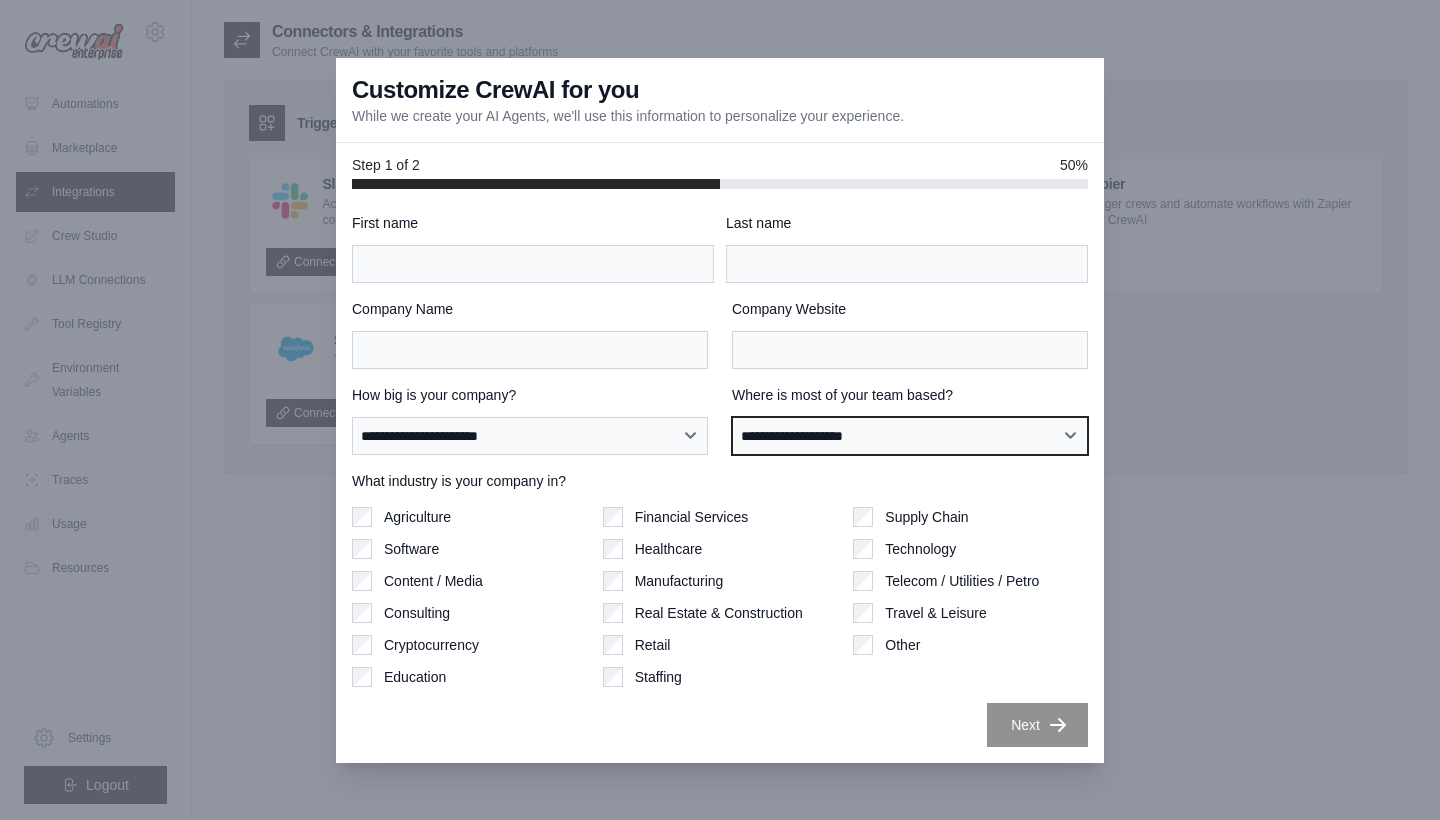select on "******" 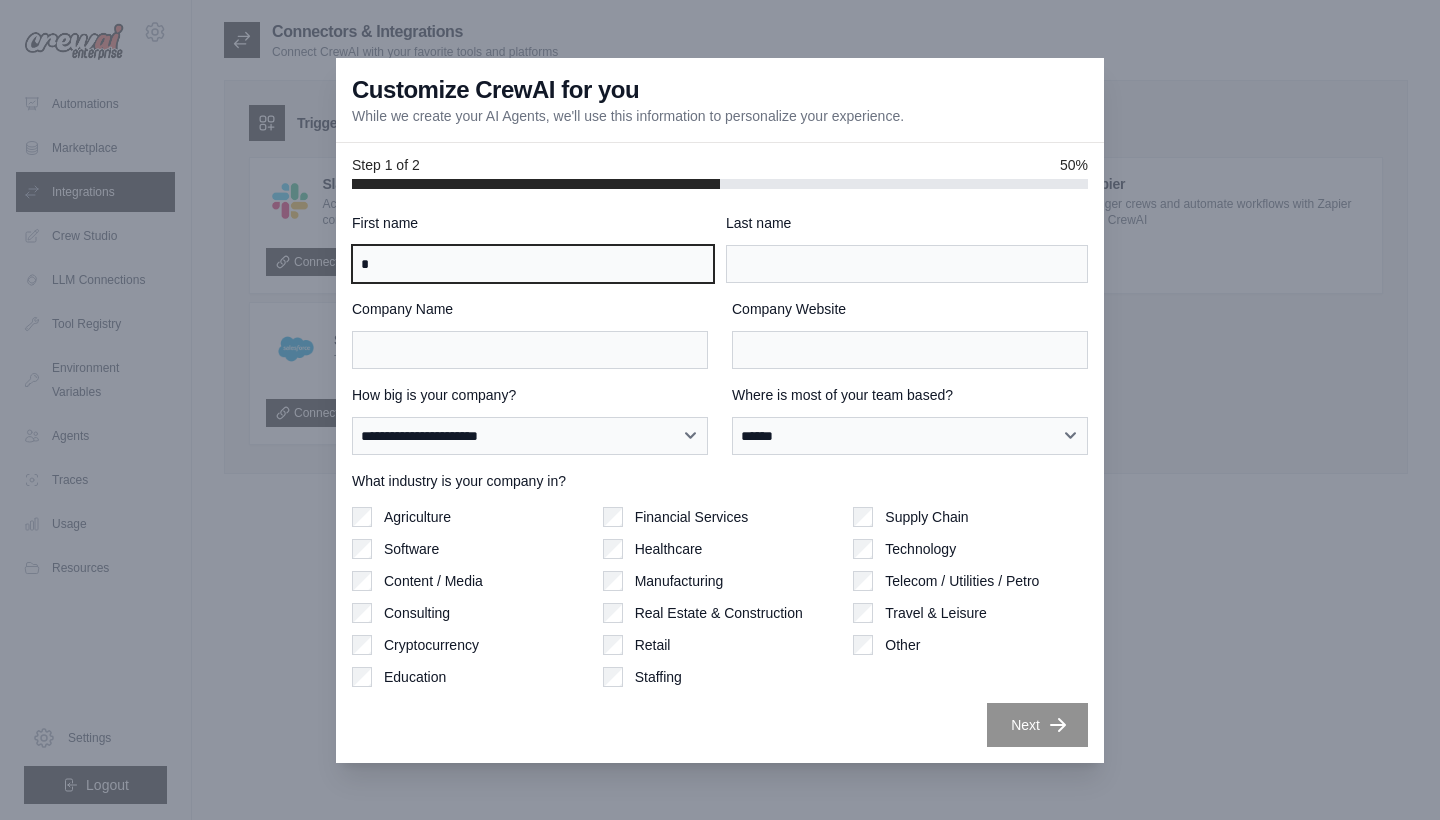 type on "*" 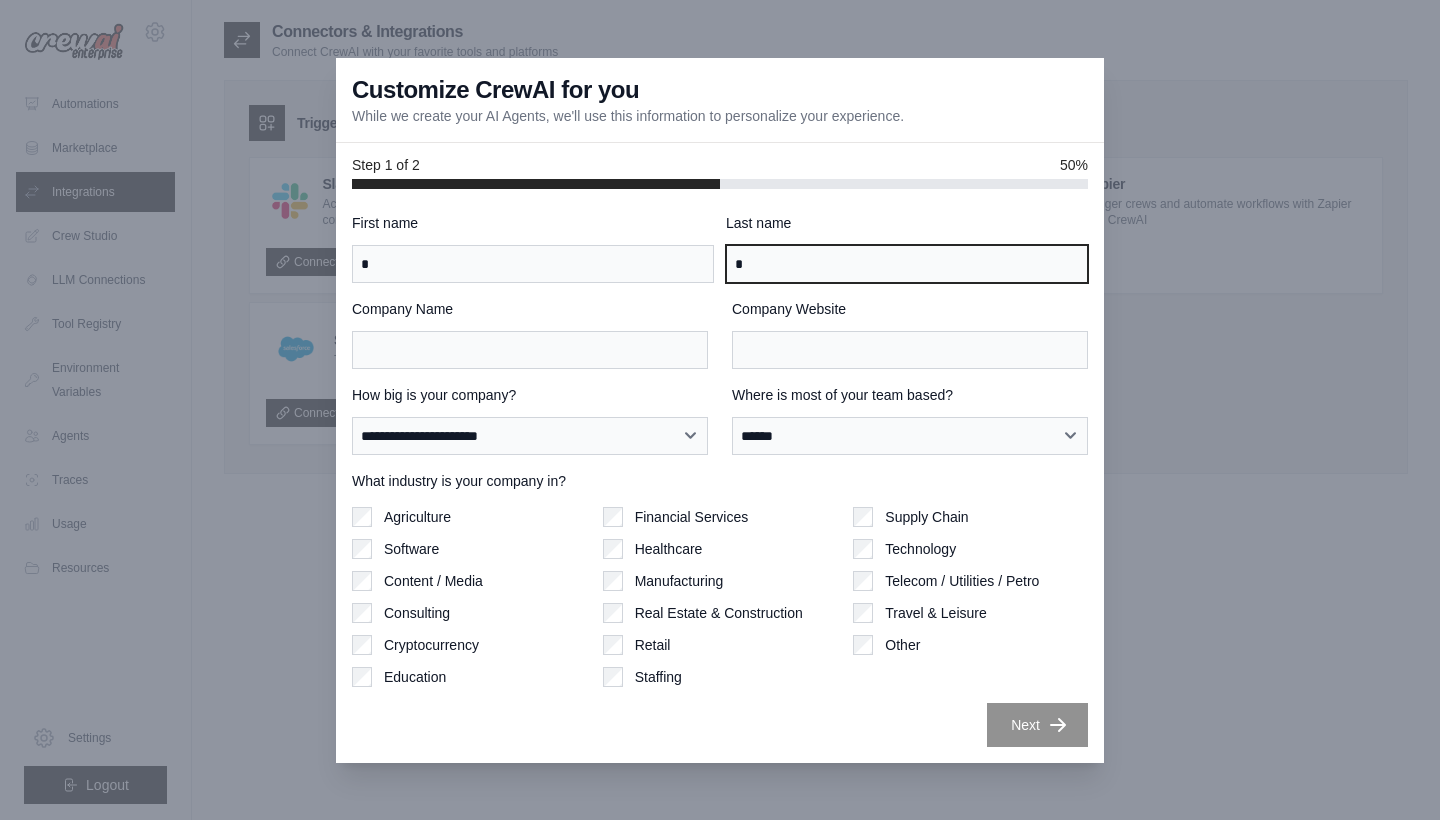 type on "*" 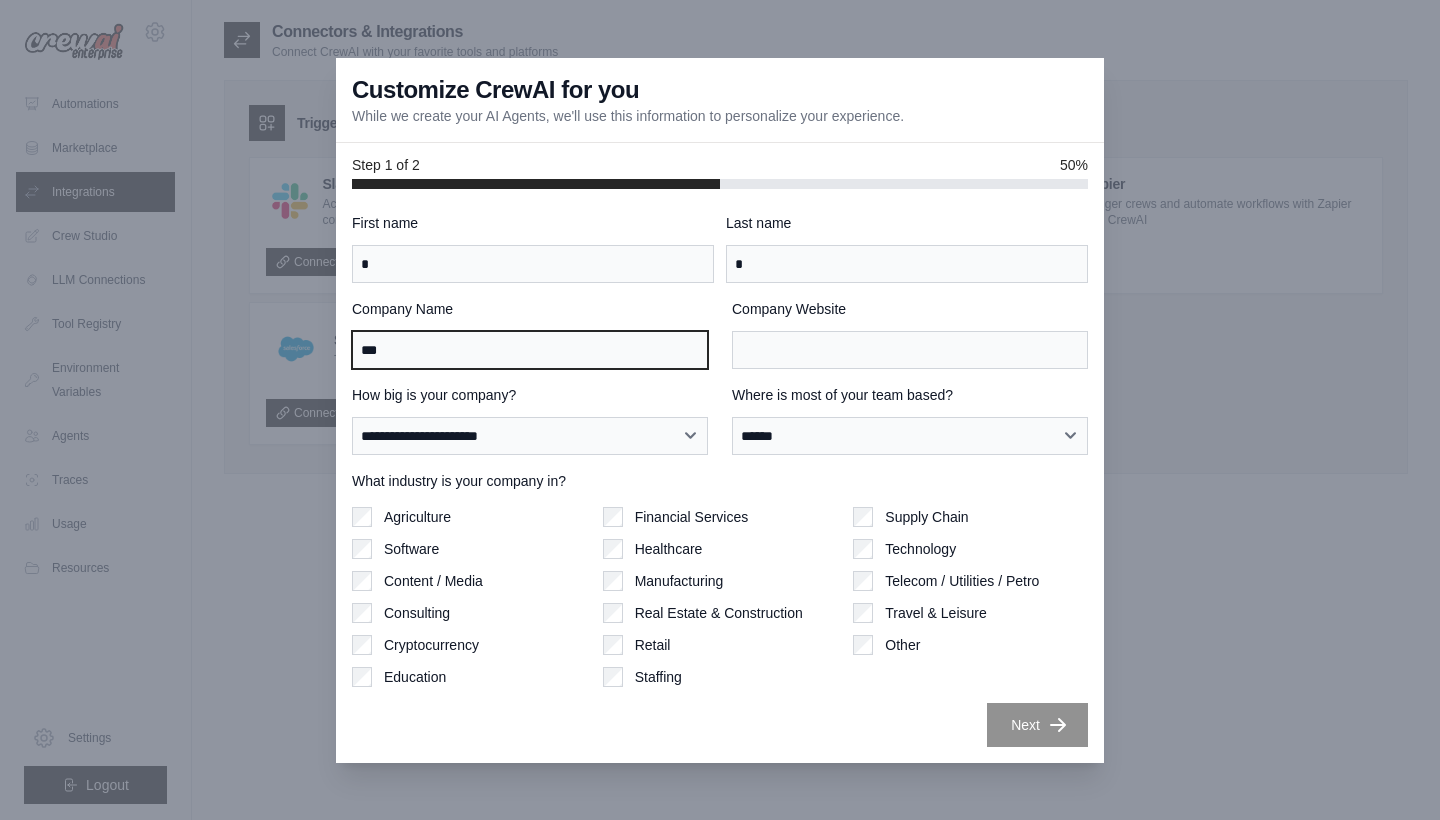 type on "***" 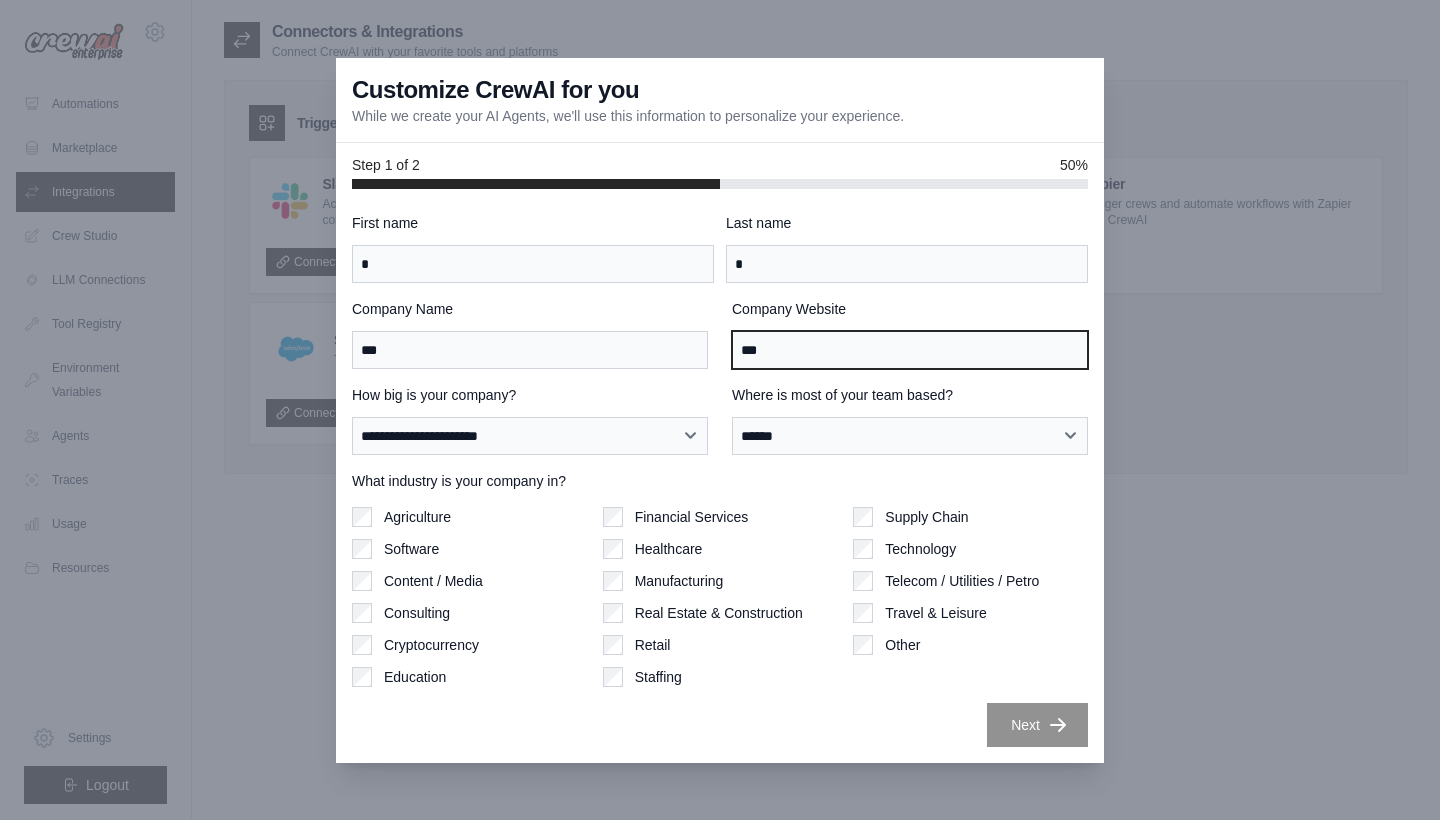 type on "***" 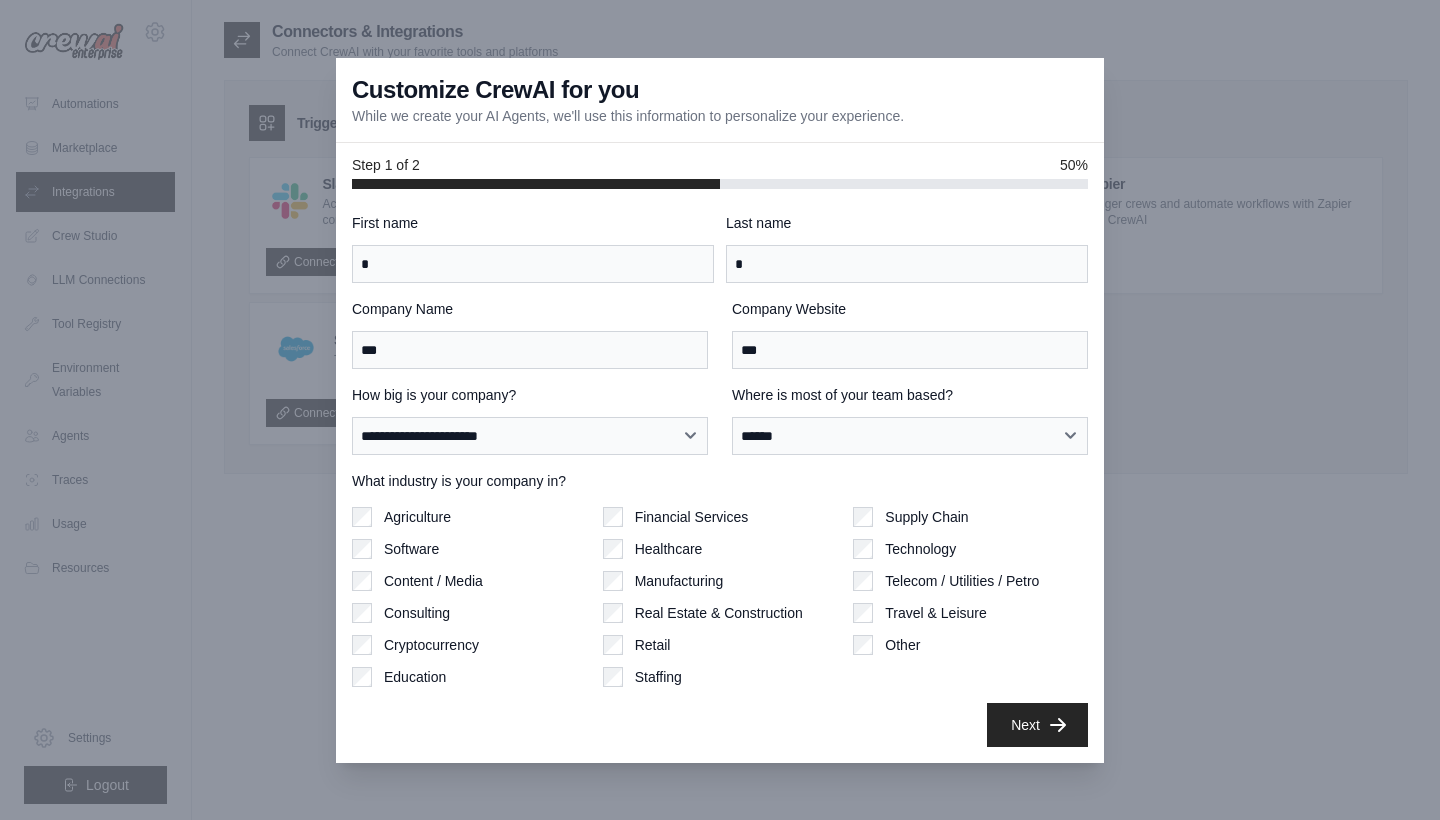 click on "Next" at bounding box center [720, 725] 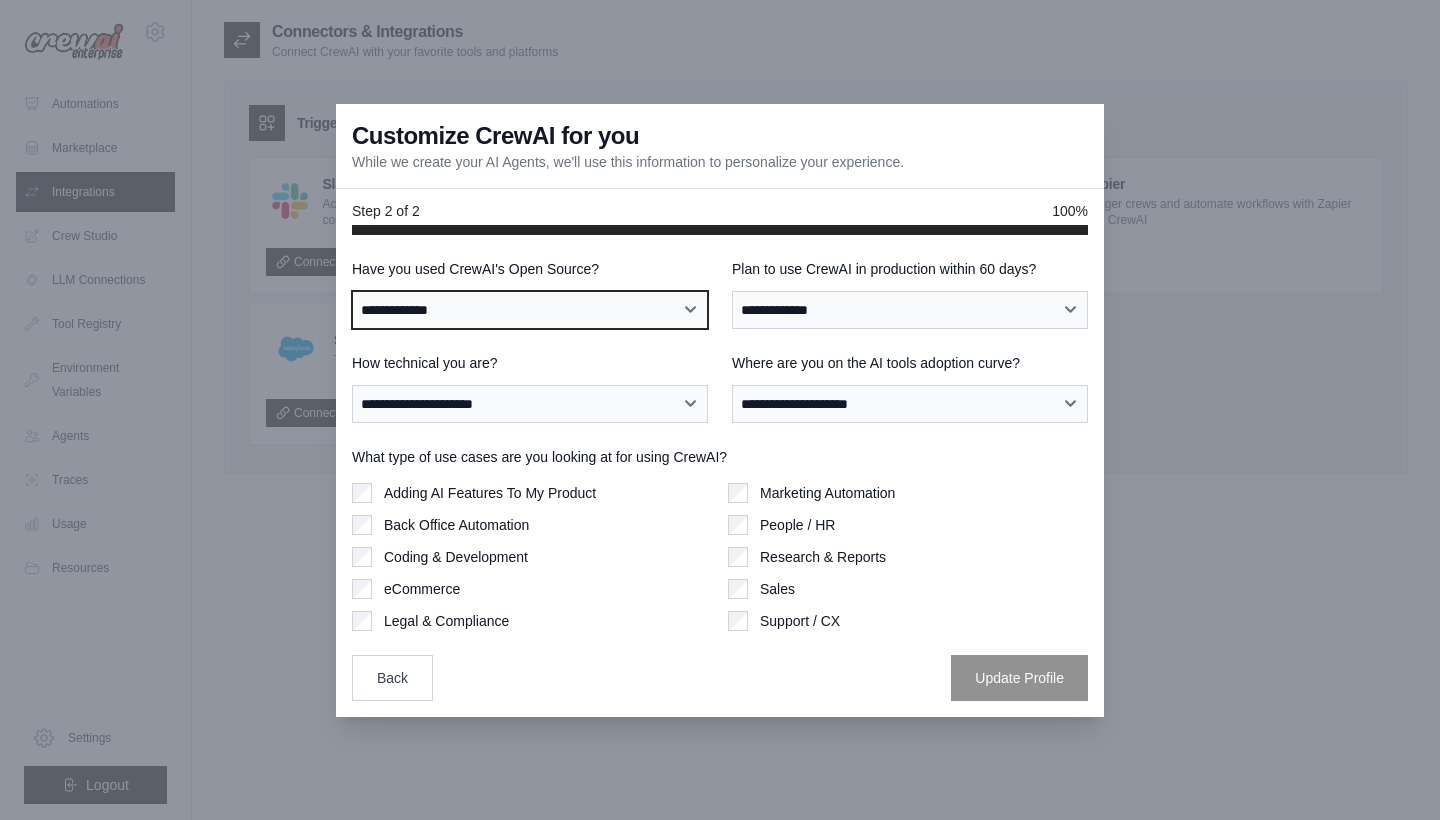 select on "**" 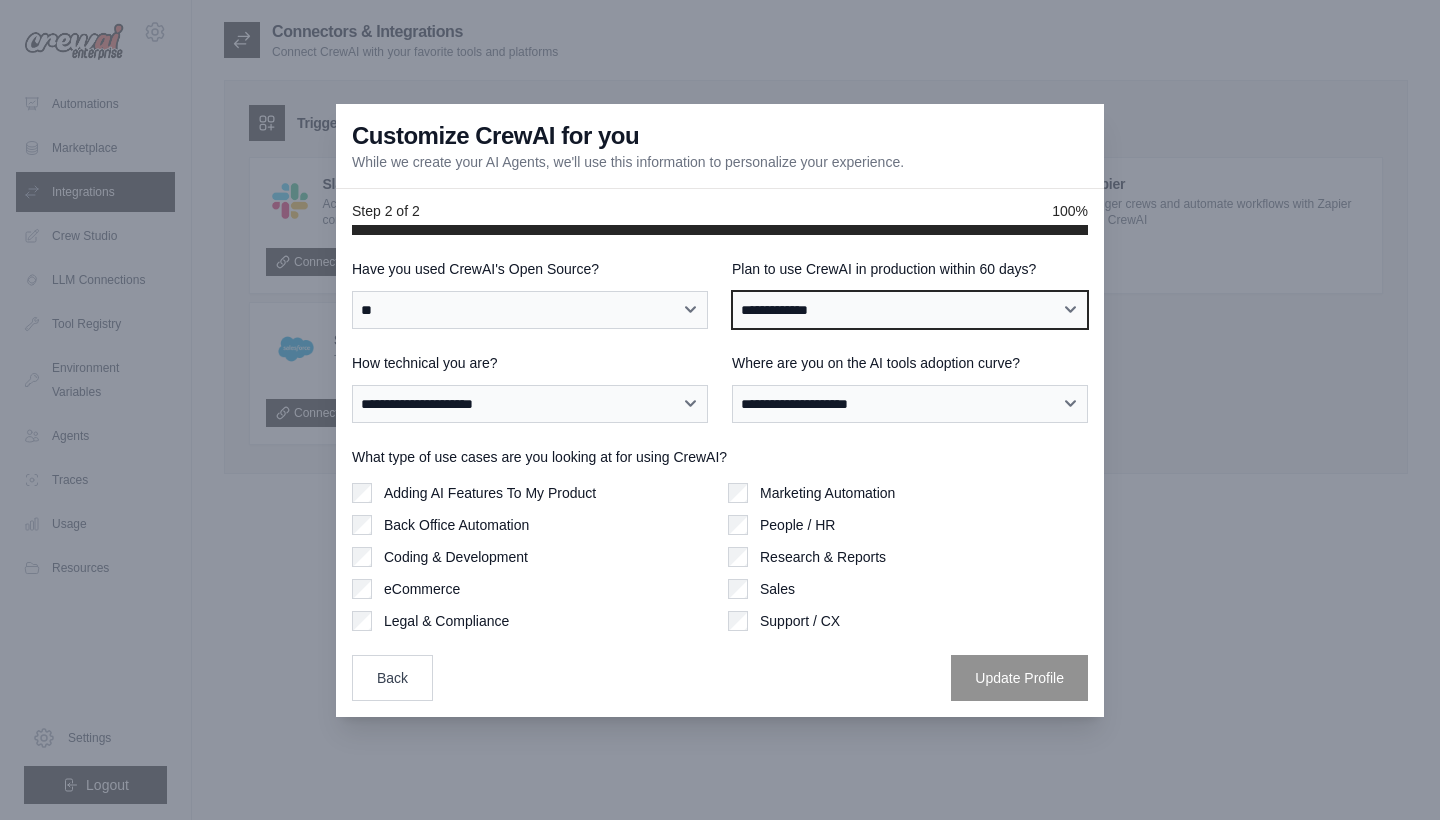 select on "*****" 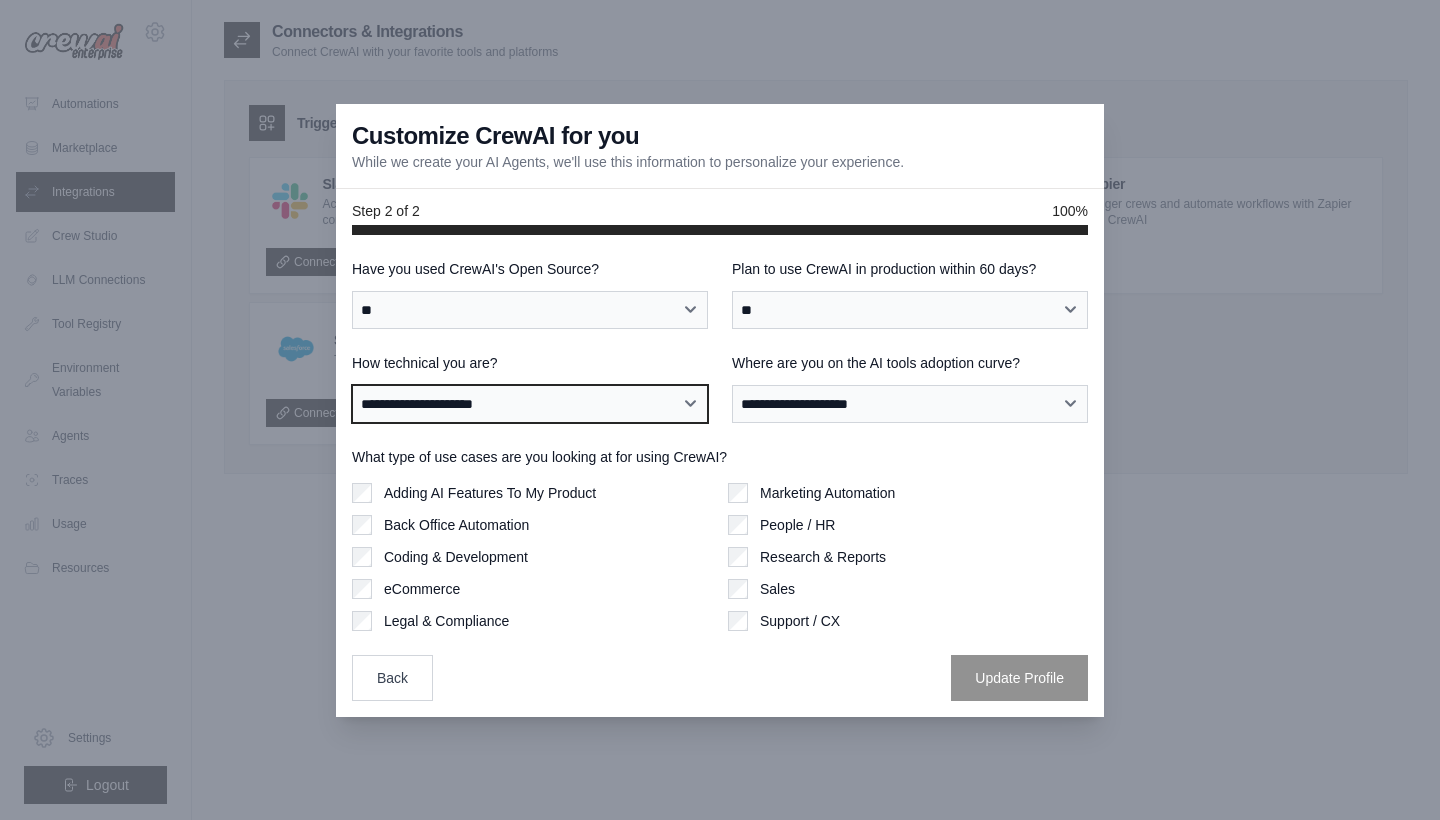 select on "**********" 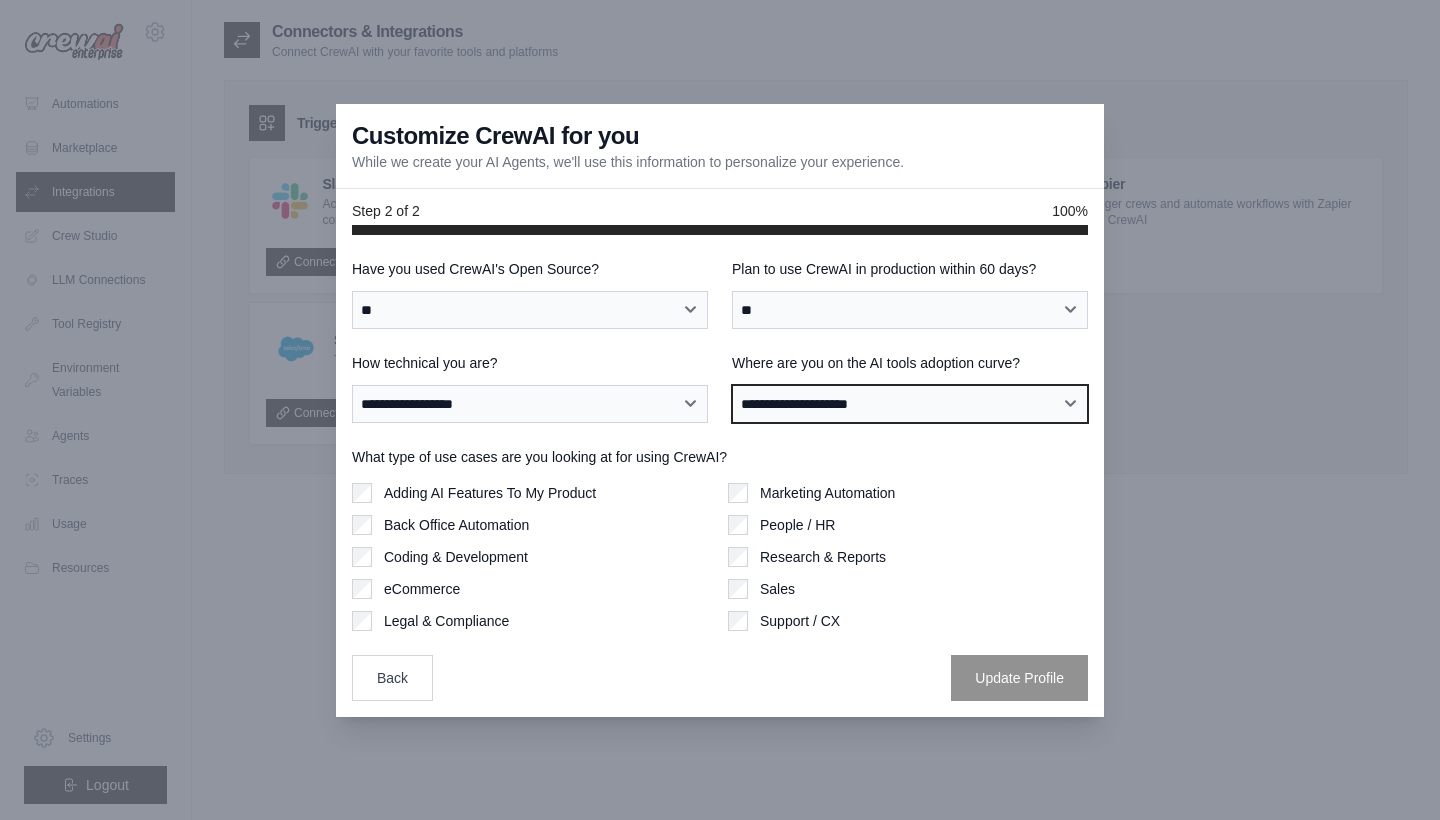 select on "**********" 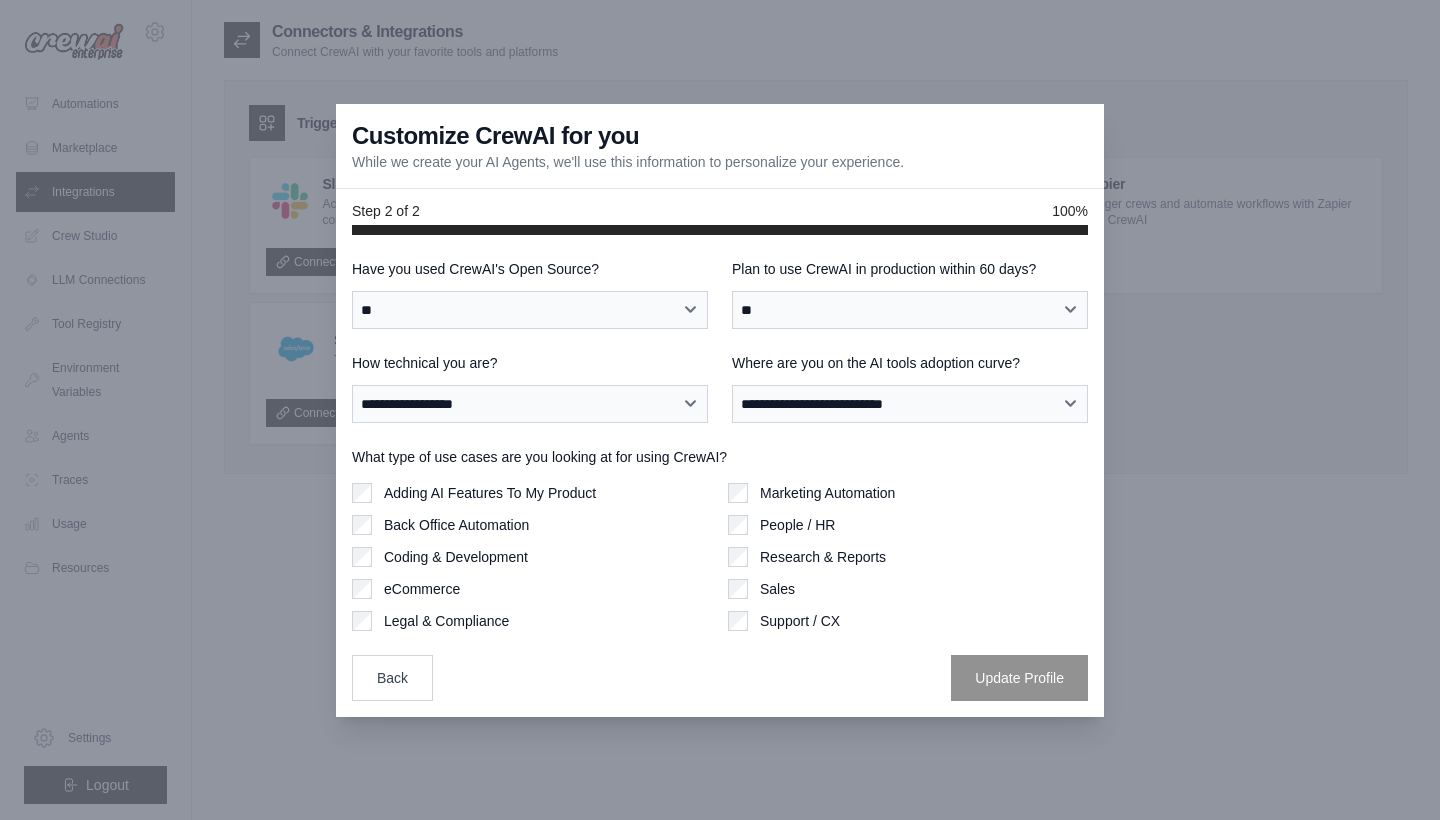 click on "Adding AI Features To My Product" at bounding box center [490, 493] 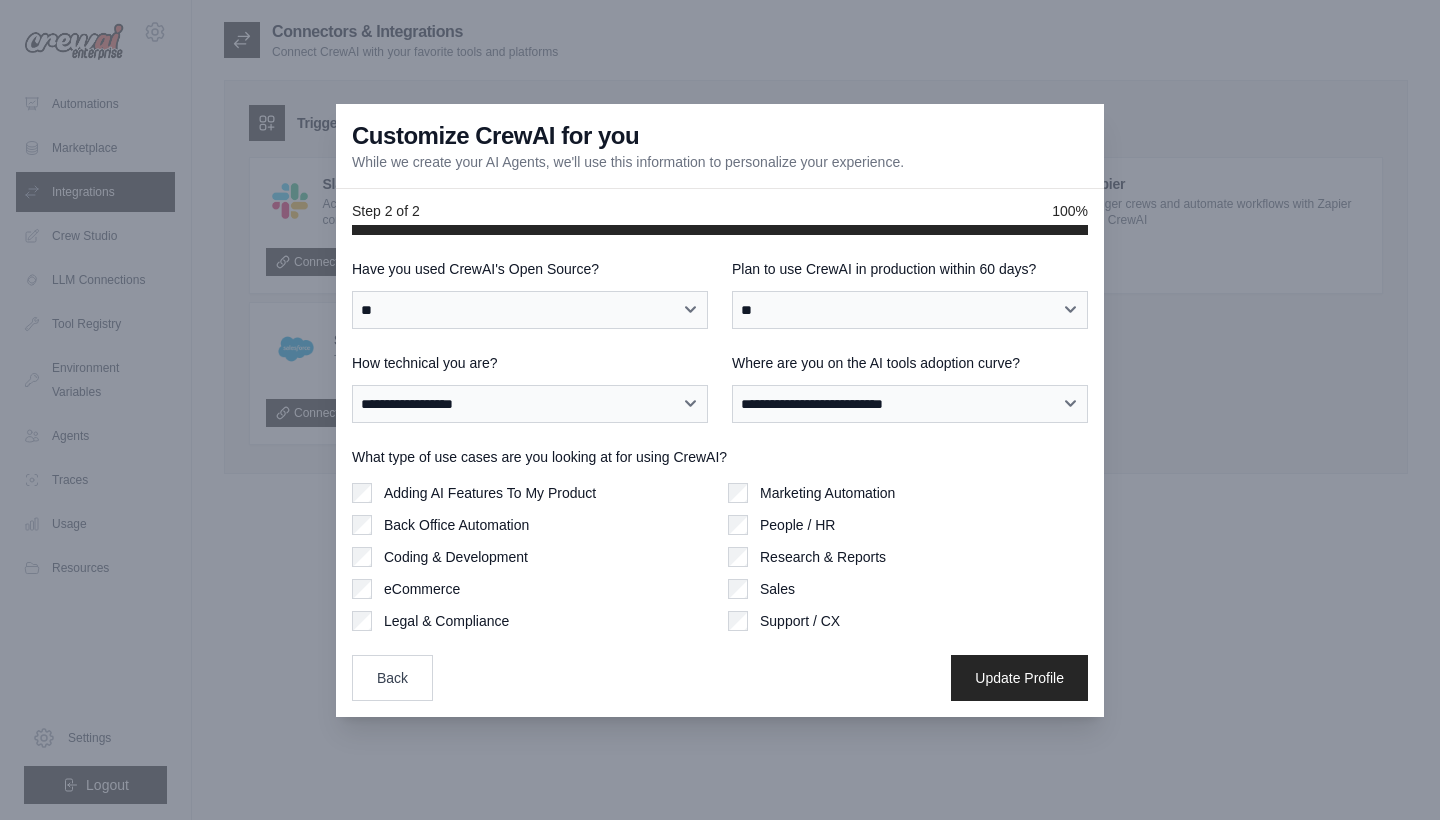 click on "Update Profile" at bounding box center (1019, 678) 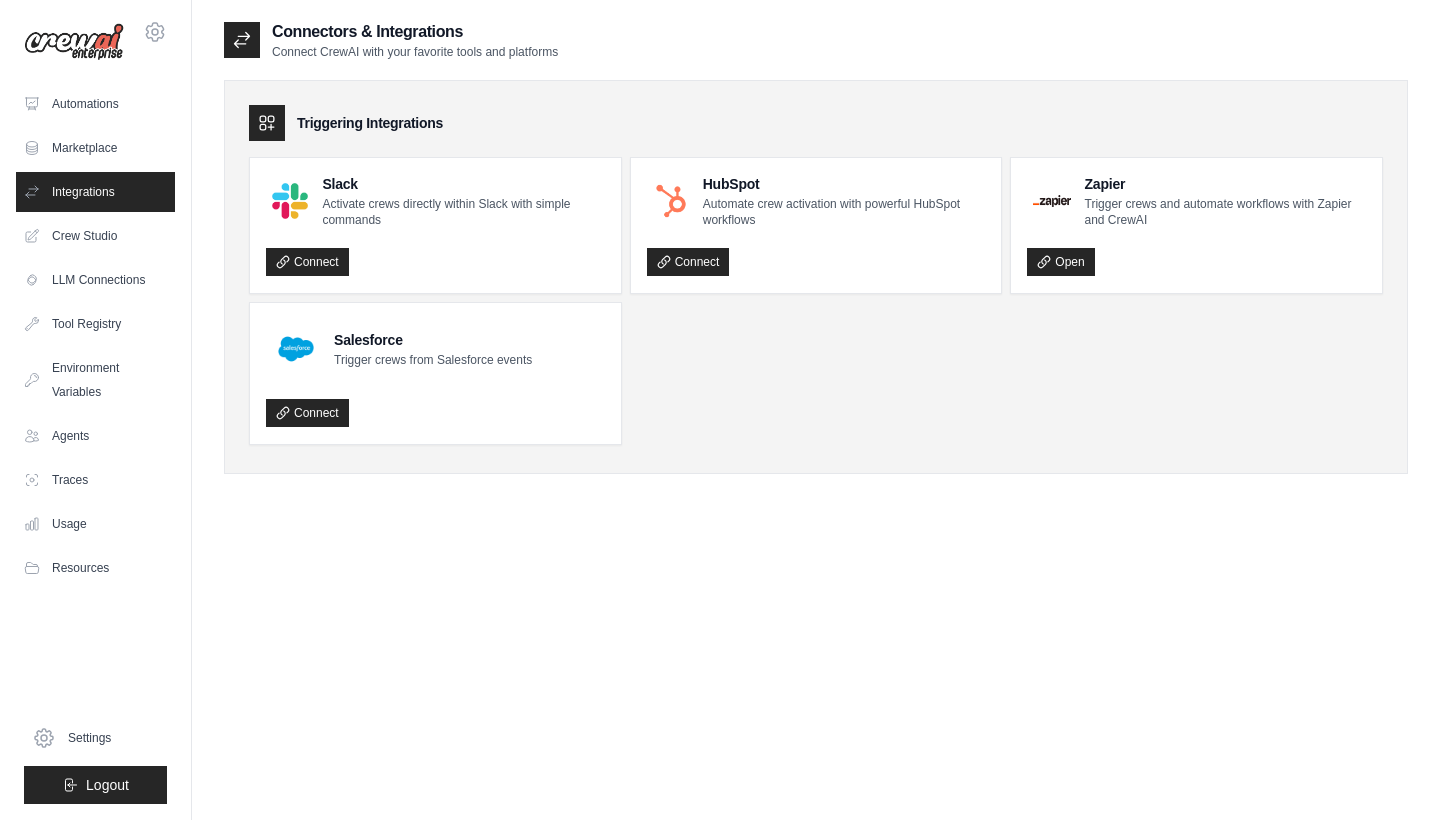 scroll, scrollTop: 0, scrollLeft: 0, axis: both 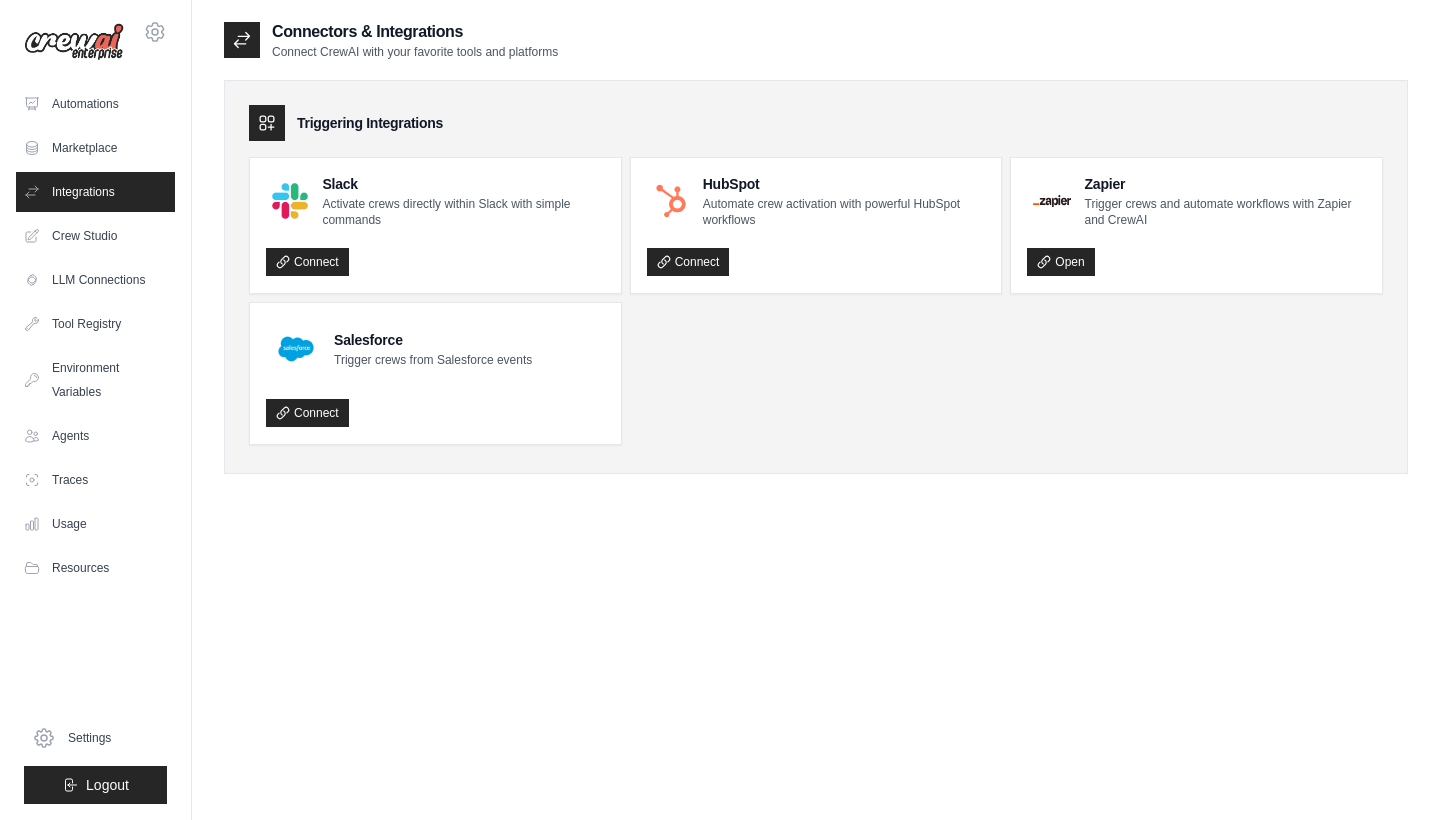 click on "Automations
Marketplace
Integrations
Crew Studio
LLM Connections" at bounding box center (95, 336) 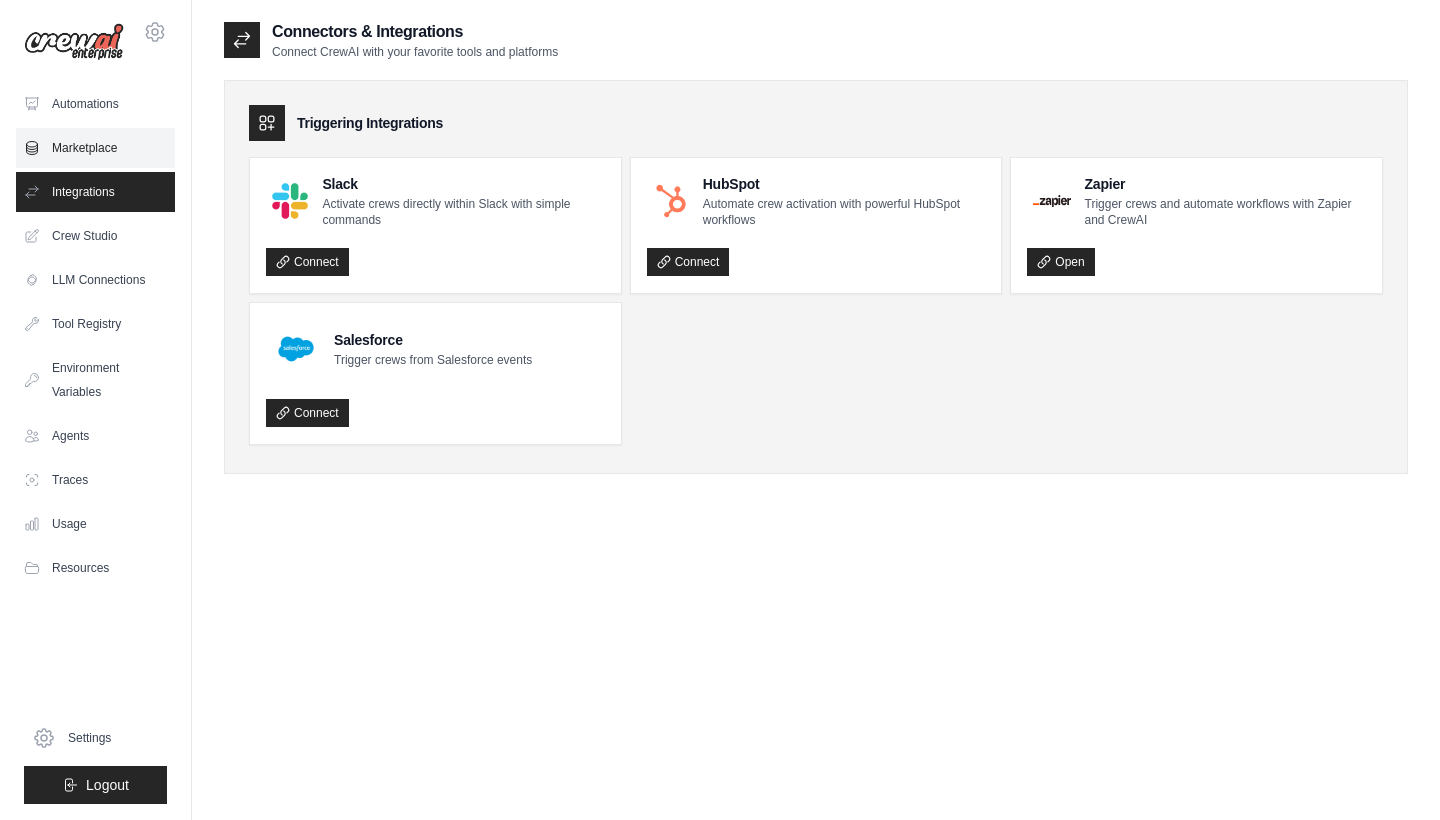 click on "Marketplace" at bounding box center [95, 148] 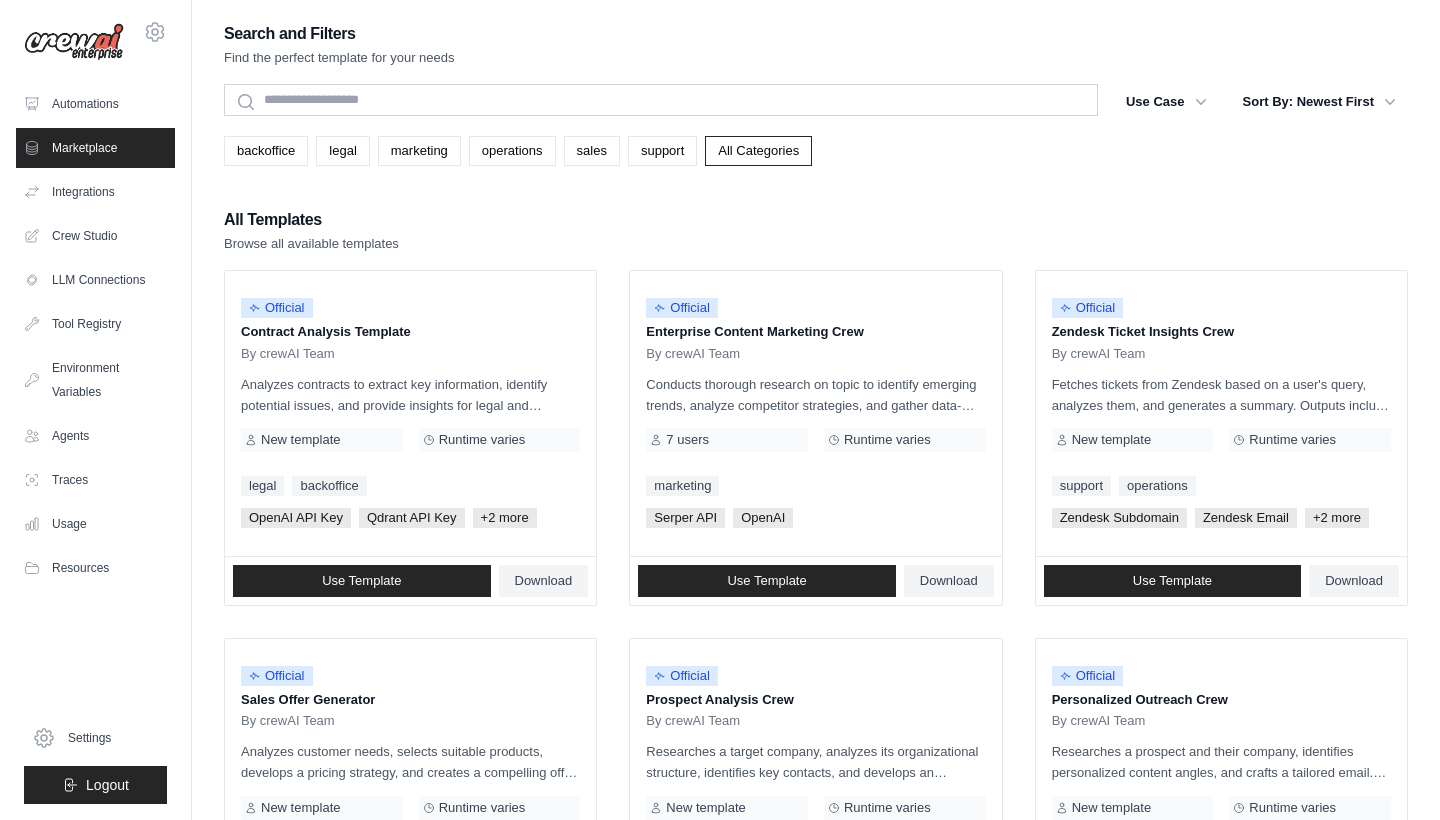 click on "pipars6314@inbox.lv
Settings
Automations
Marketplace
Integrations
Crew Studio
GitHub" at bounding box center [96, 410] 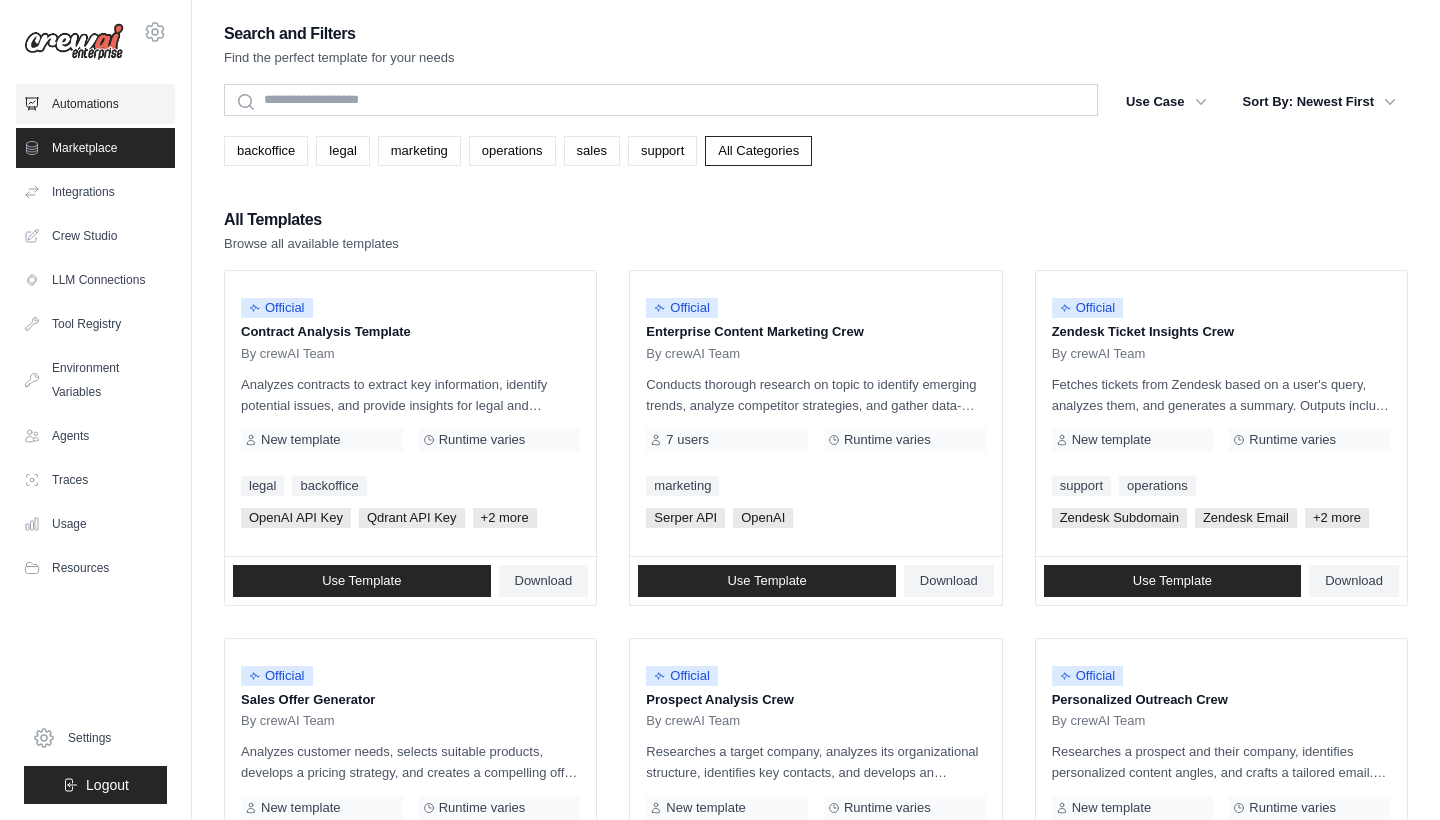 click on "Automations" at bounding box center (95, 104) 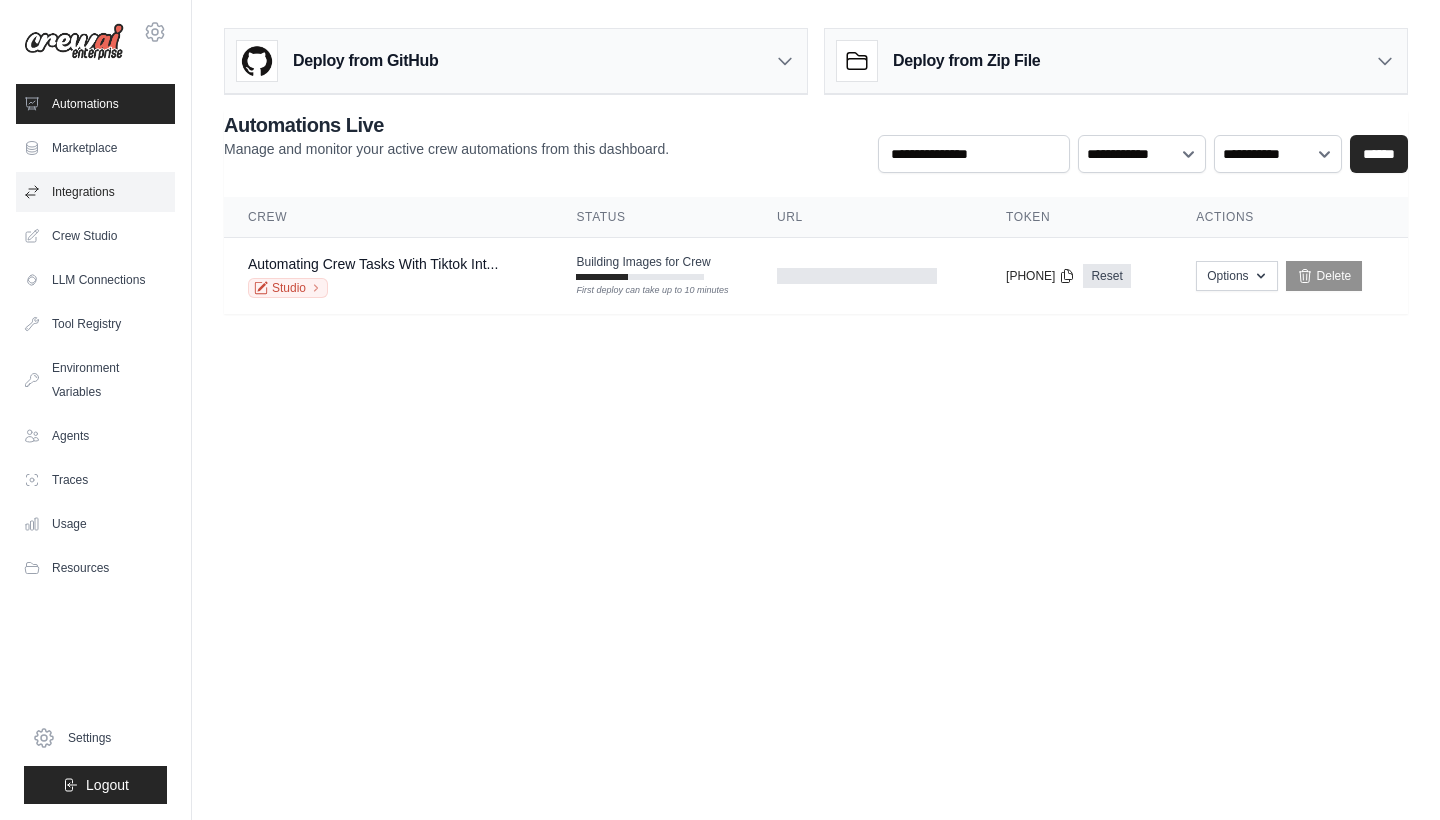 click on "Integrations" at bounding box center (95, 192) 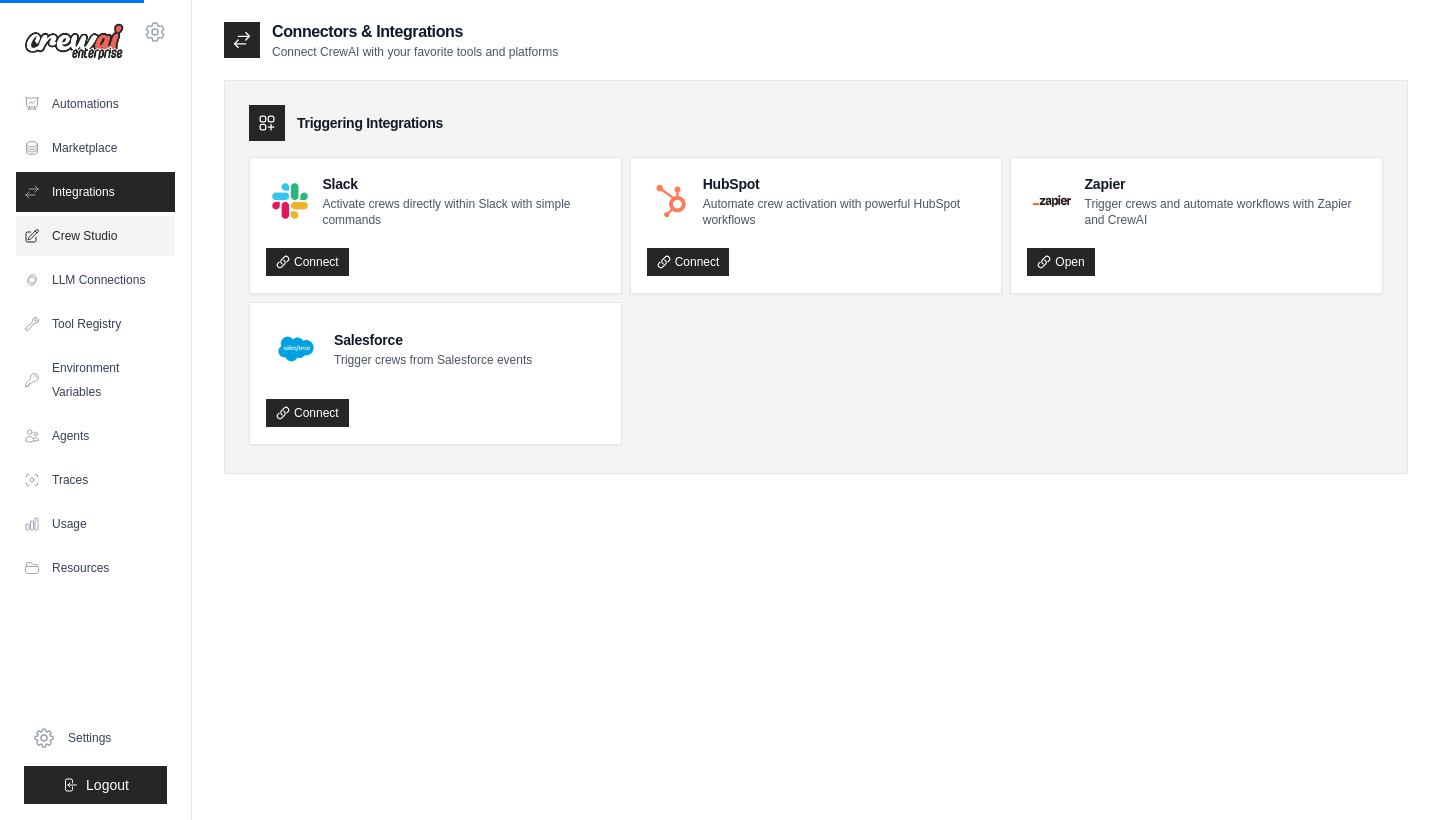 click on "Crew Studio" at bounding box center (95, 236) 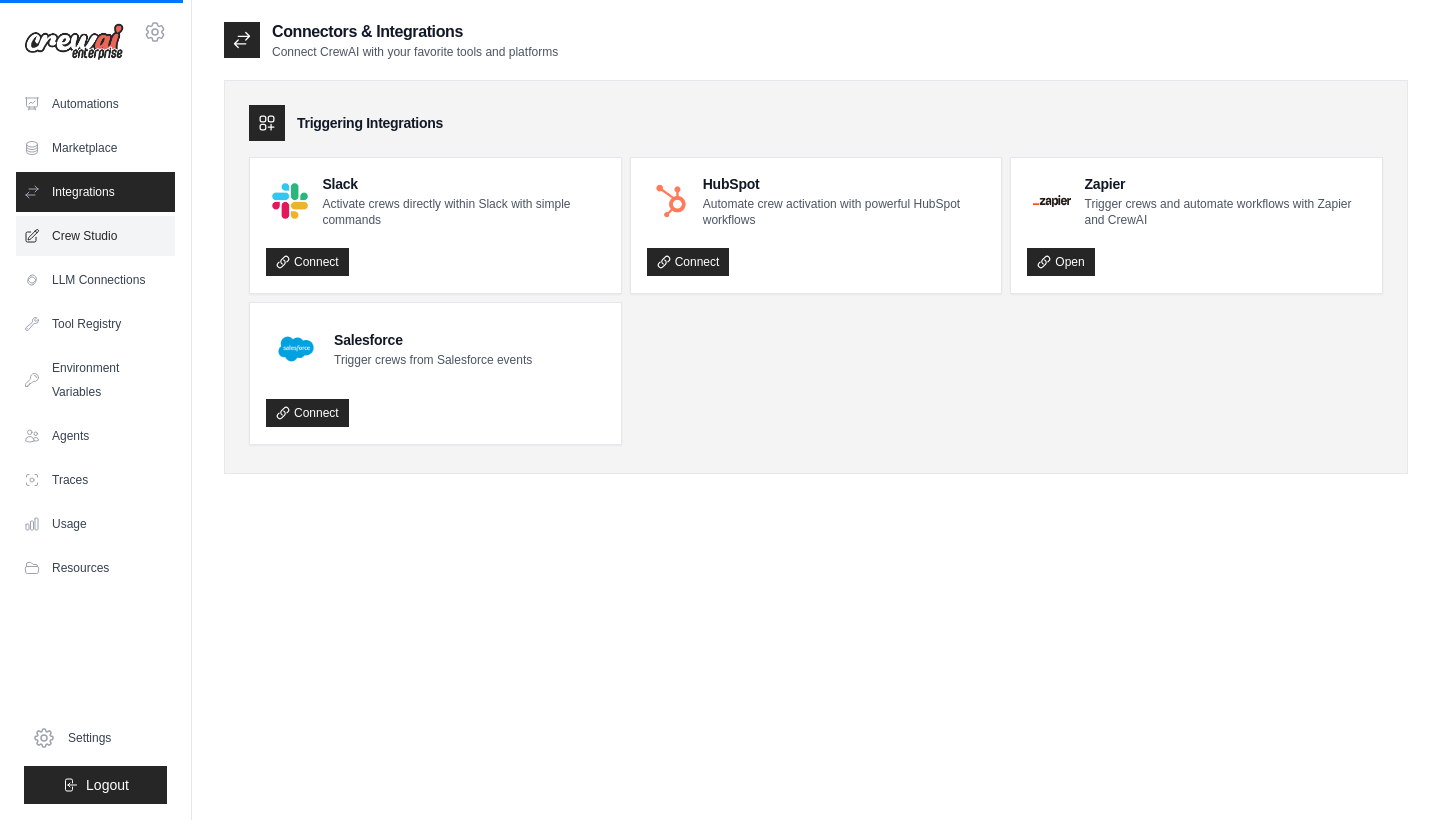 click on "Crew Studio" at bounding box center (95, 236) 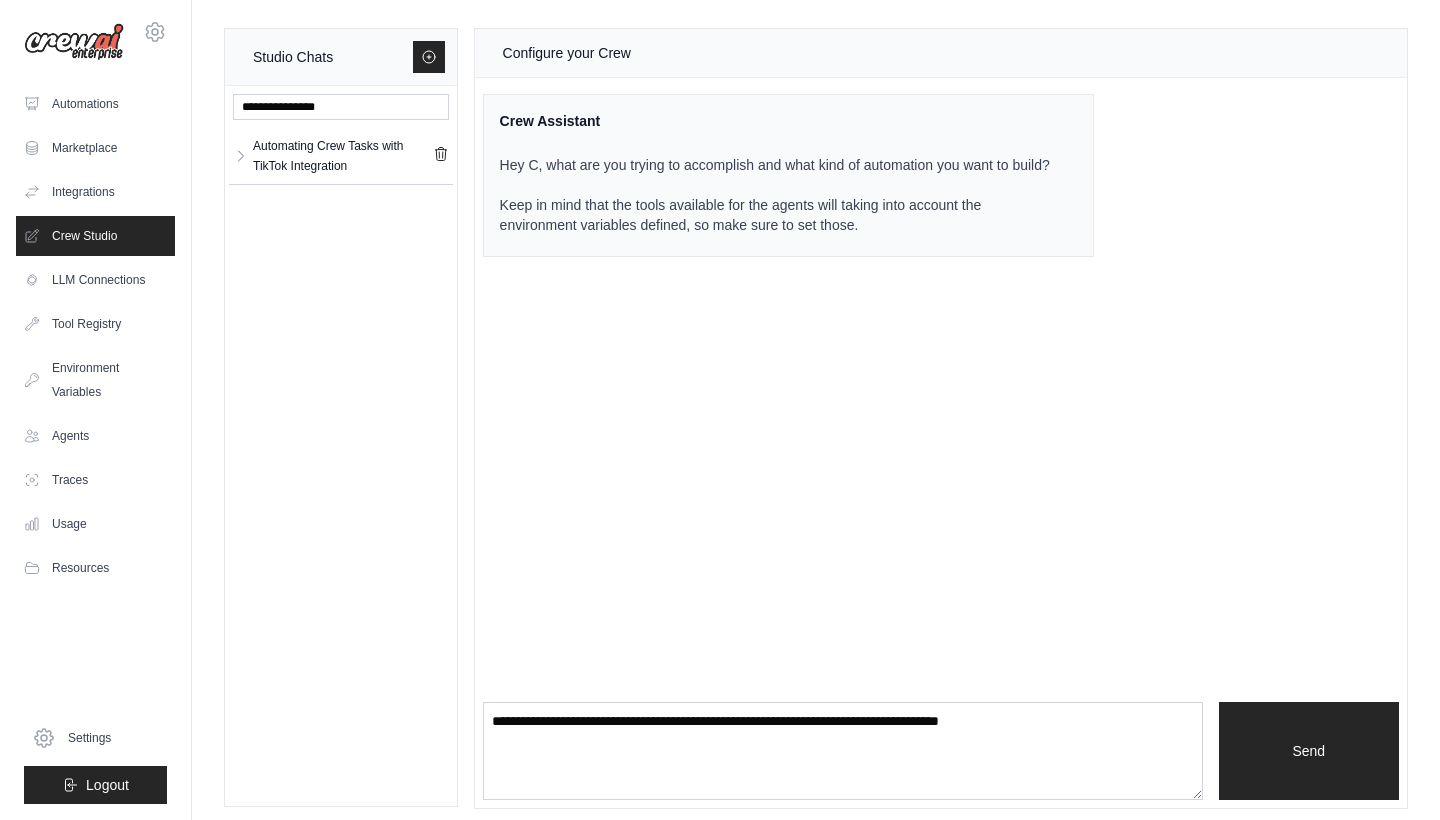 click on "Crew Studio" at bounding box center [95, 236] 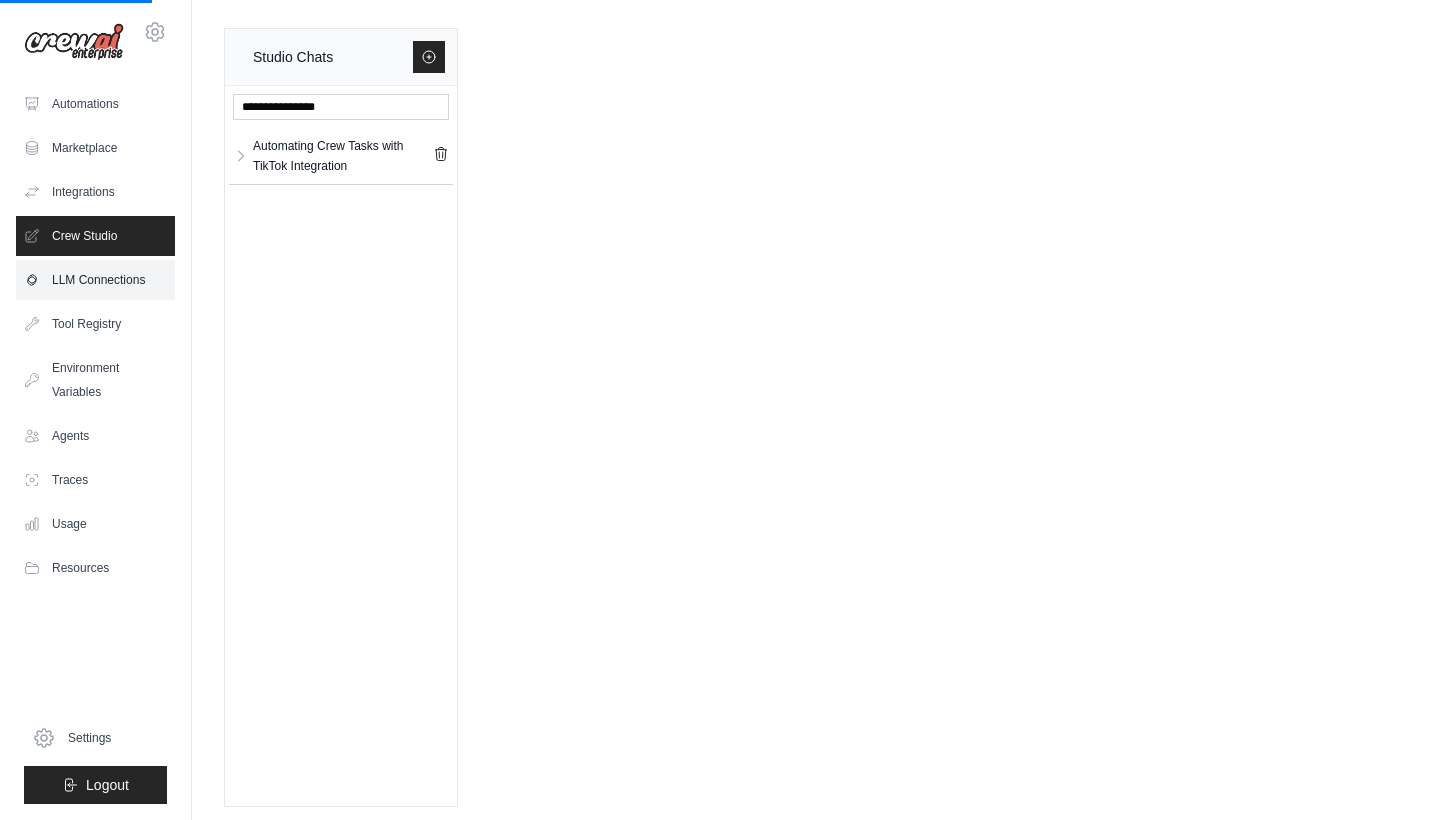 click on "LLM Connections" at bounding box center [95, 280] 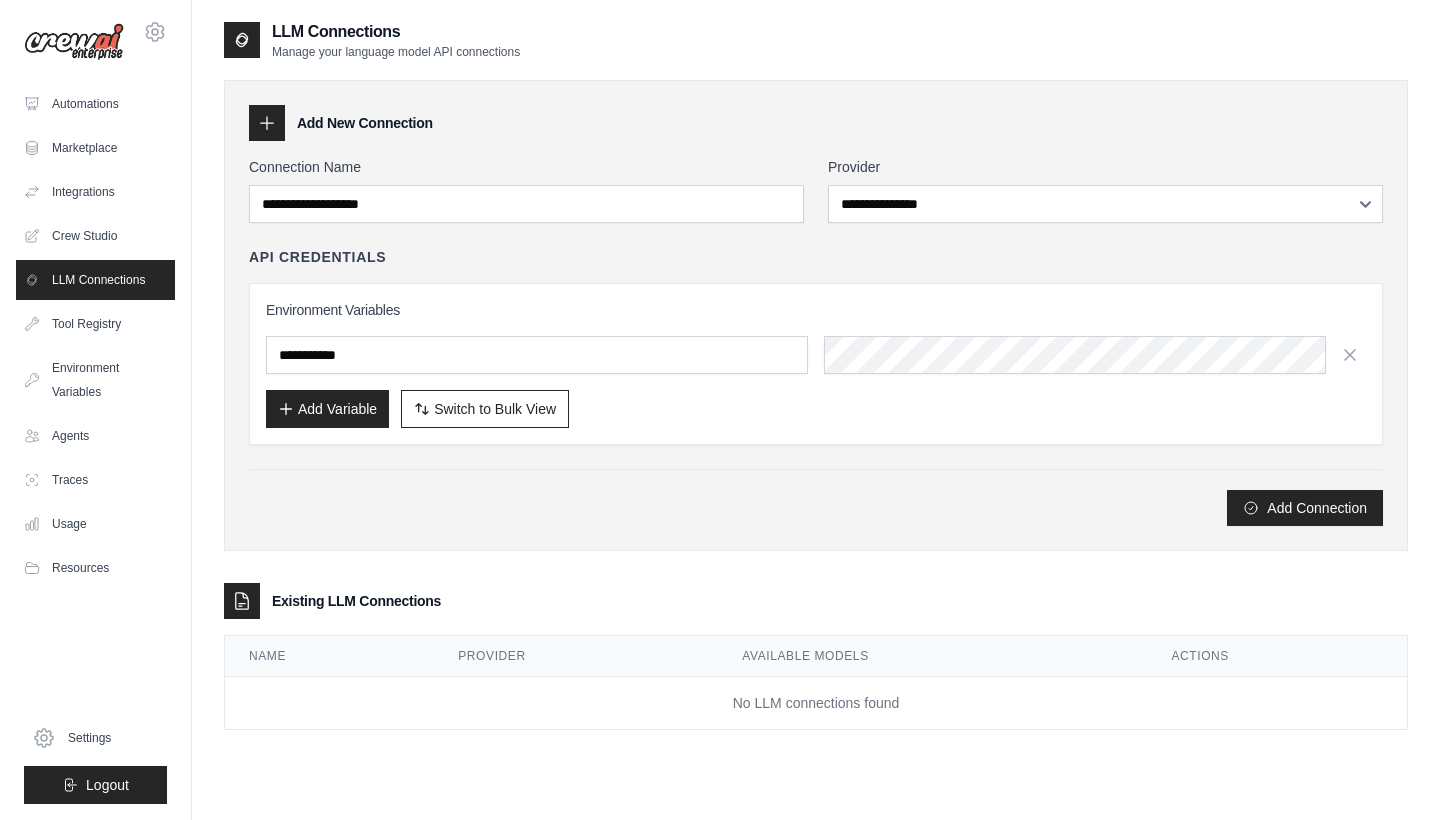 click 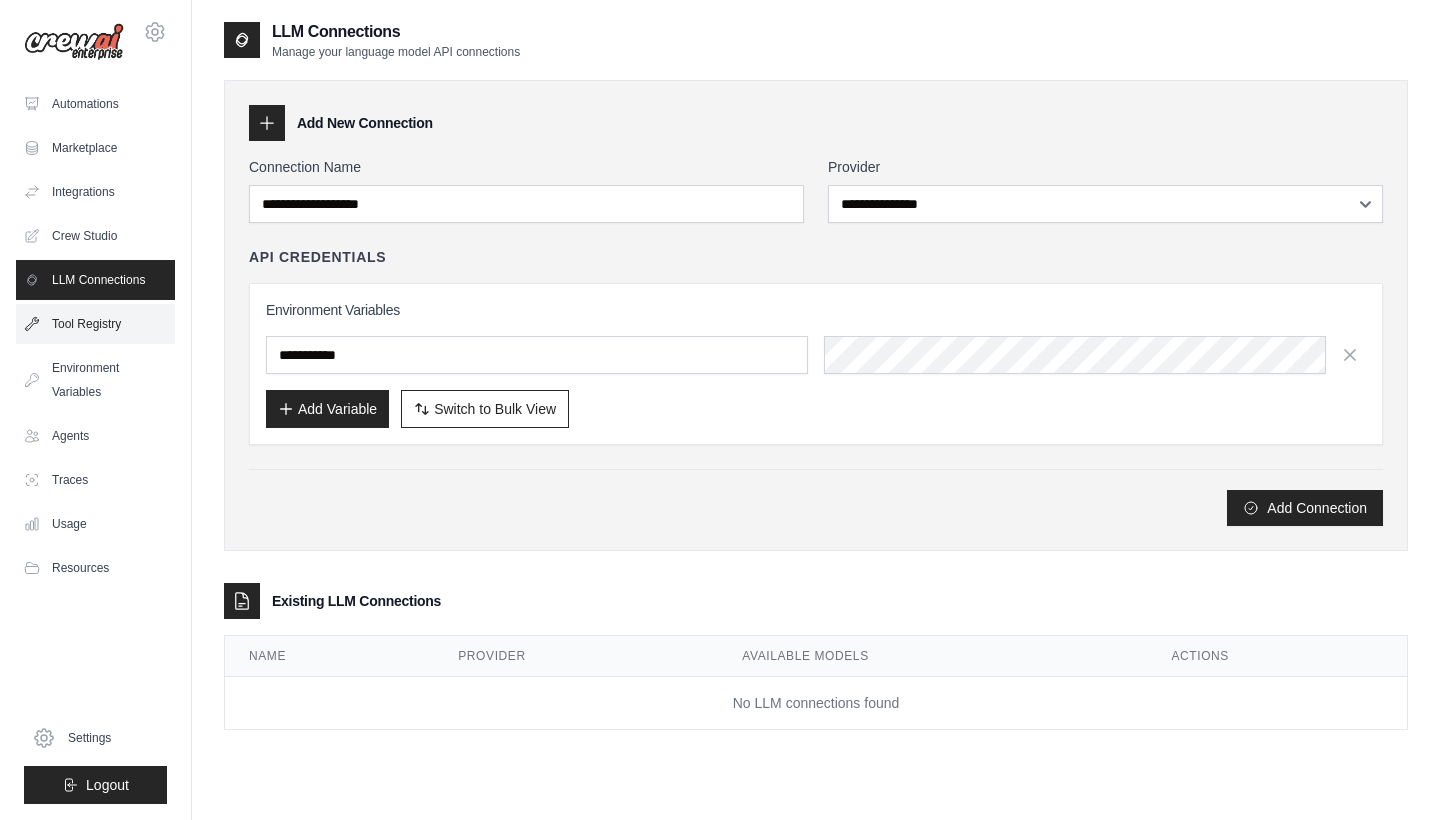 click on "Tool Registry" at bounding box center [95, 324] 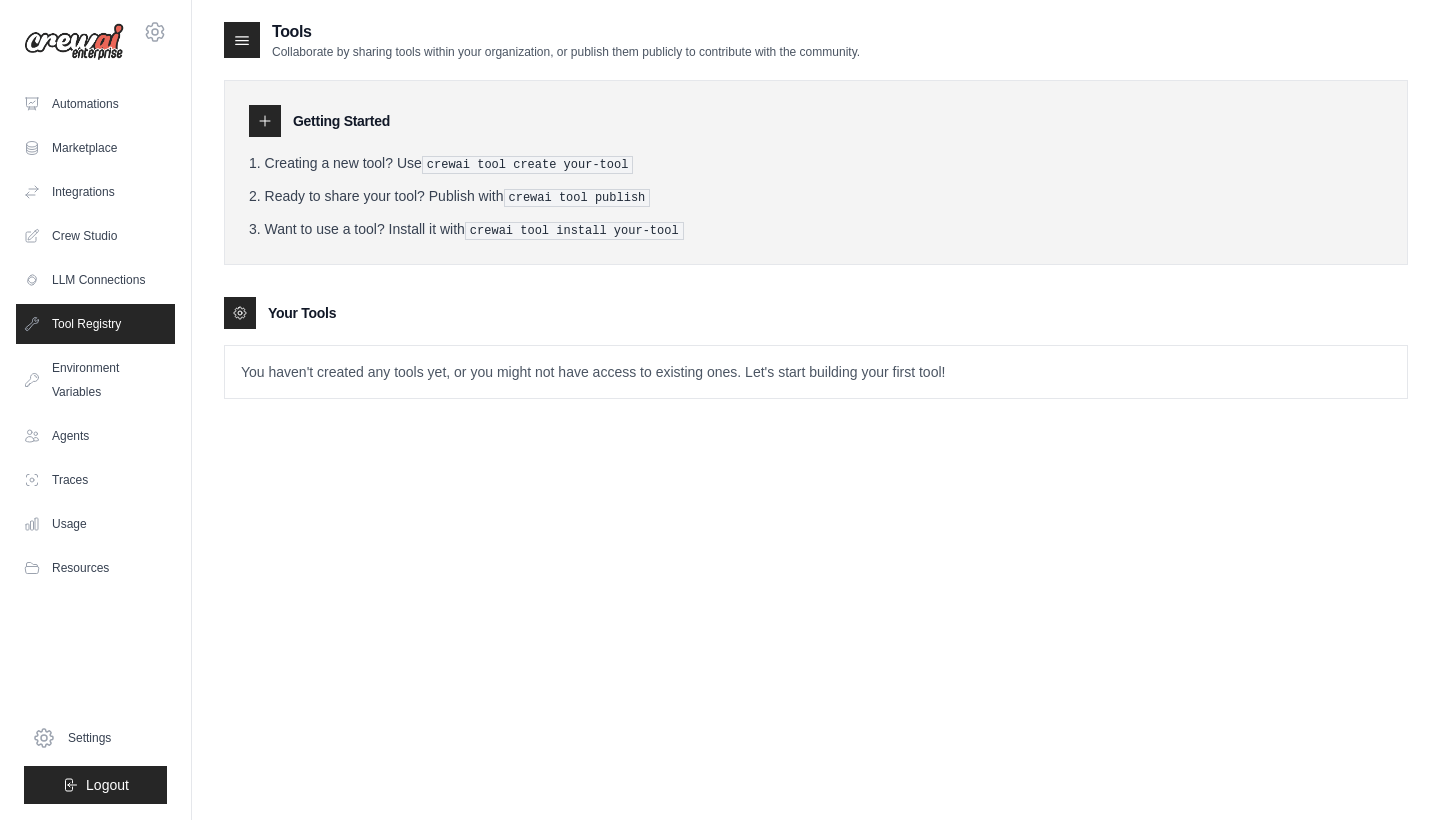 drag, startPoint x: 666, startPoint y: 162, endPoint x: 432, endPoint y: 162, distance: 234 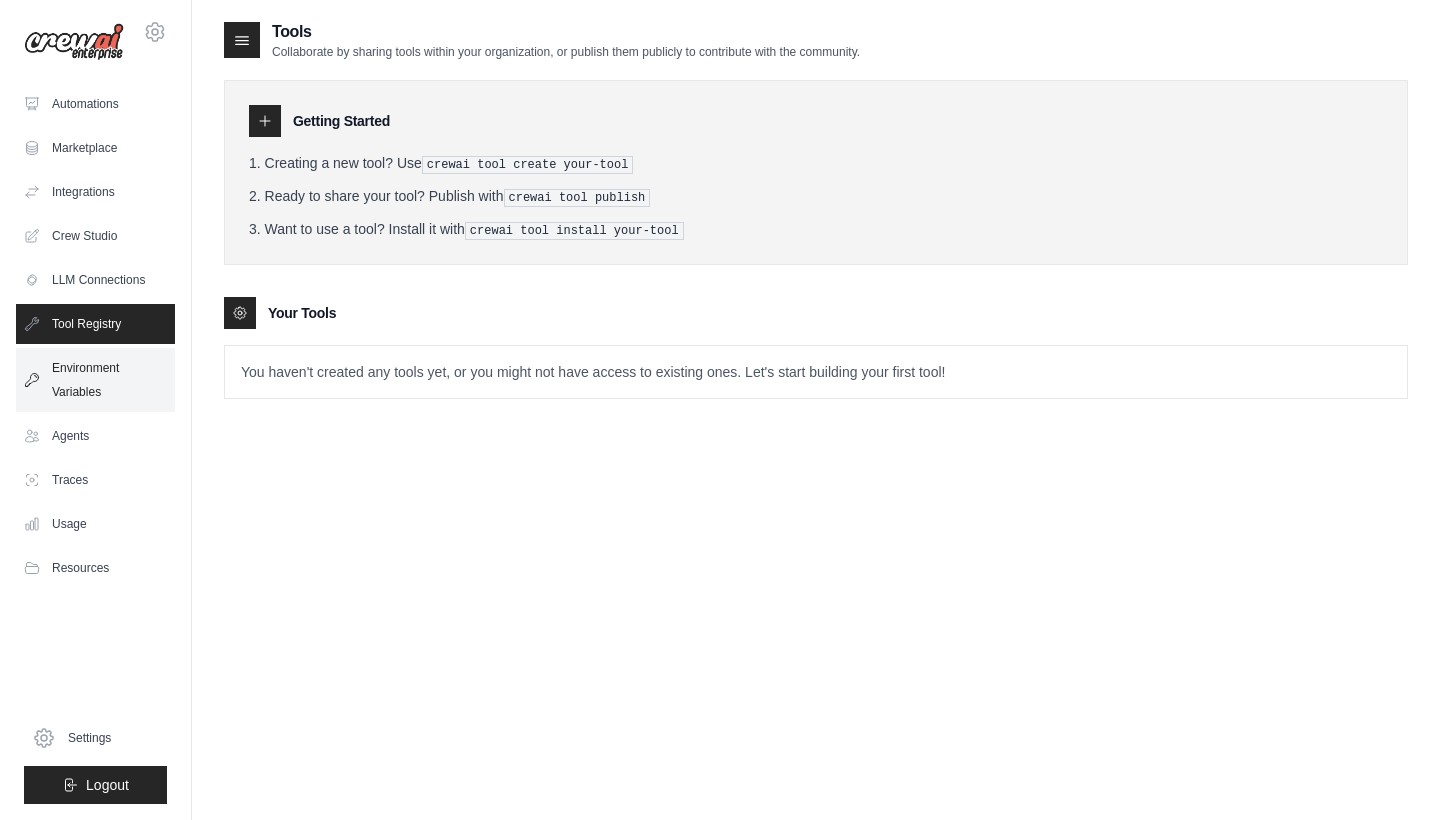 click on "Environment Variables" at bounding box center (95, 380) 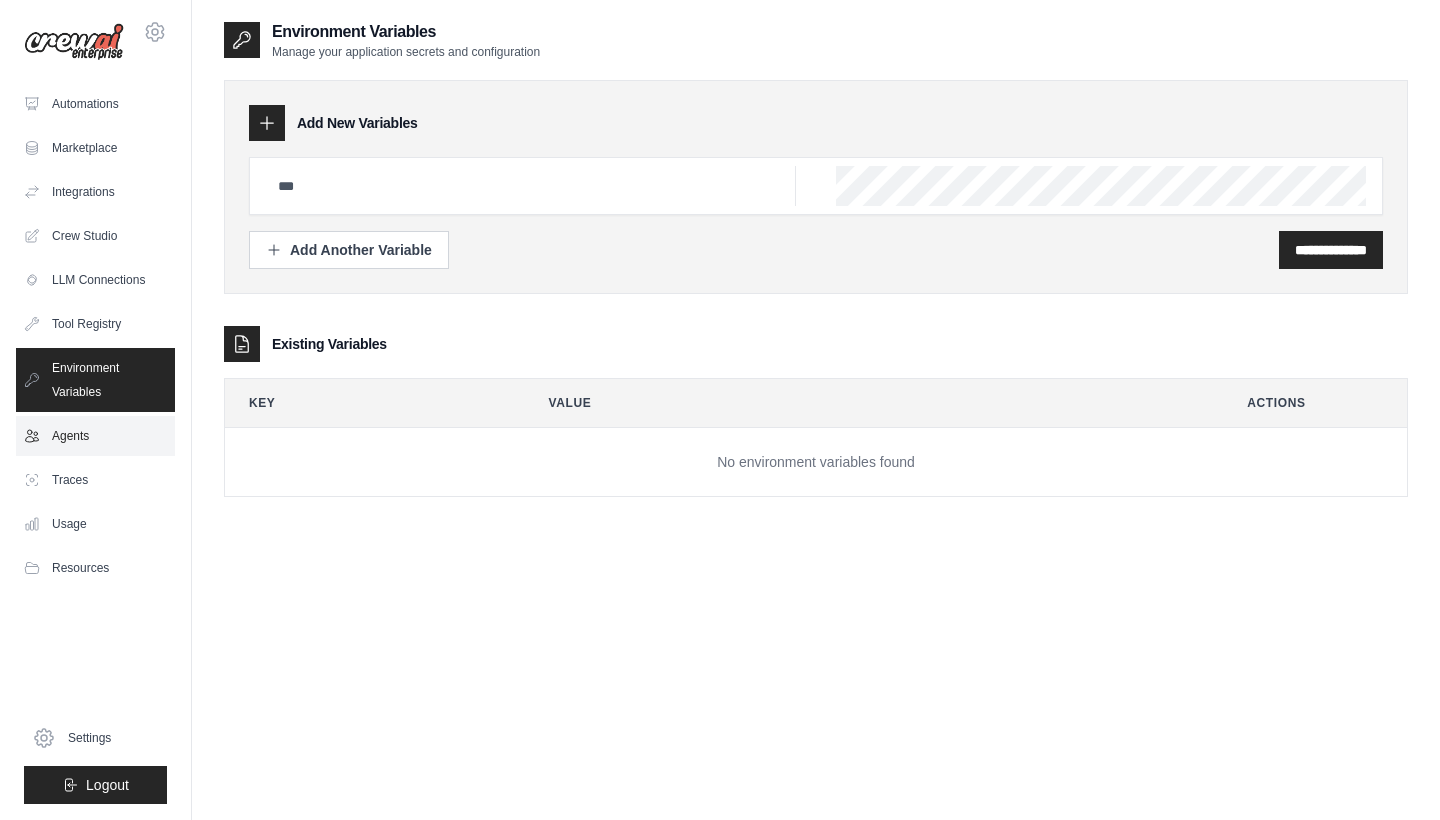 click on "Agents" at bounding box center (95, 436) 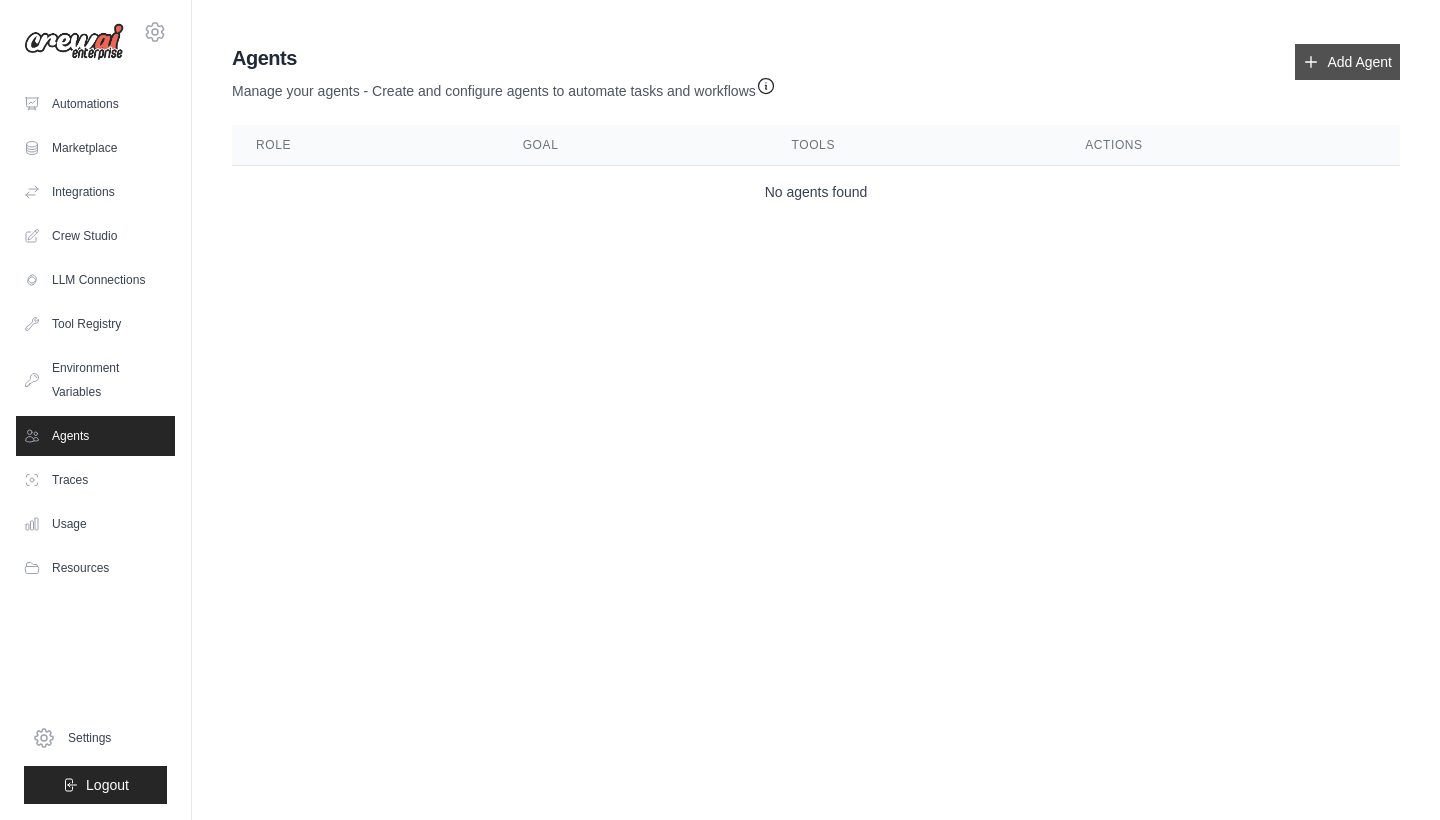 click on "Add Agent" at bounding box center (1347, 62) 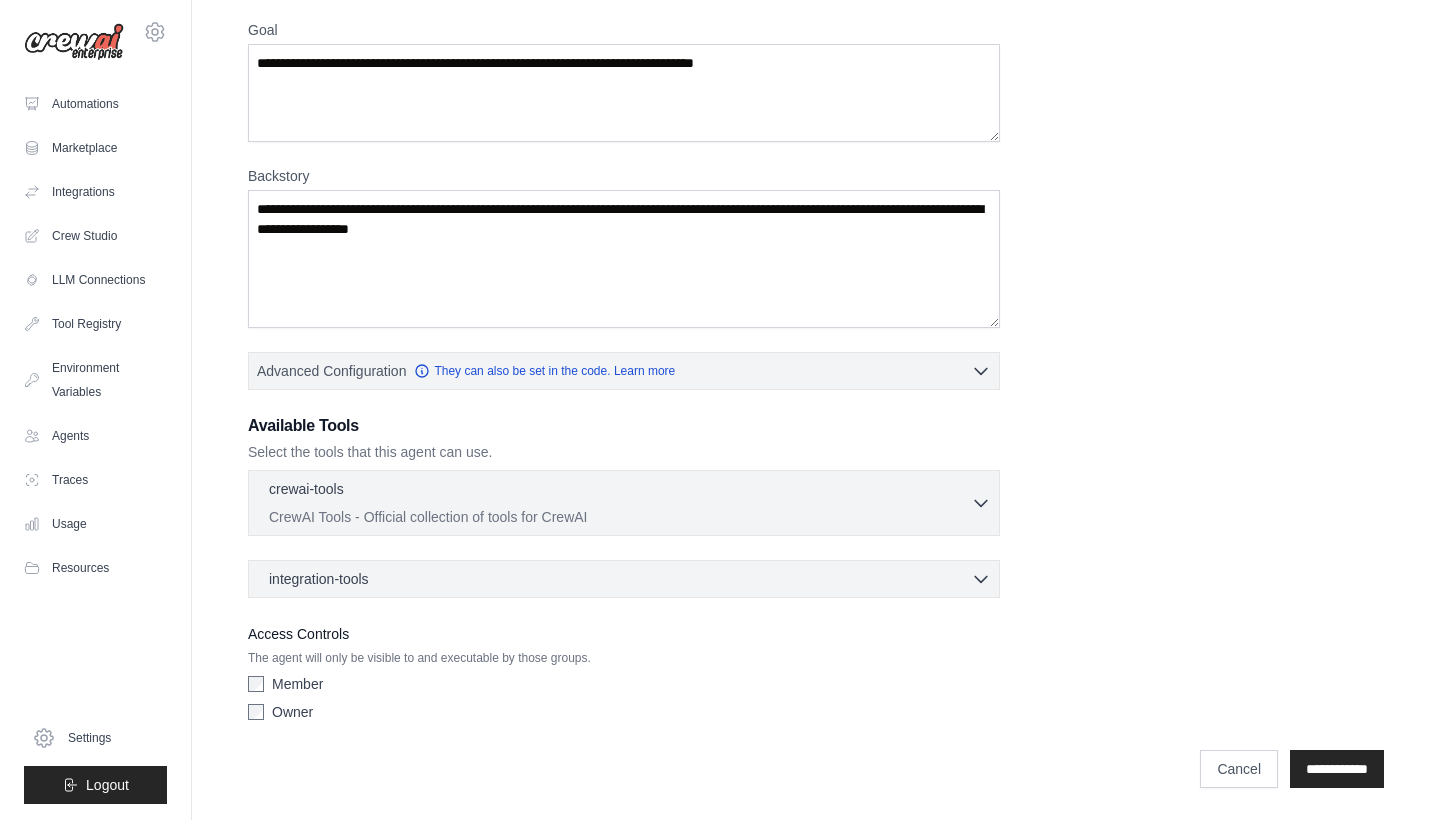 scroll, scrollTop: 163, scrollLeft: 0, axis: vertical 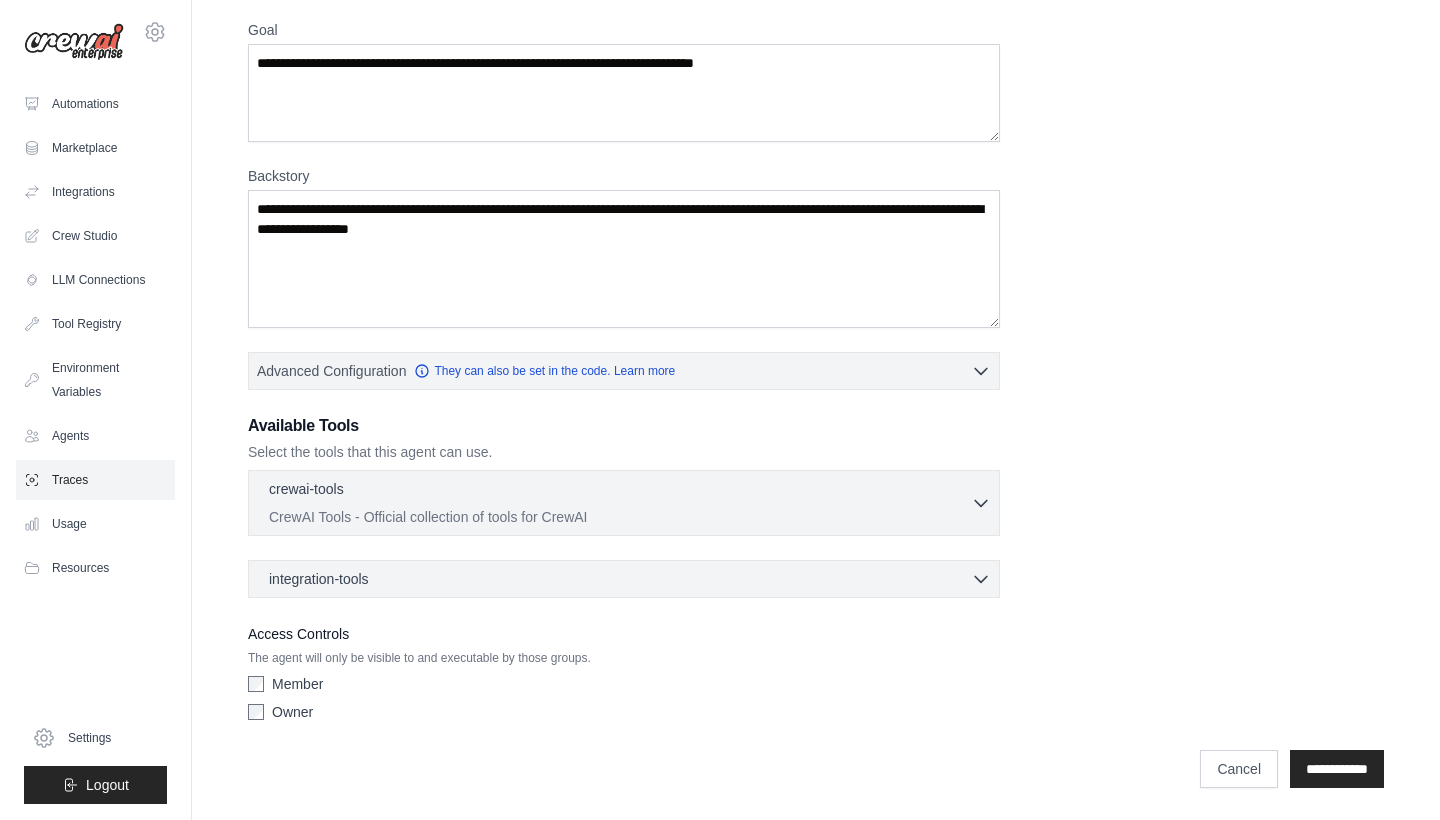 click on "Traces" at bounding box center (95, 480) 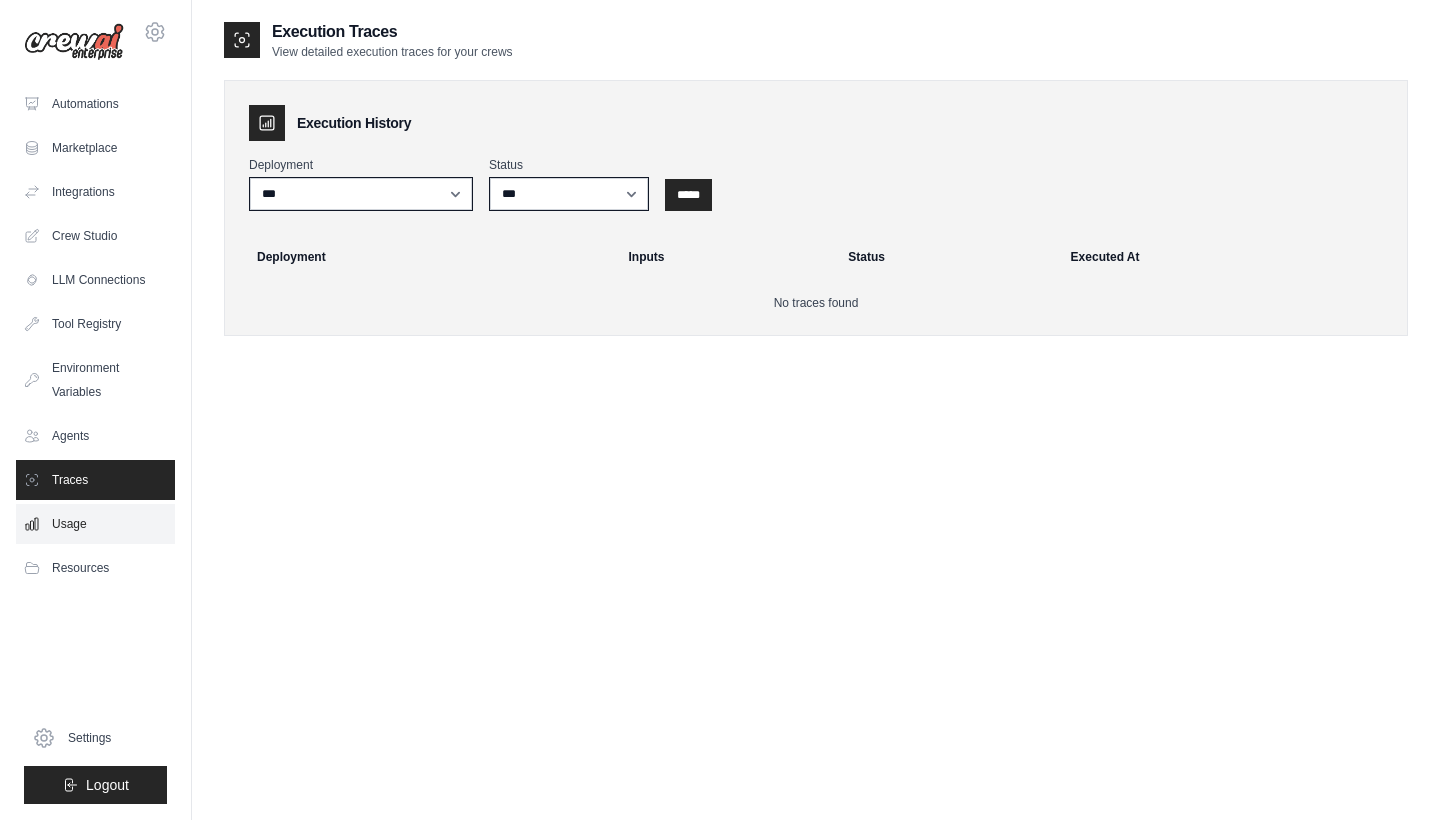 click on "Usage" at bounding box center [95, 524] 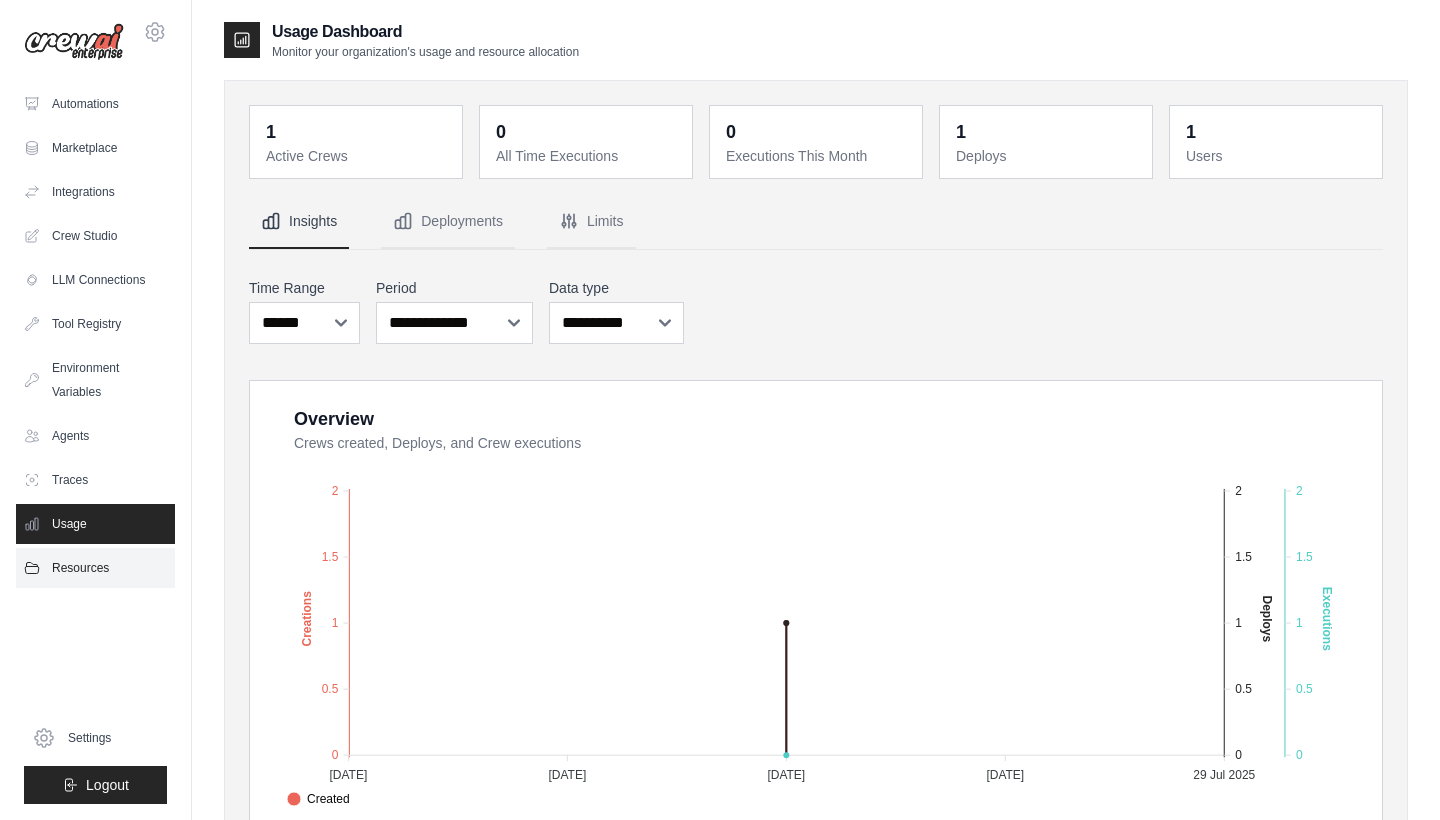 click on "Resources" at bounding box center [95, 568] 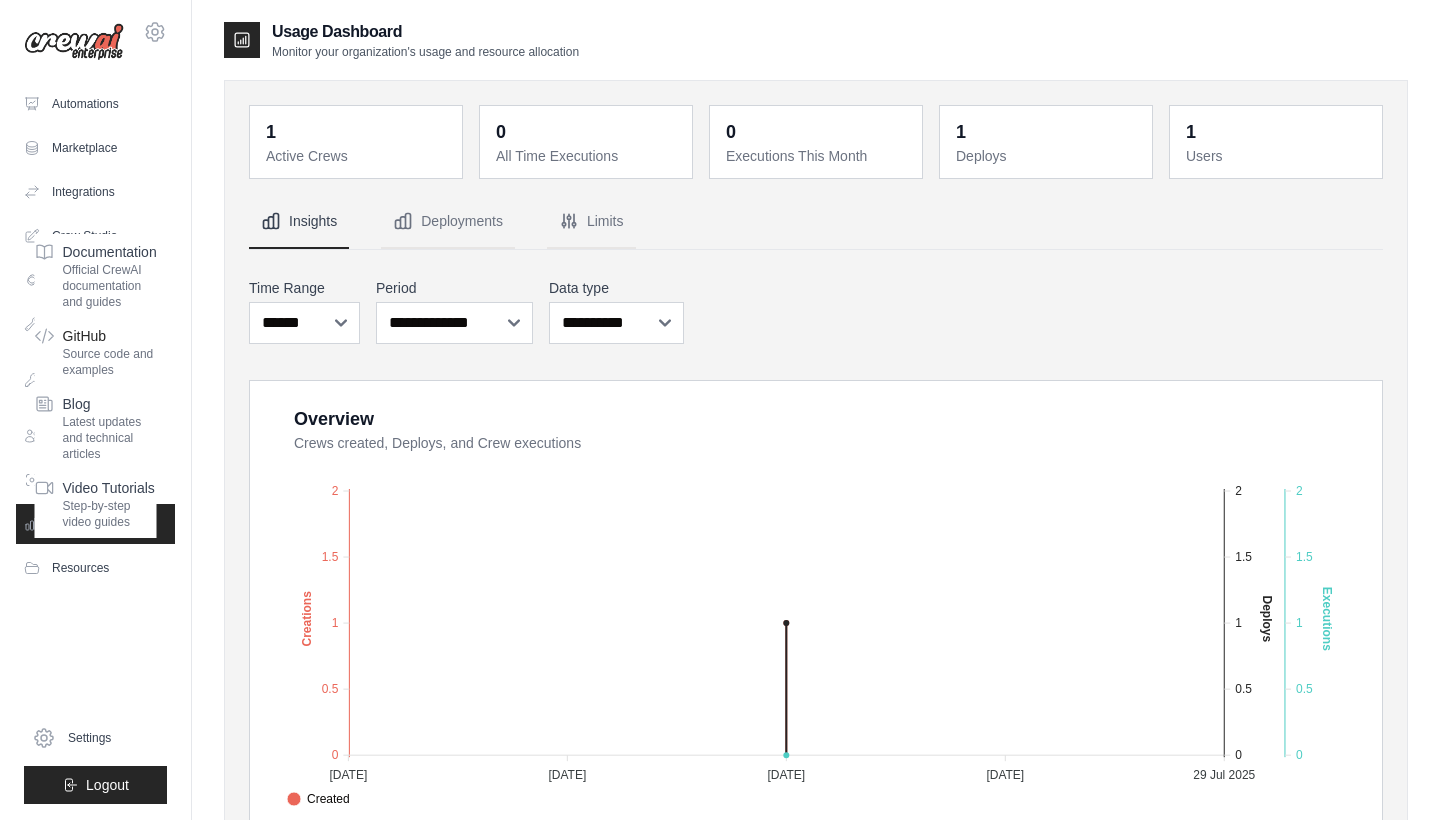 click on "Source code and examples" at bounding box center (110, 362) 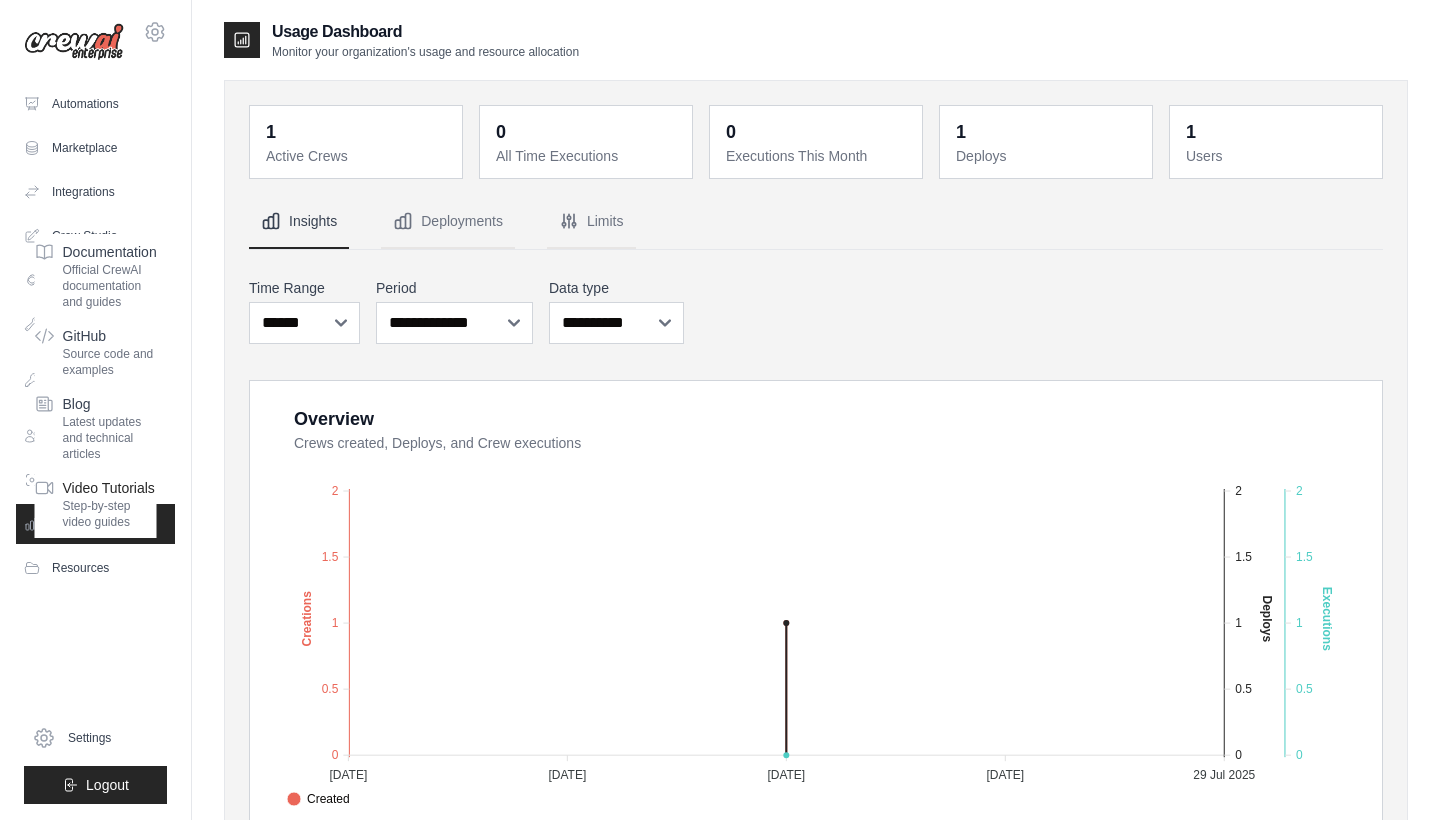 click on "Video Tutorials
Step-by-step video guides" at bounding box center [96, 504] 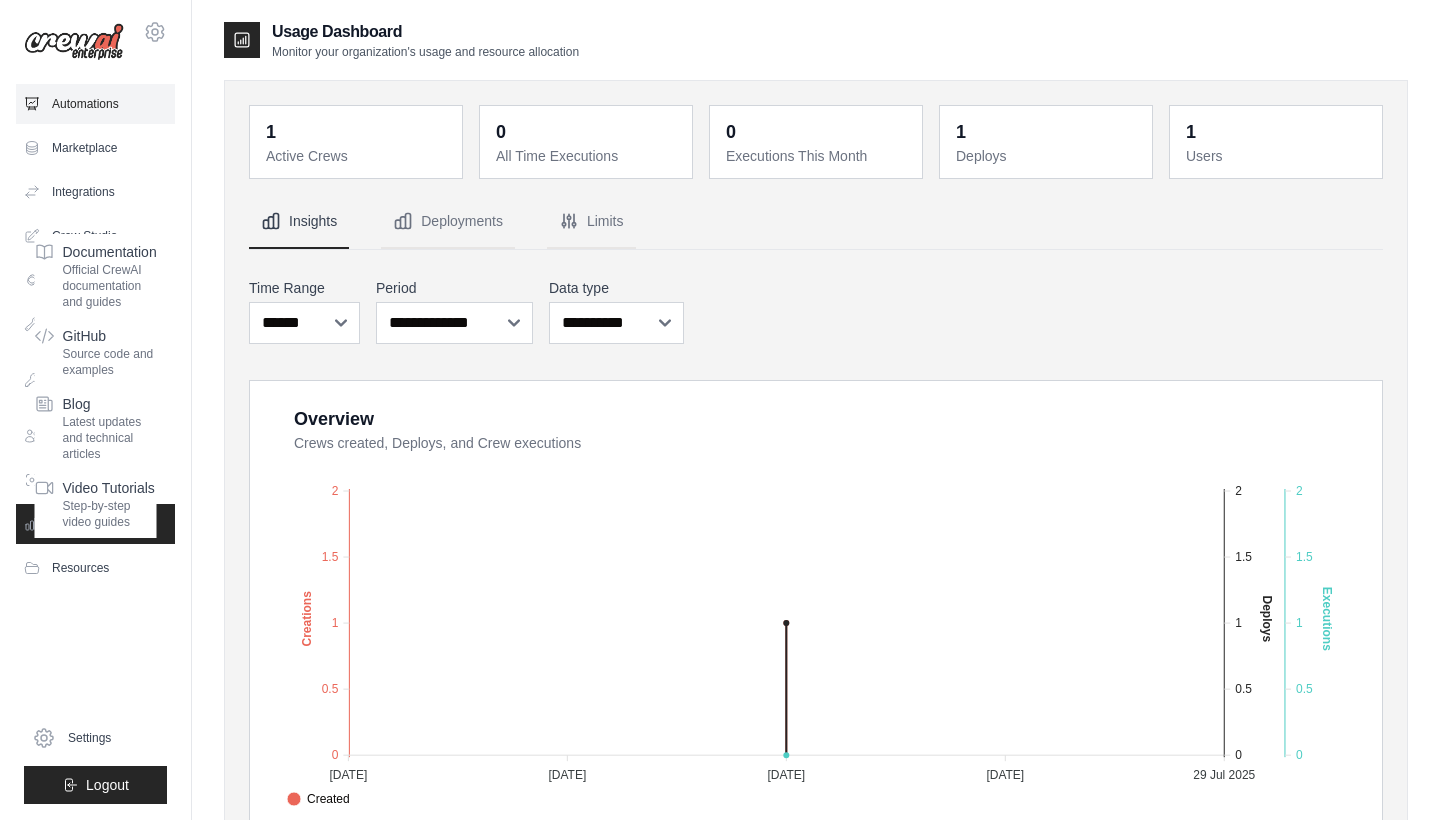 click on "Automations" at bounding box center [95, 104] 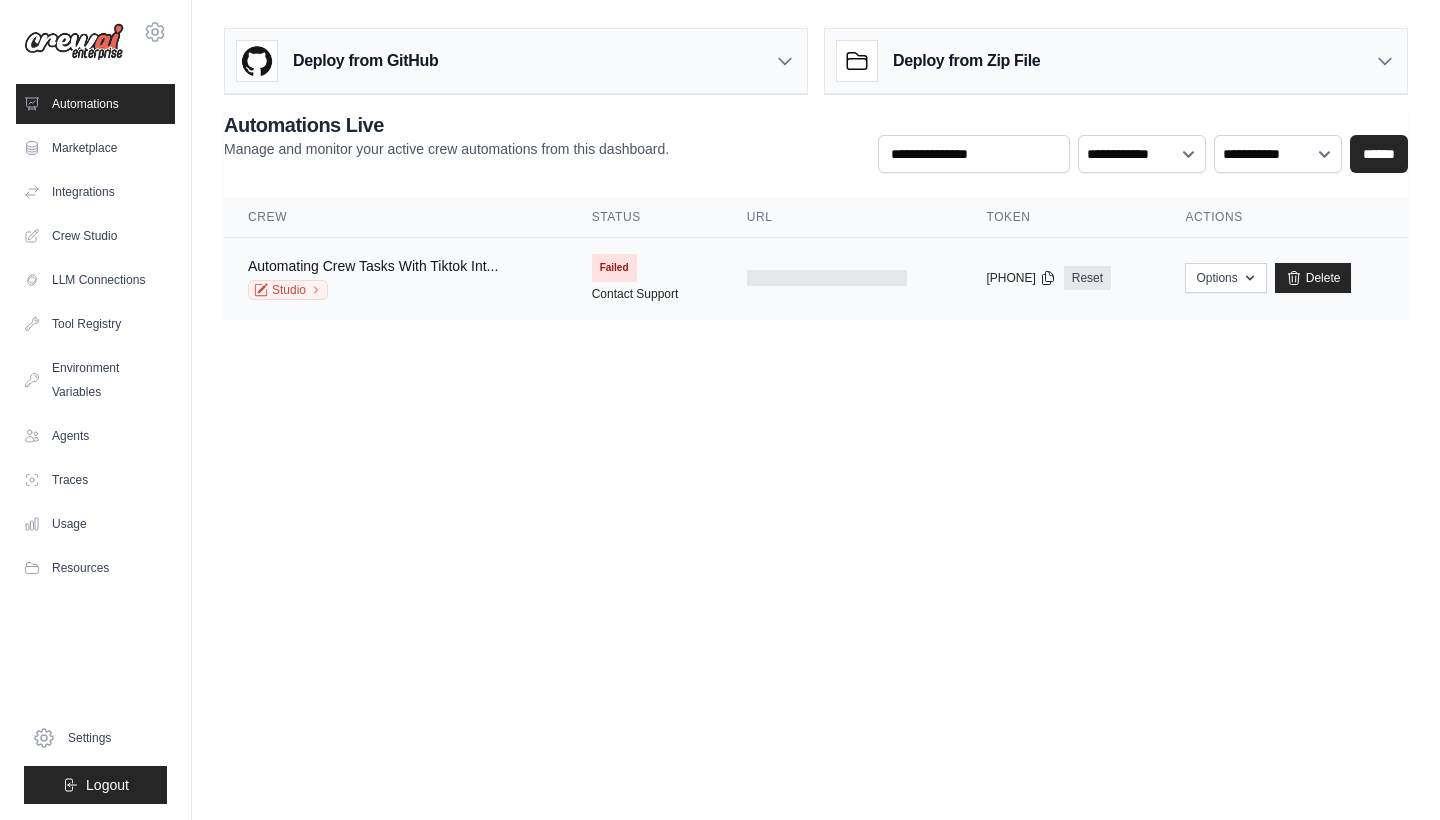 click on "Studio" at bounding box center [373, 290] 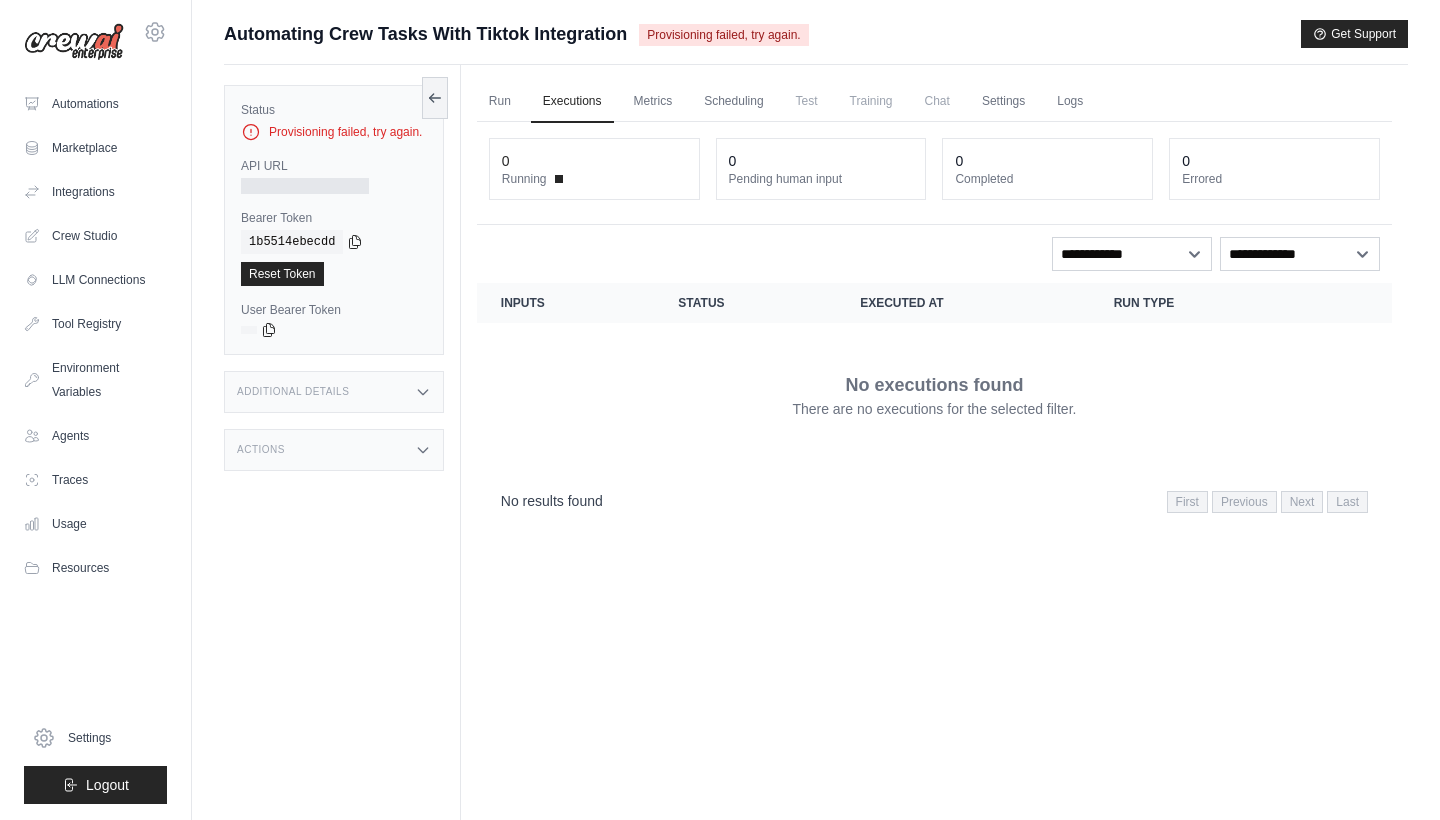 scroll, scrollTop: 0, scrollLeft: 0, axis: both 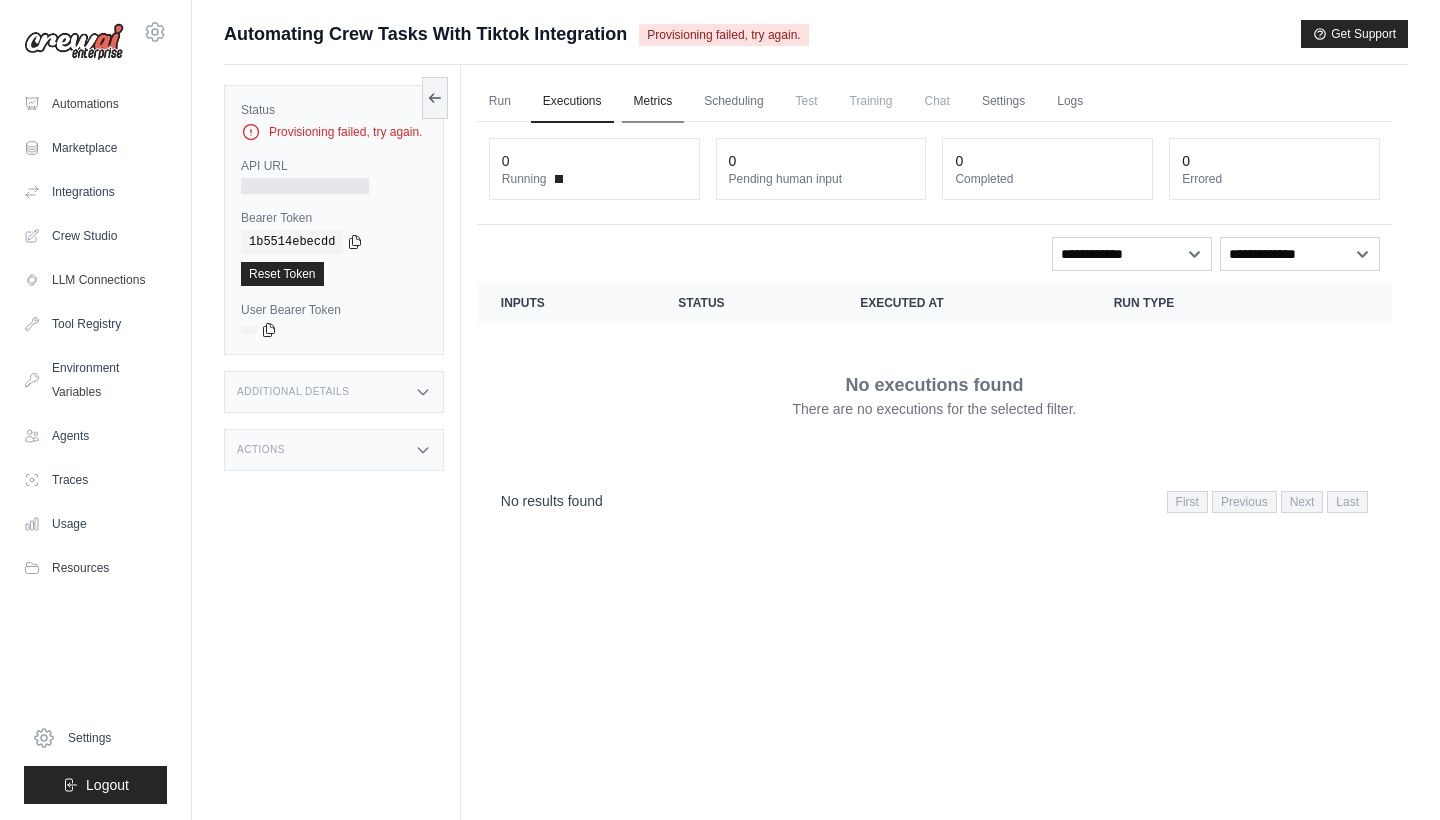 click on "Metrics" at bounding box center [653, 102] 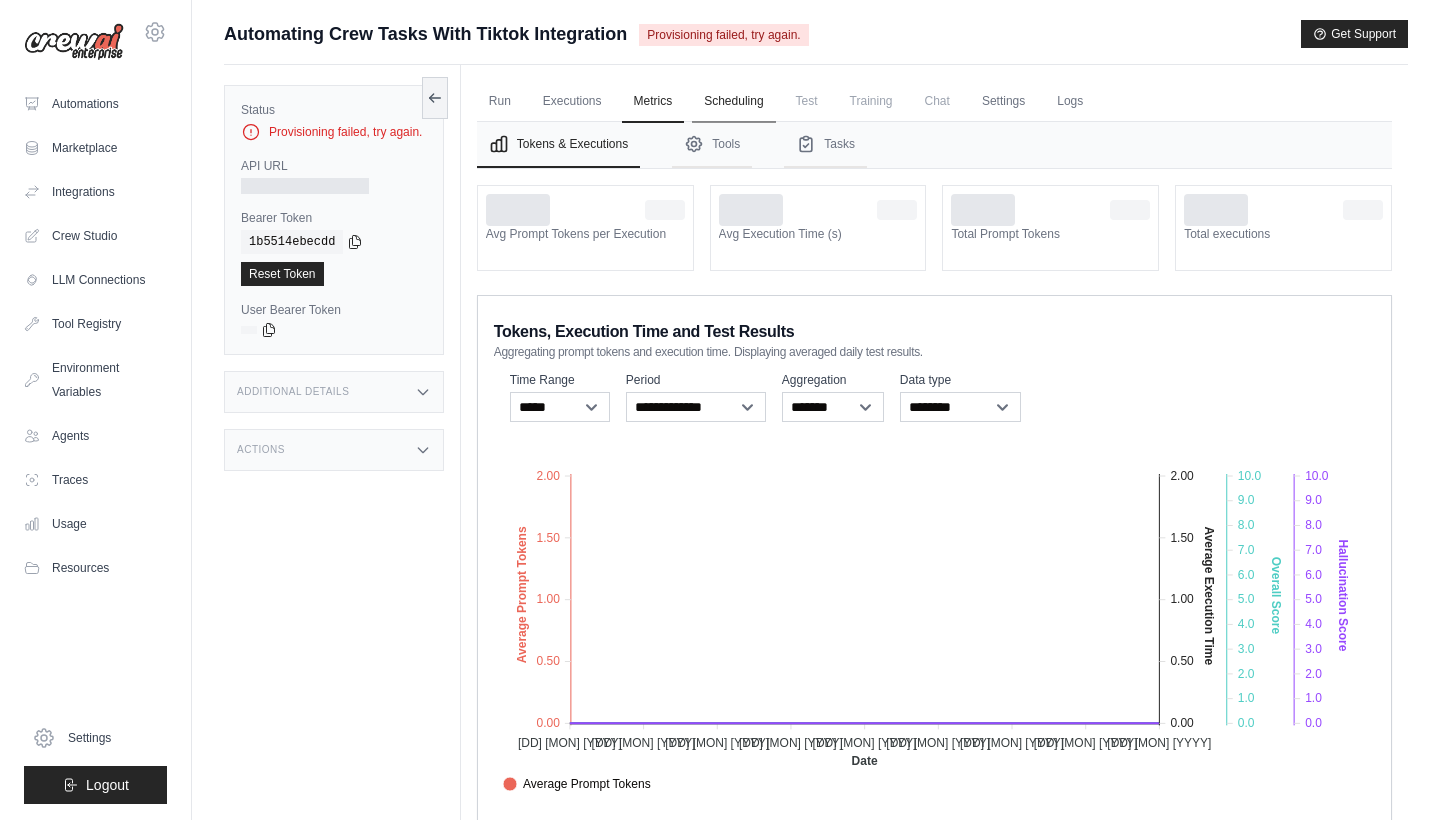 click on "Scheduling" at bounding box center [733, 102] 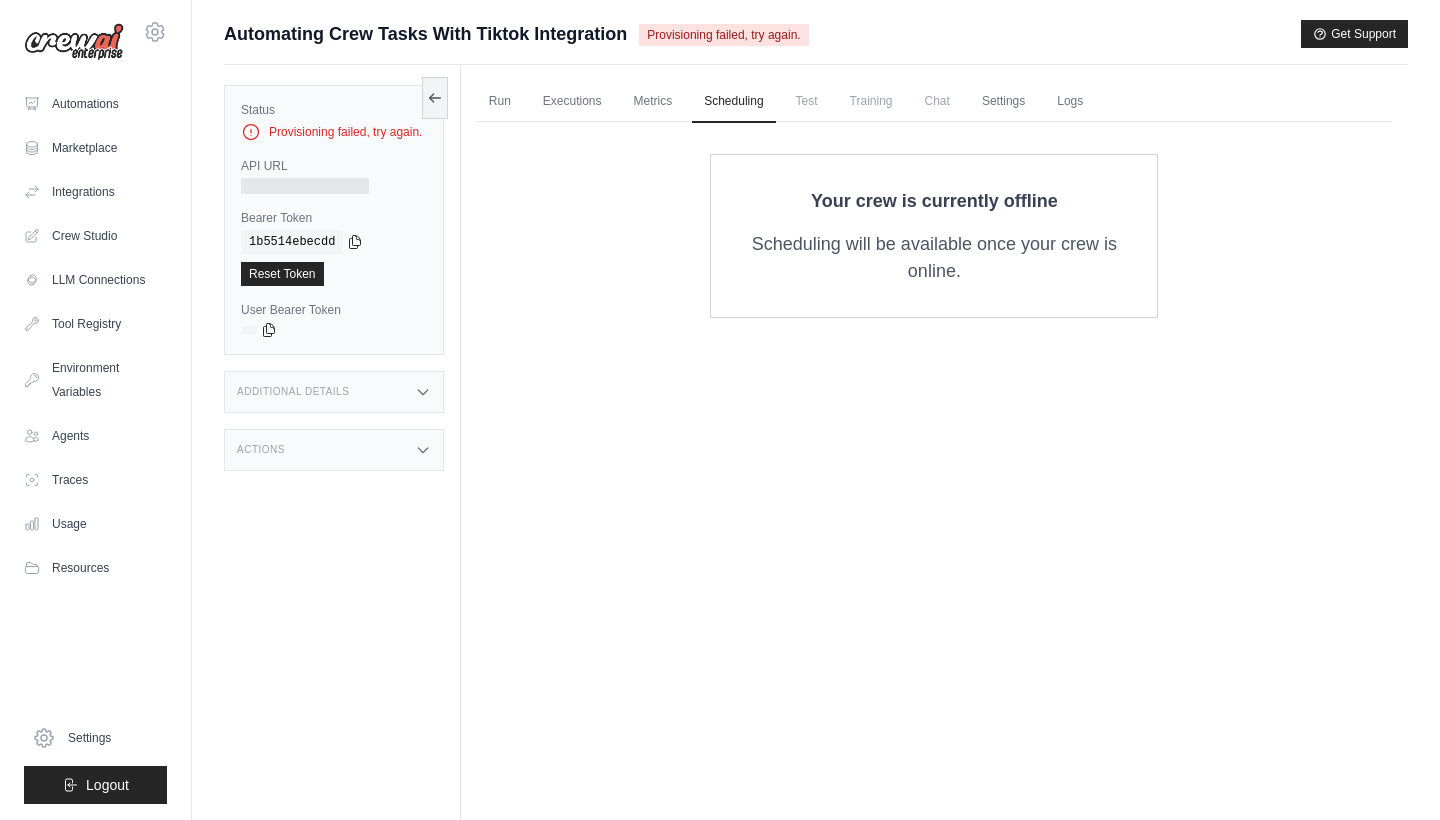 click on "Test" at bounding box center (807, 101) 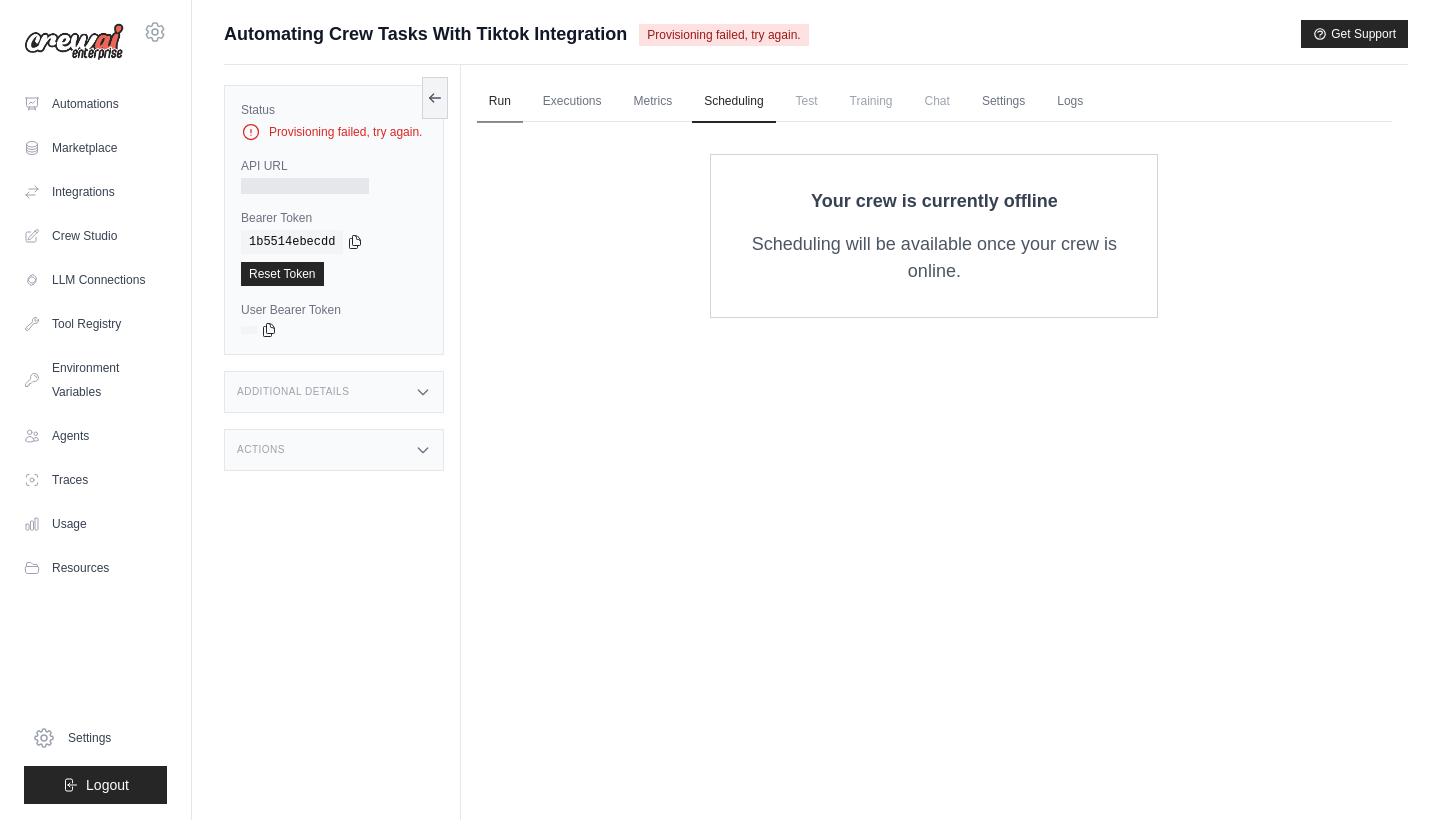 click on "Run" at bounding box center (500, 102) 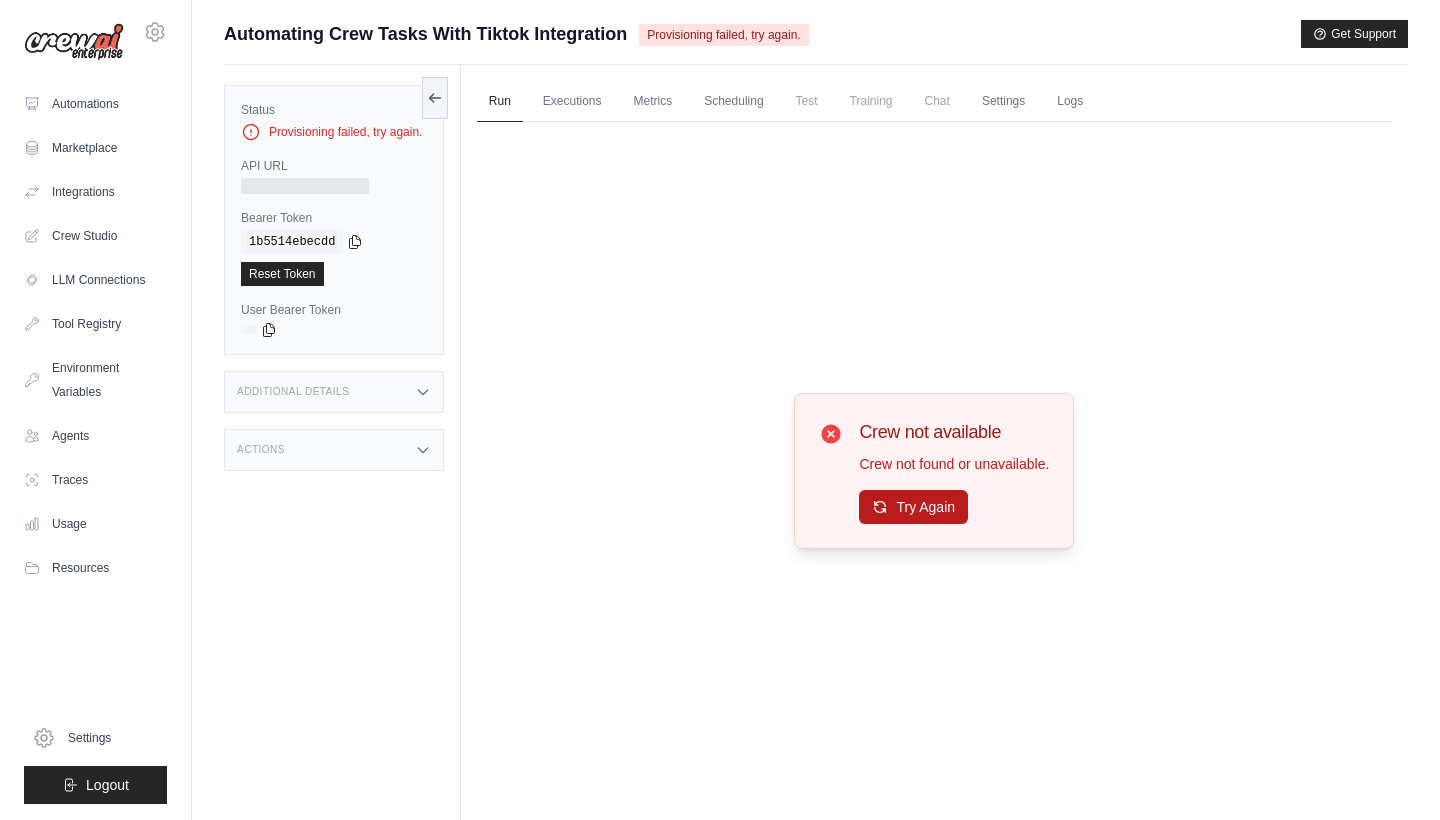 click on "Try Again" at bounding box center (913, 507) 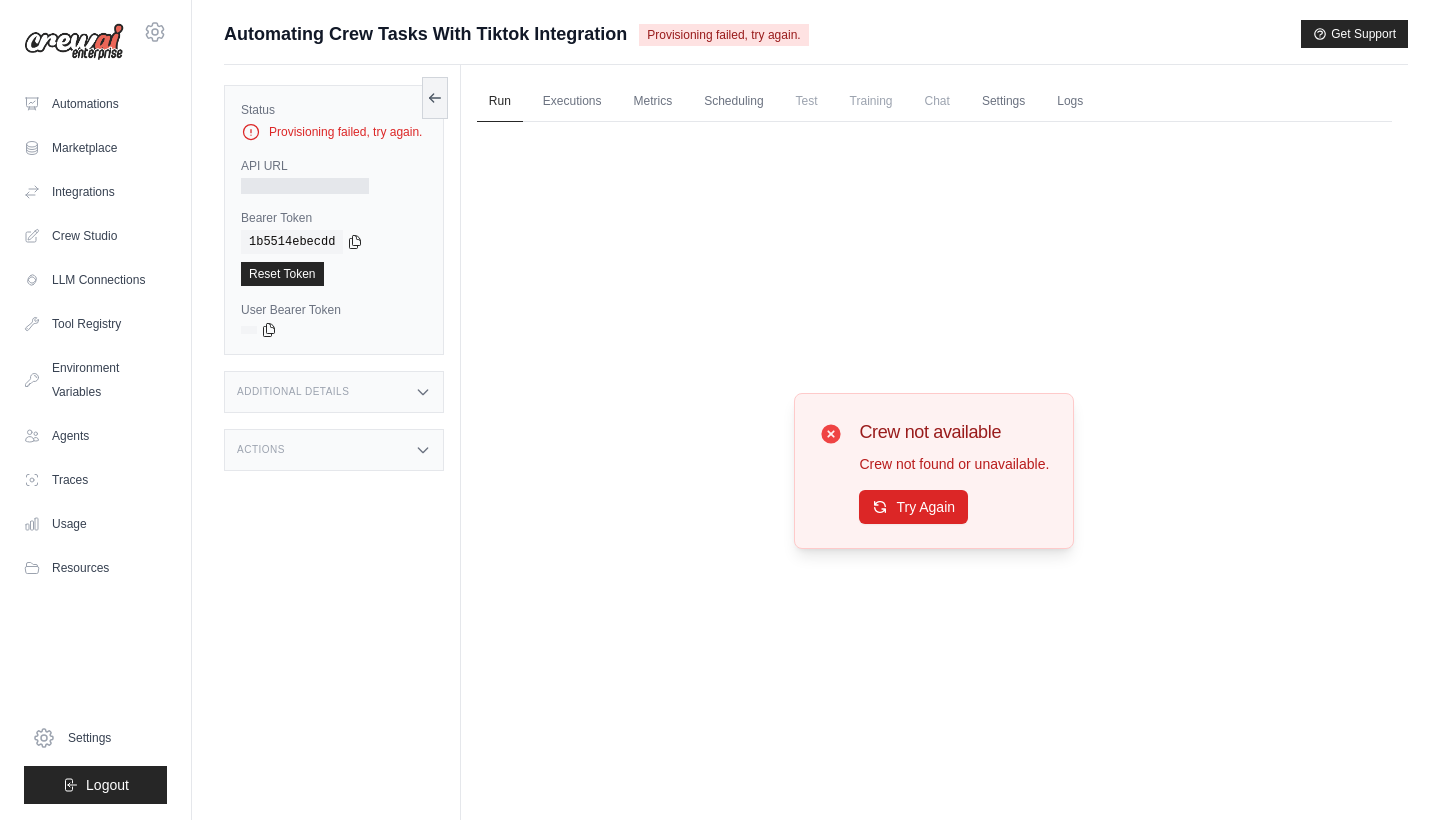 click on "Try Again" at bounding box center [913, 507] 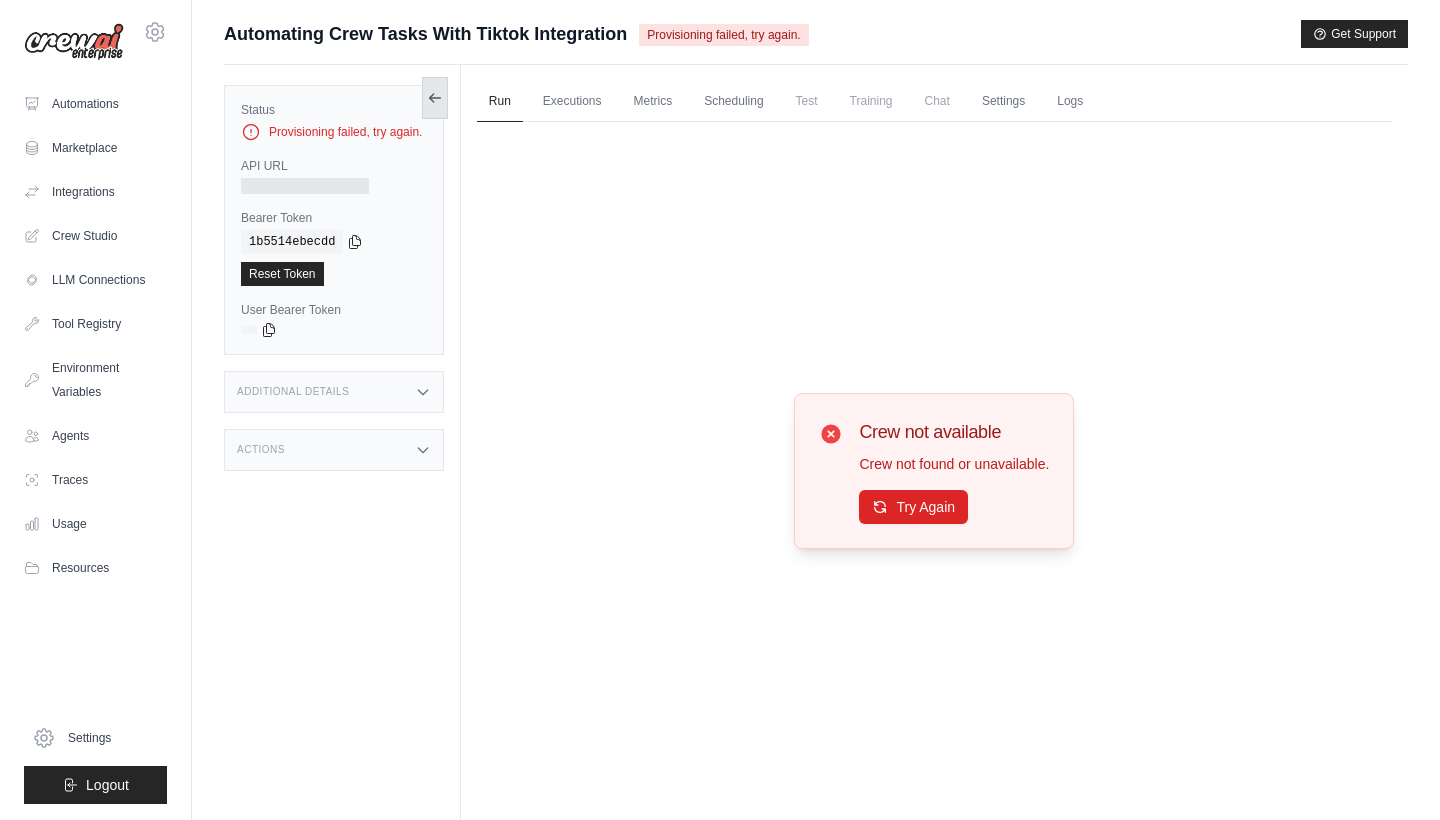 click 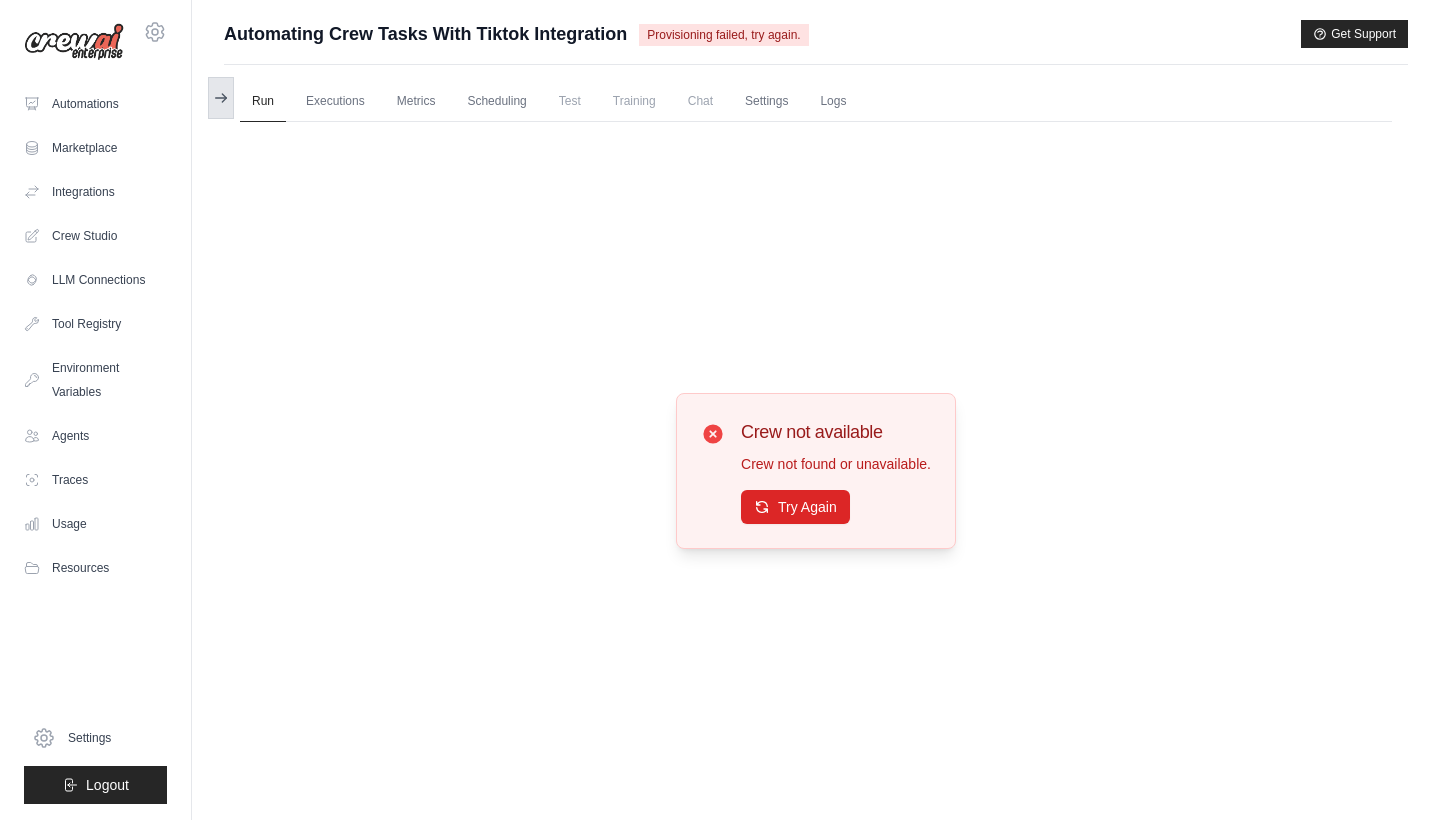 click 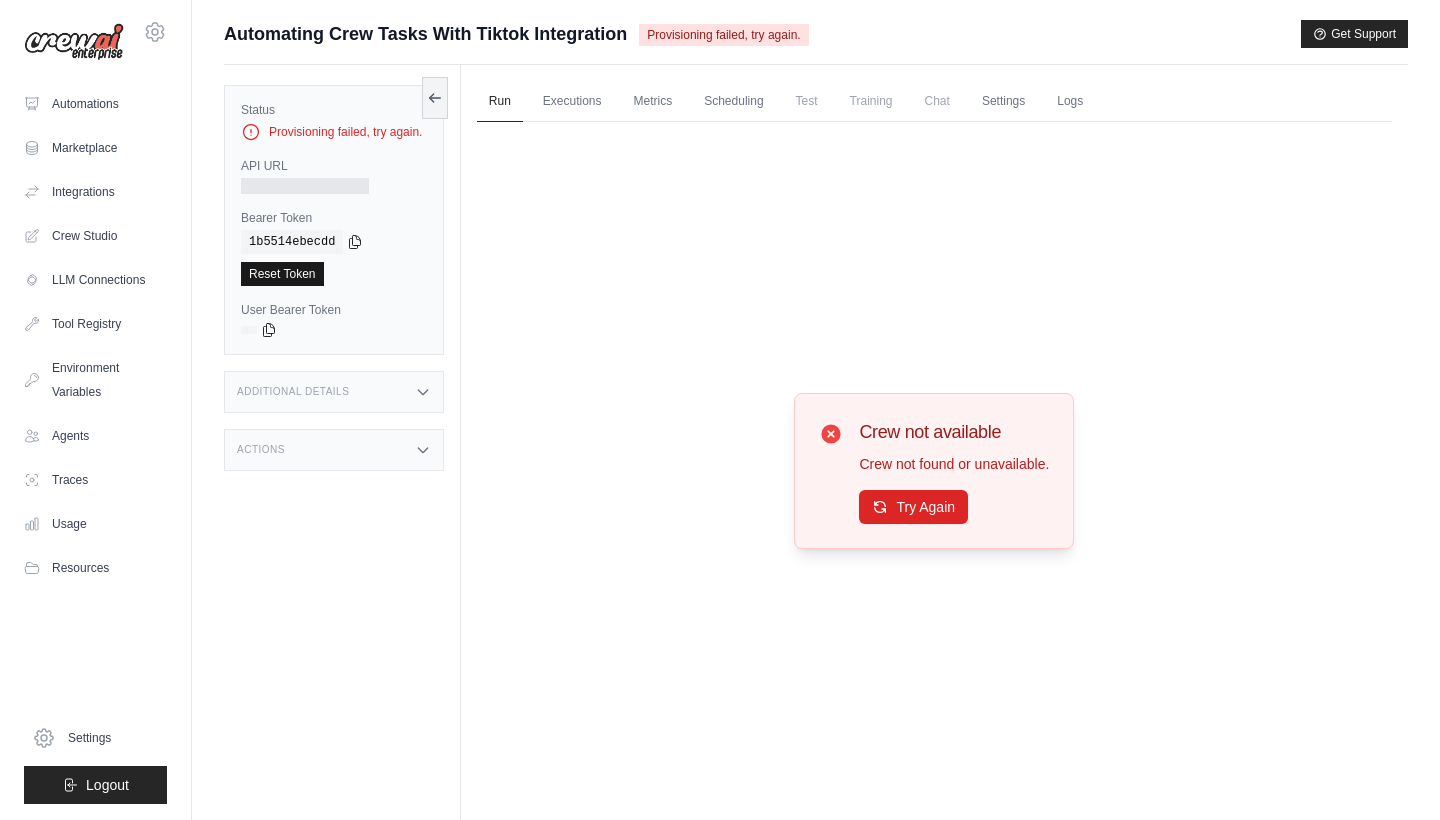 click on "Reset Token" at bounding box center [282, 274] 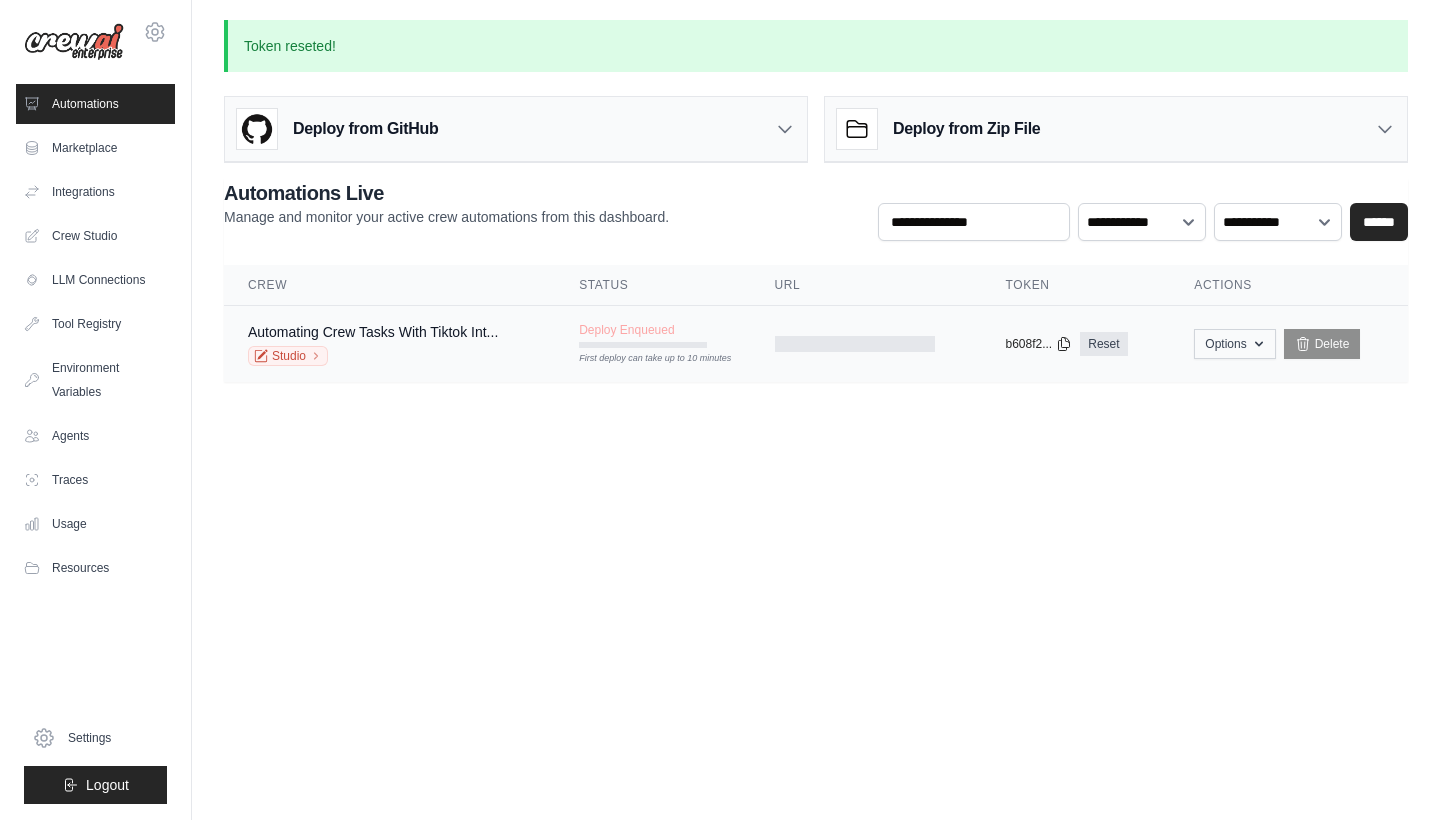 click on "Options" at bounding box center (1234, 344) 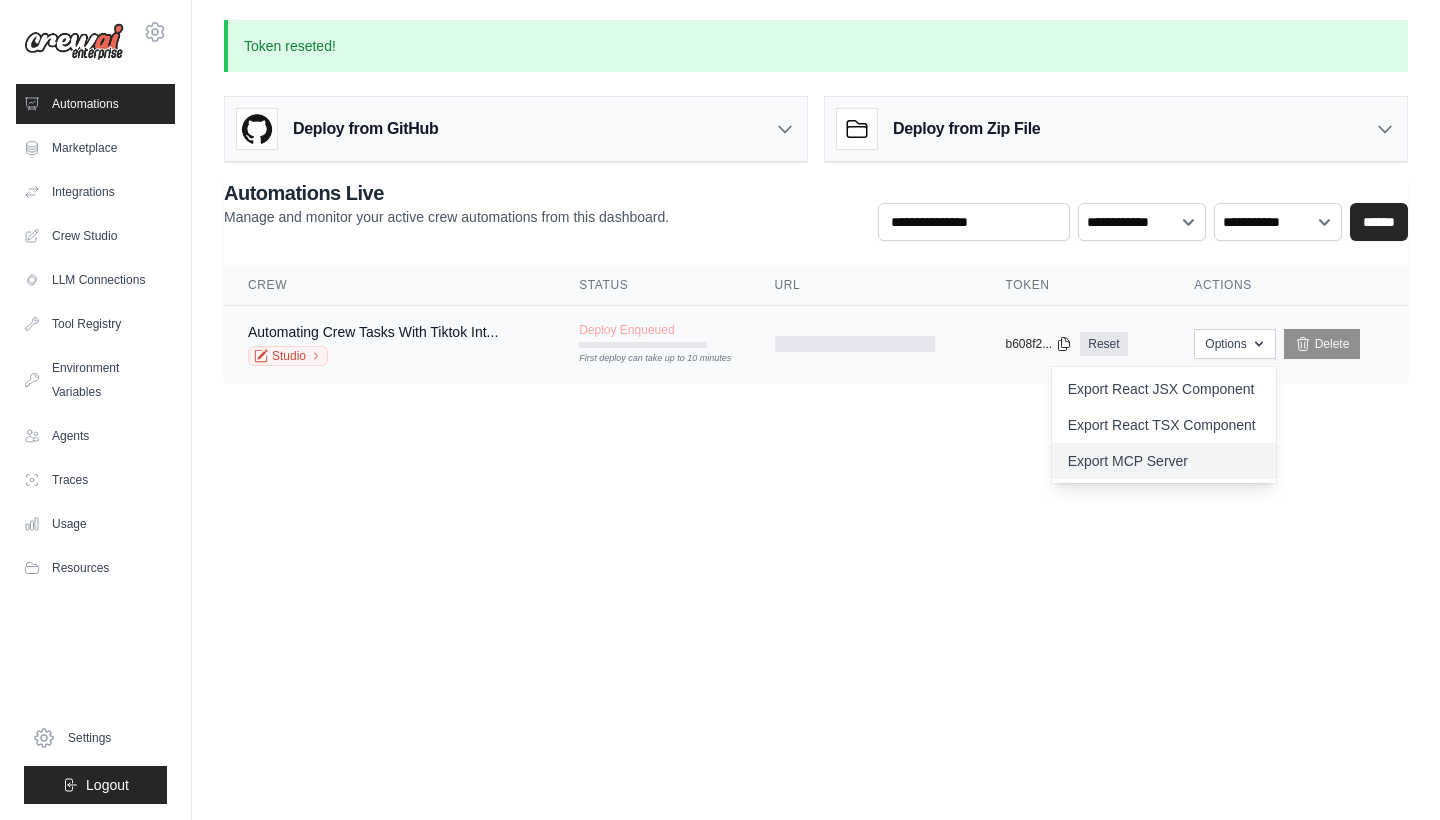 click on "Export MCP Server" at bounding box center (1164, 461) 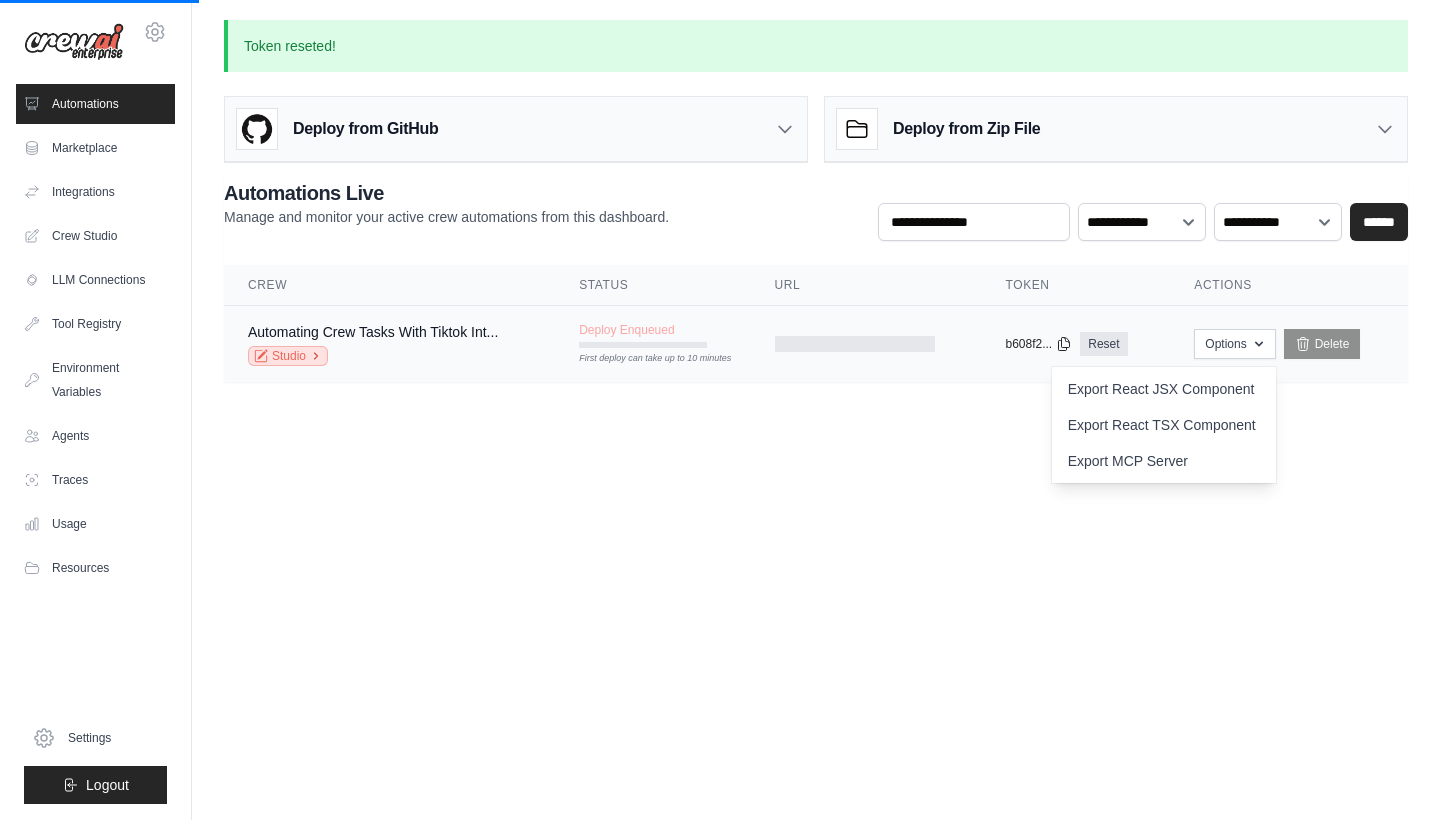 click 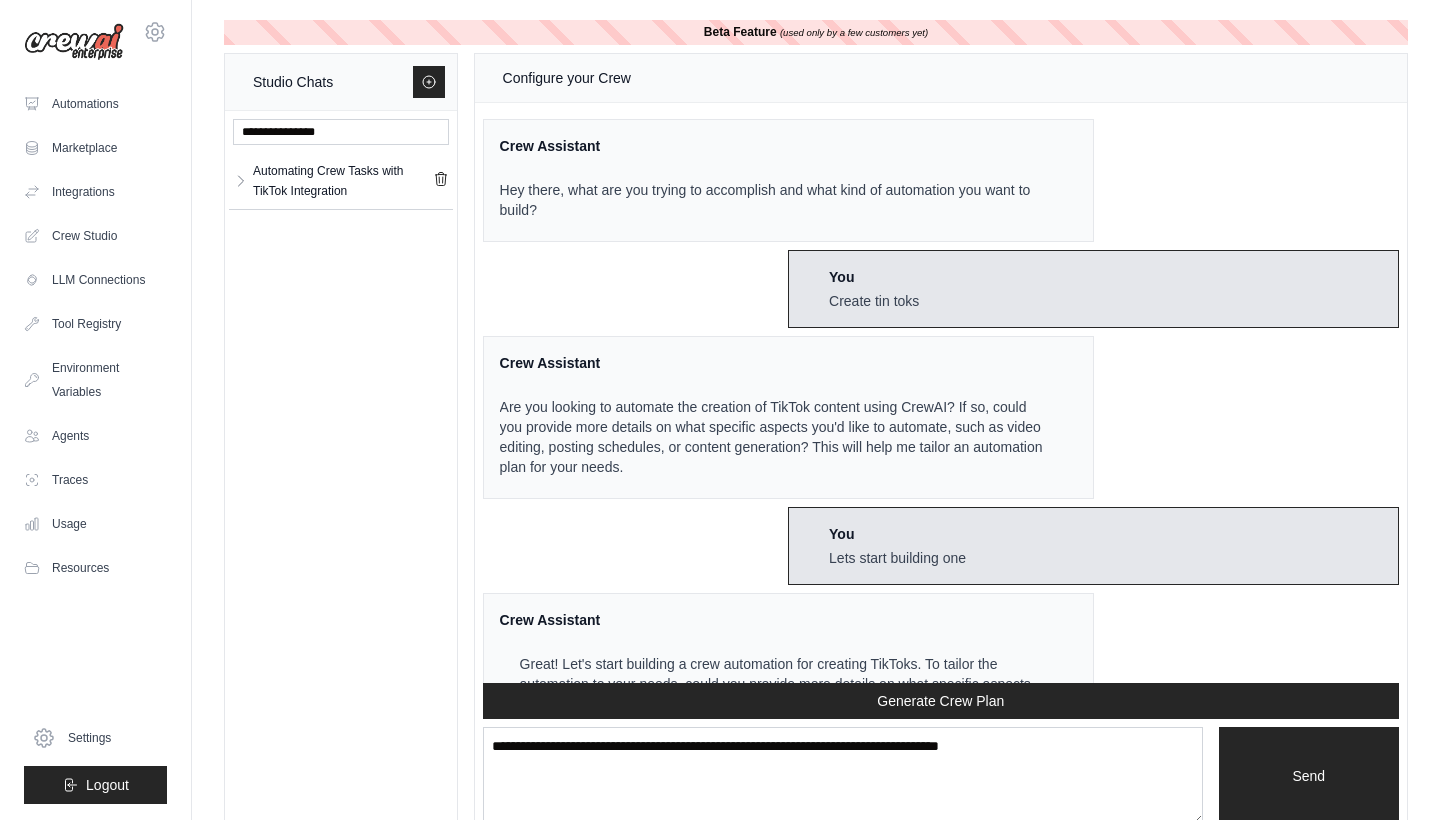 scroll, scrollTop: 1080, scrollLeft: 0, axis: vertical 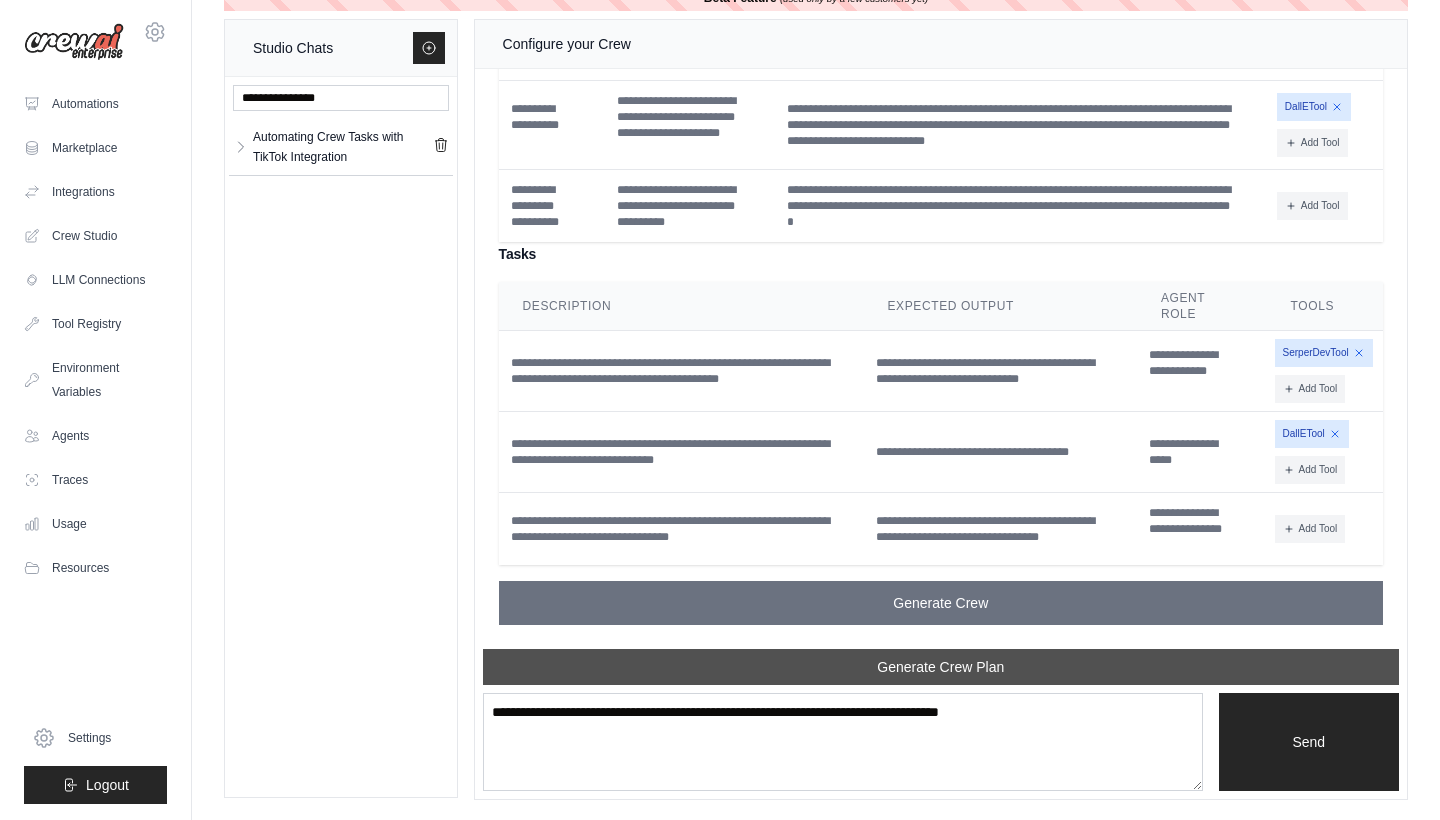click on "Generate Crew Plan" at bounding box center [941, 667] 